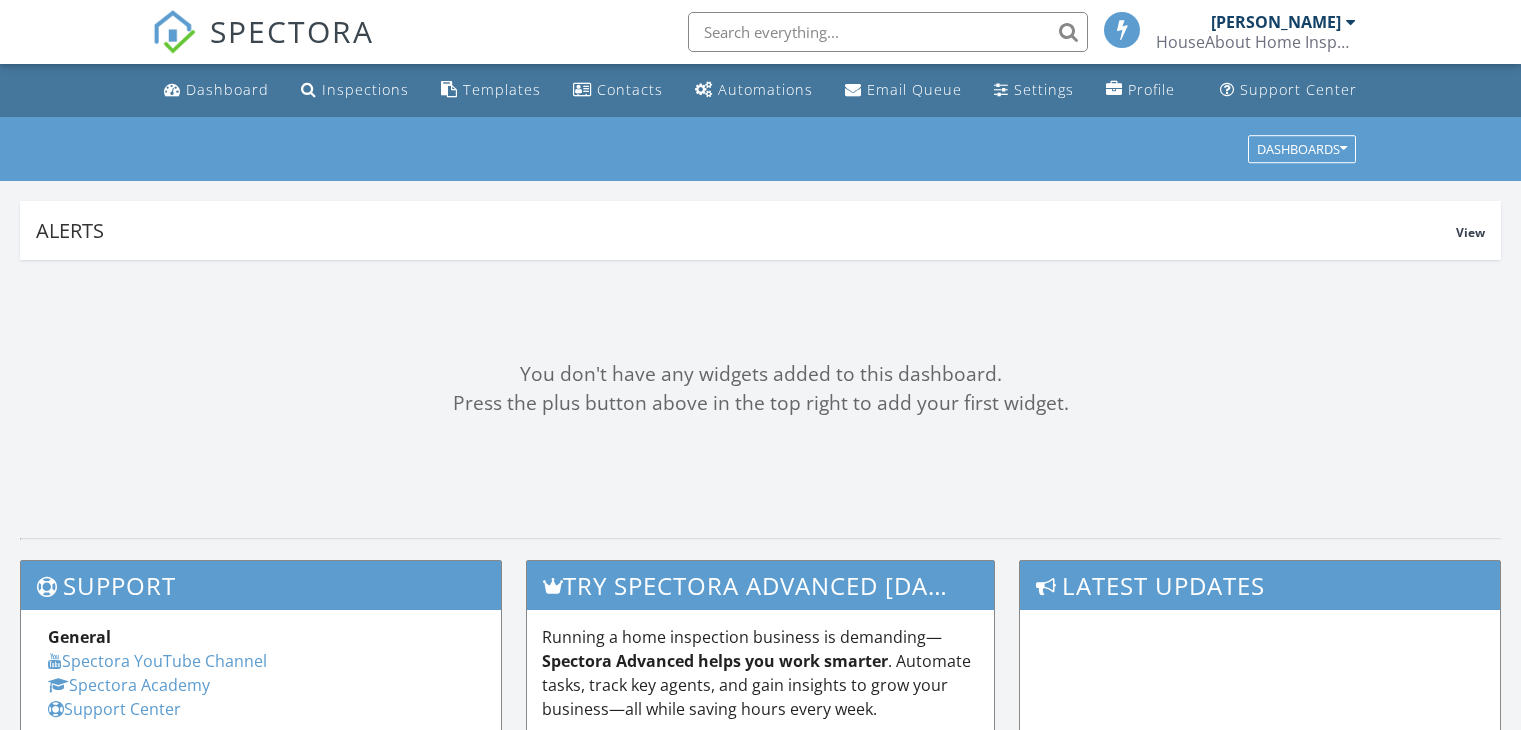 scroll, scrollTop: 0, scrollLeft: 0, axis: both 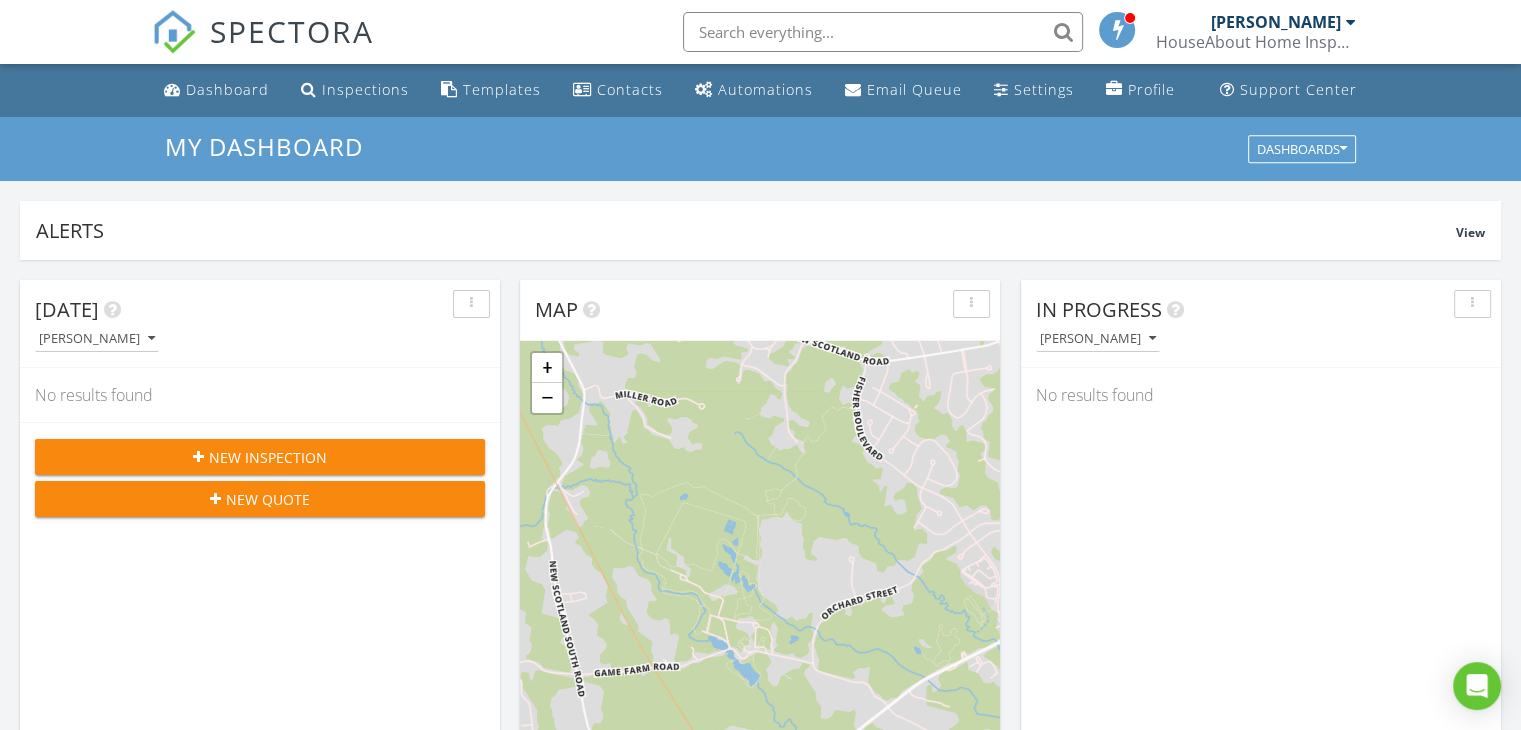 click at bounding box center (198, 457) 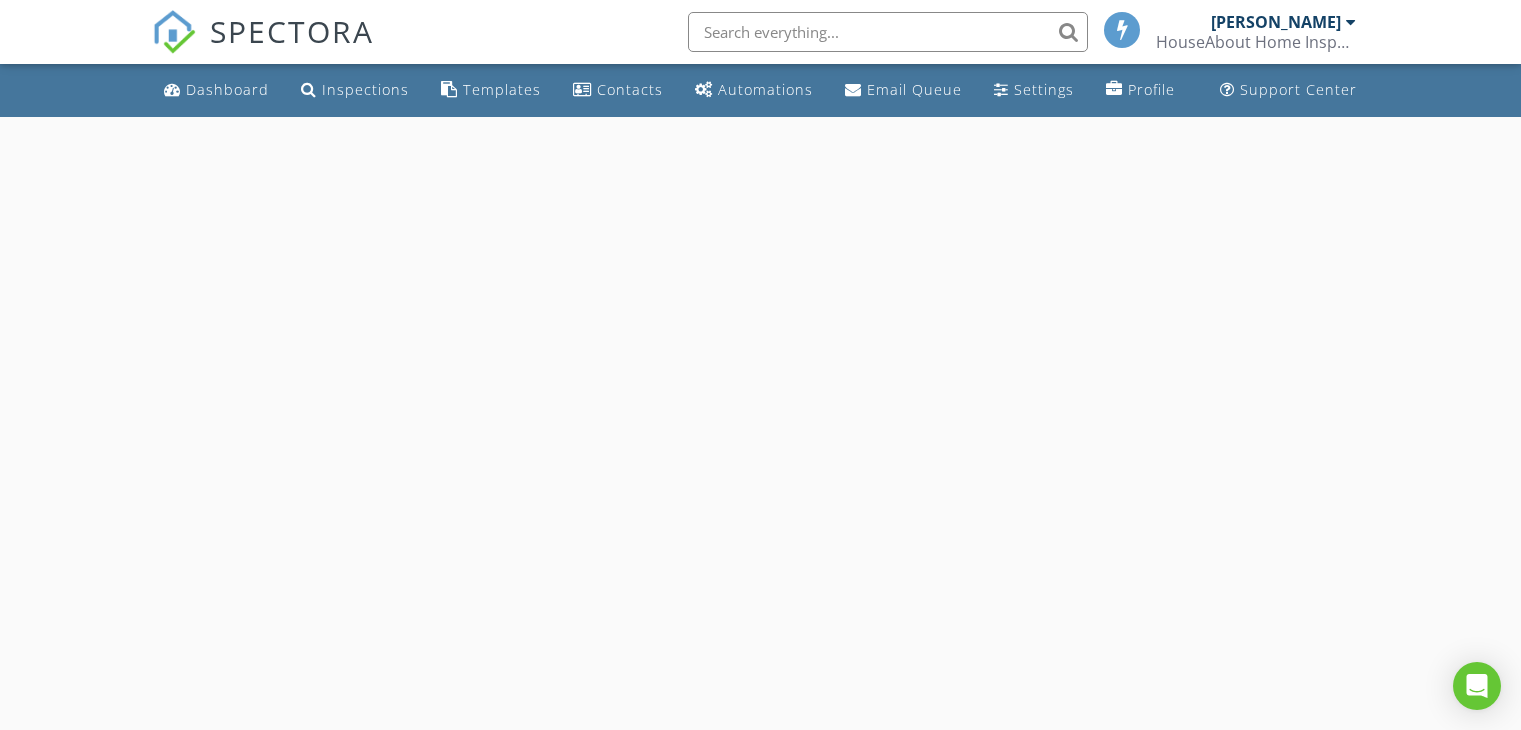 scroll, scrollTop: 0, scrollLeft: 0, axis: both 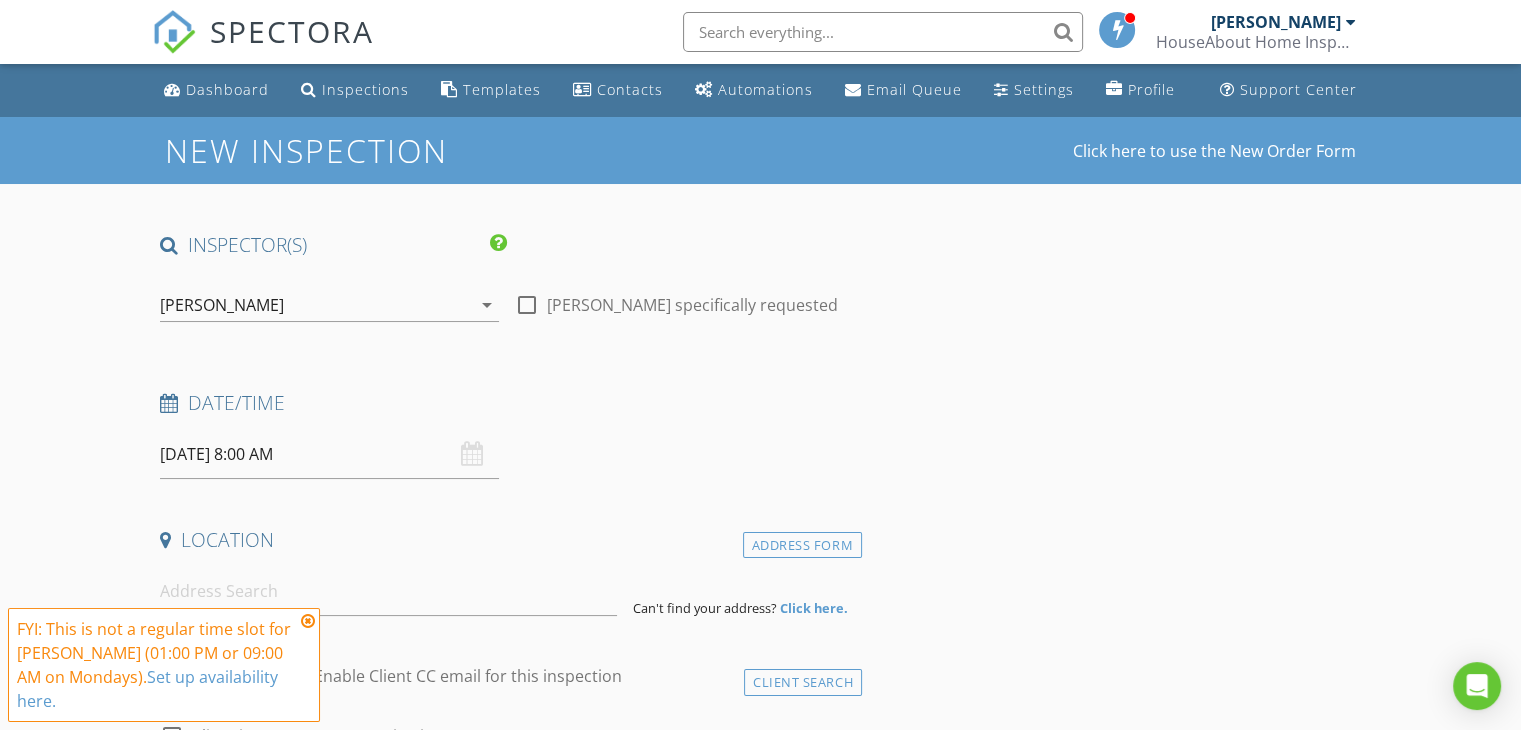 click on "07/14/2025 8:00 AM" at bounding box center [329, 454] 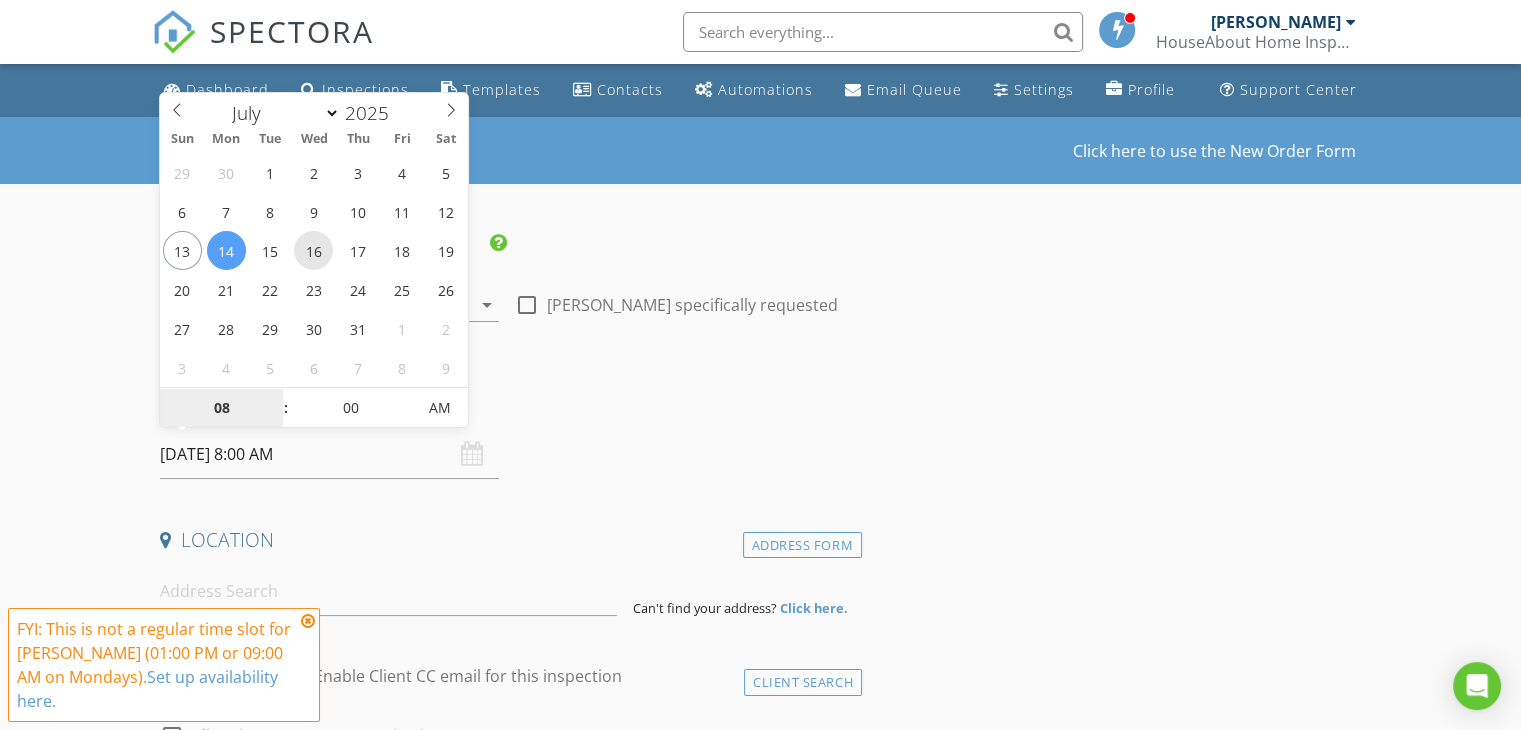 type on "07/16/2025 8:00 AM" 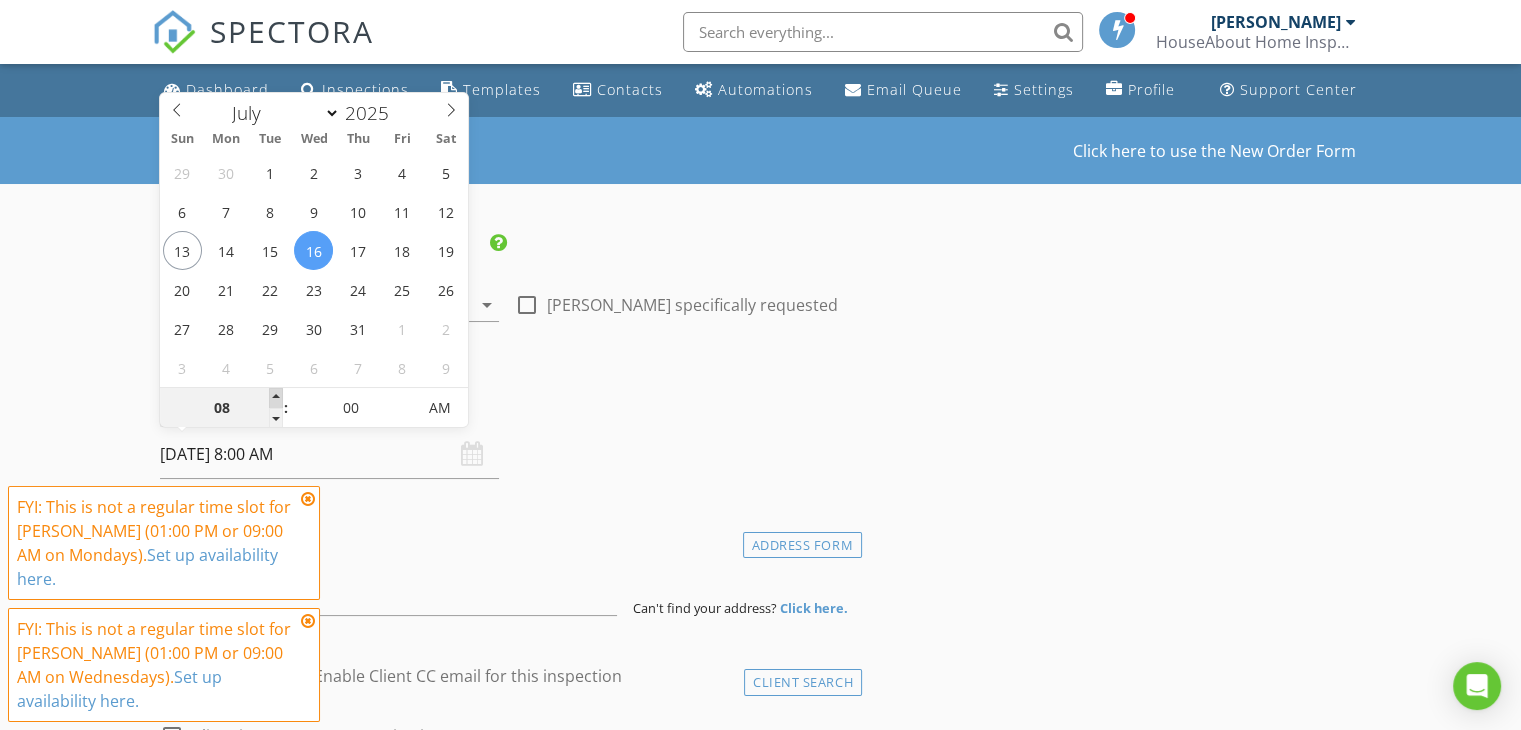 type on "09" 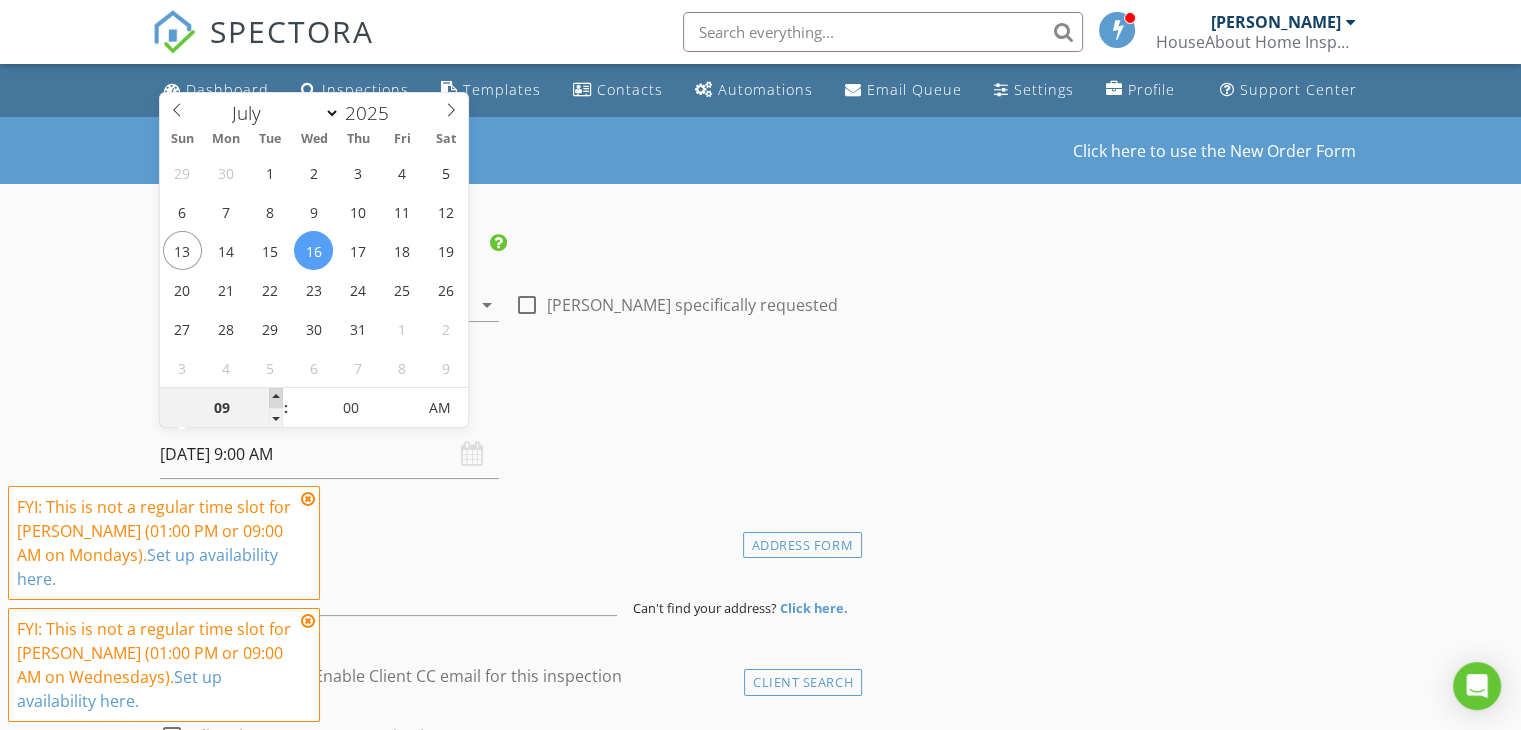 click at bounding box center [276, 398] 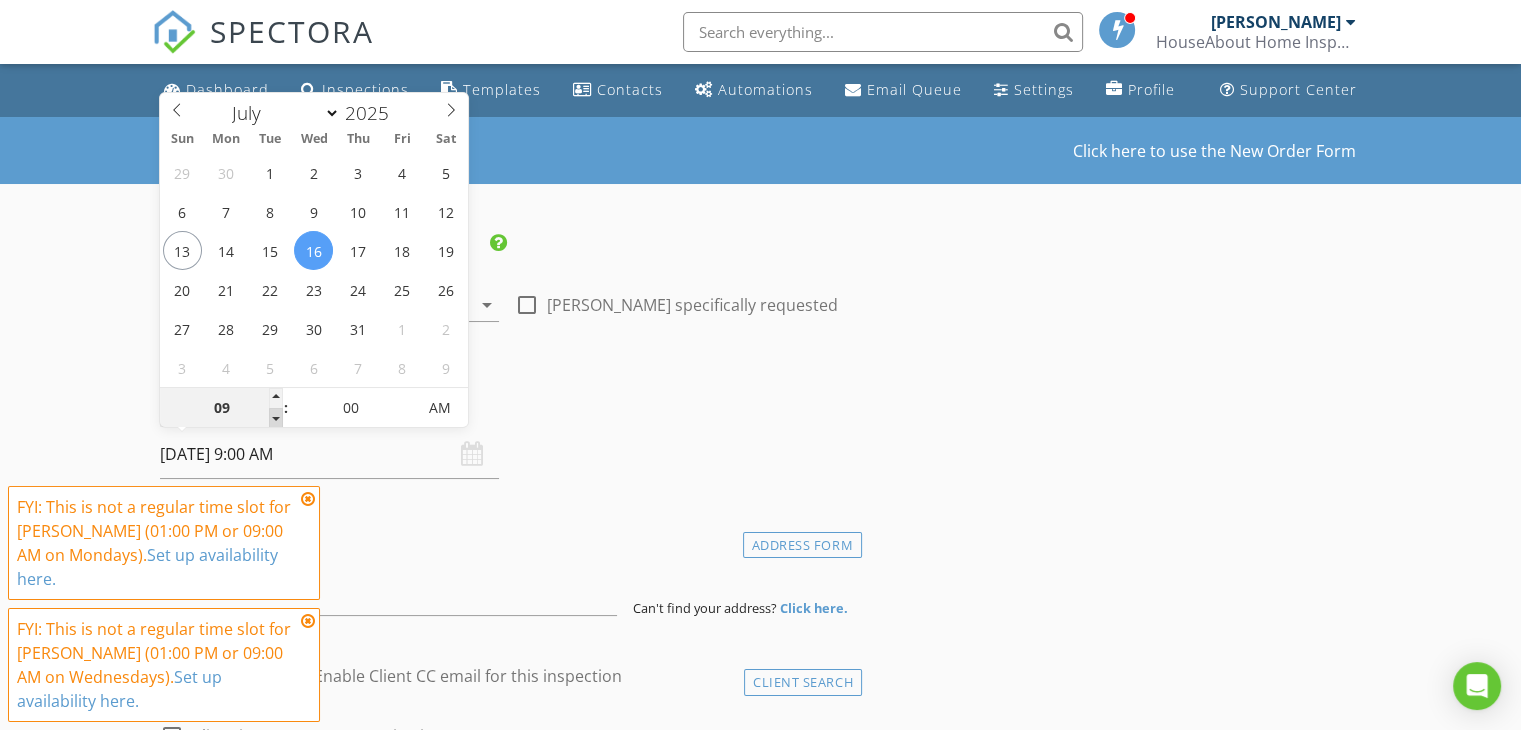 type on "08" 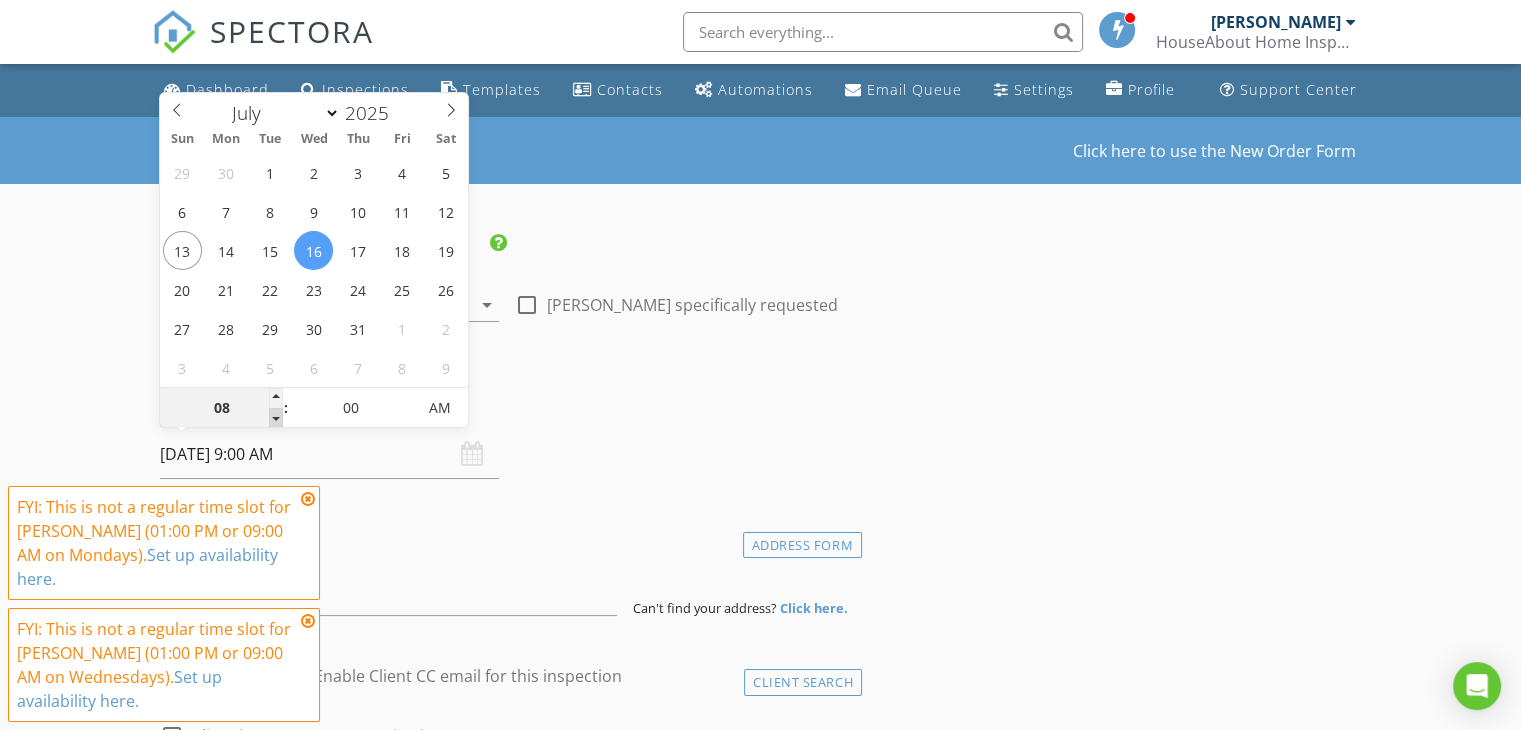 type on "07/16/2025 8:00 AM" 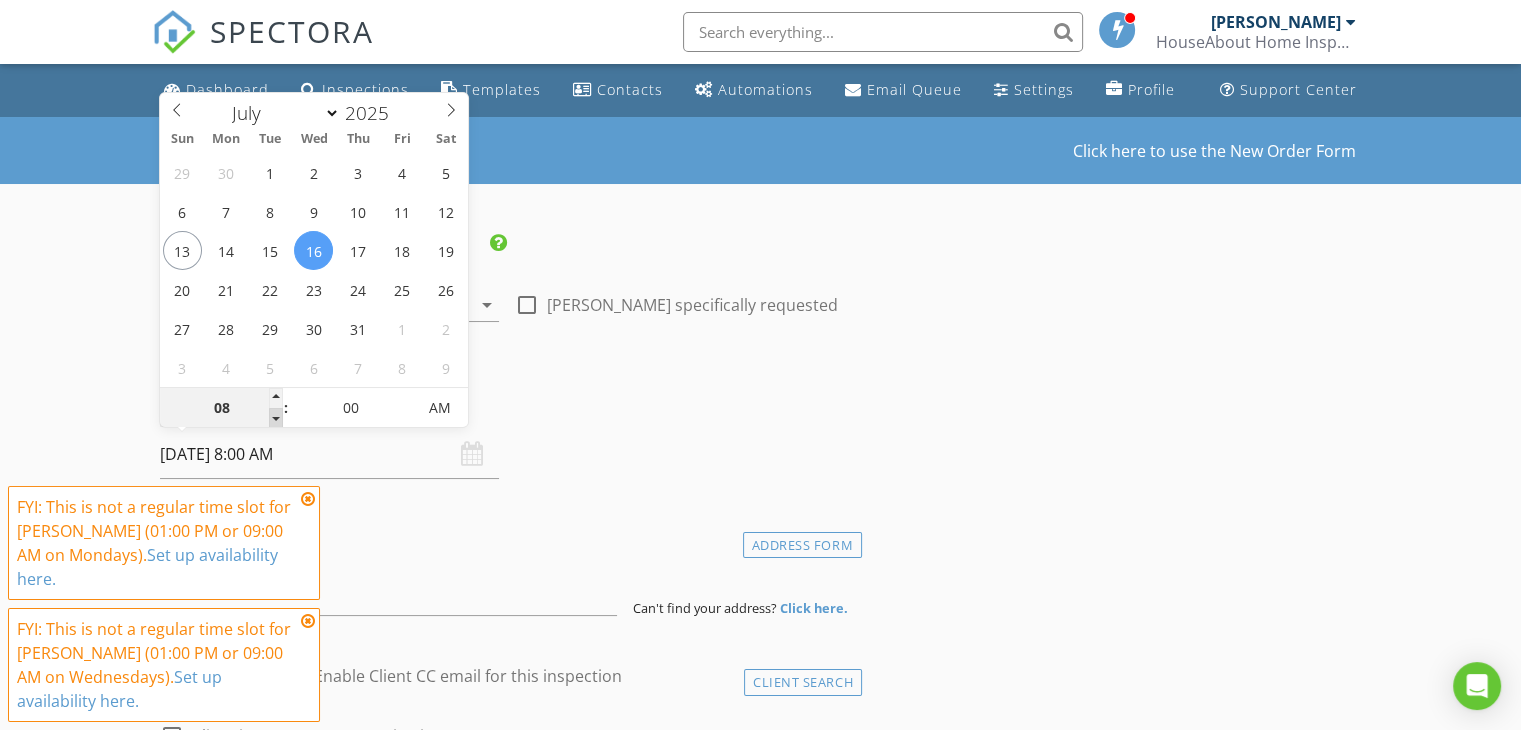 click at bounding box center (276, 418) 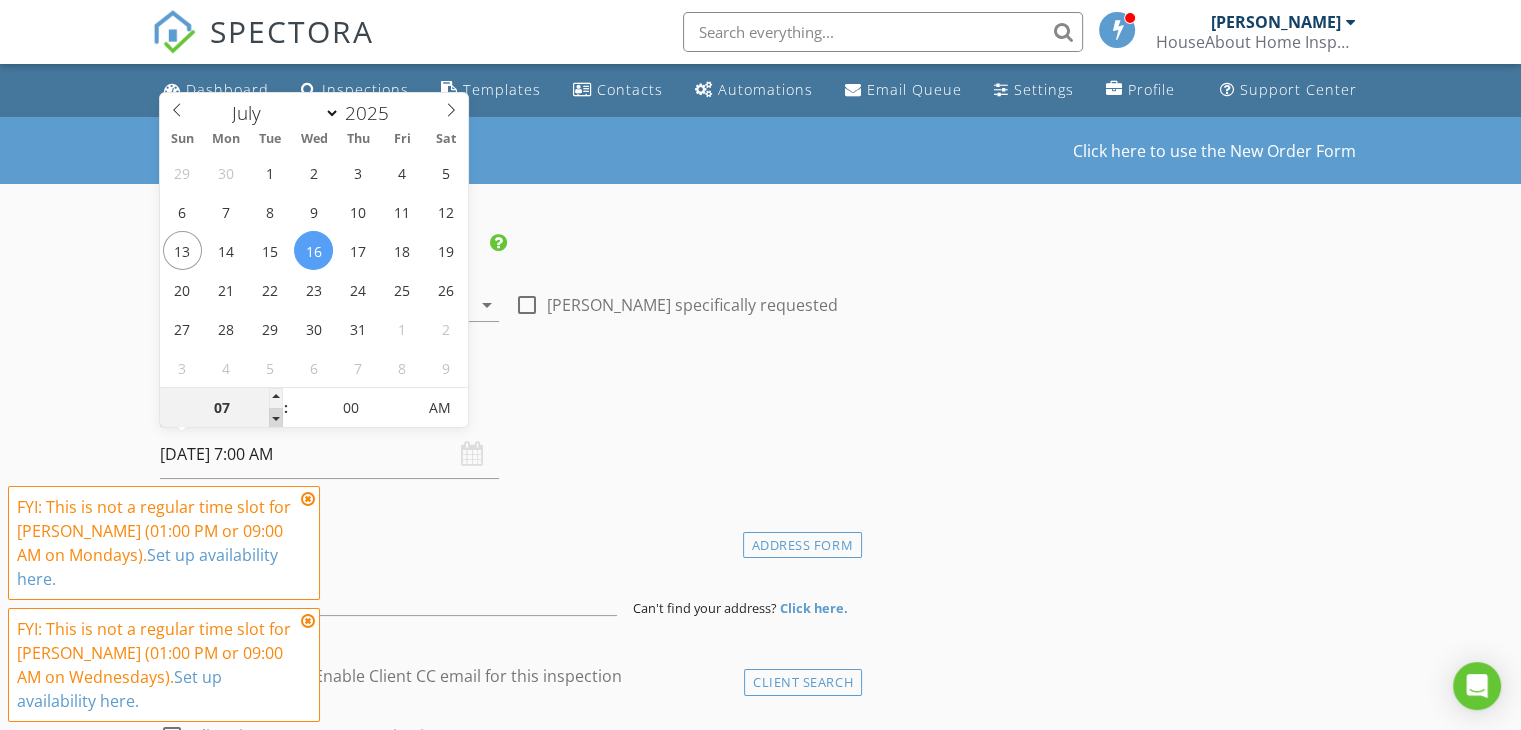 click at bounding box center [276, 418] 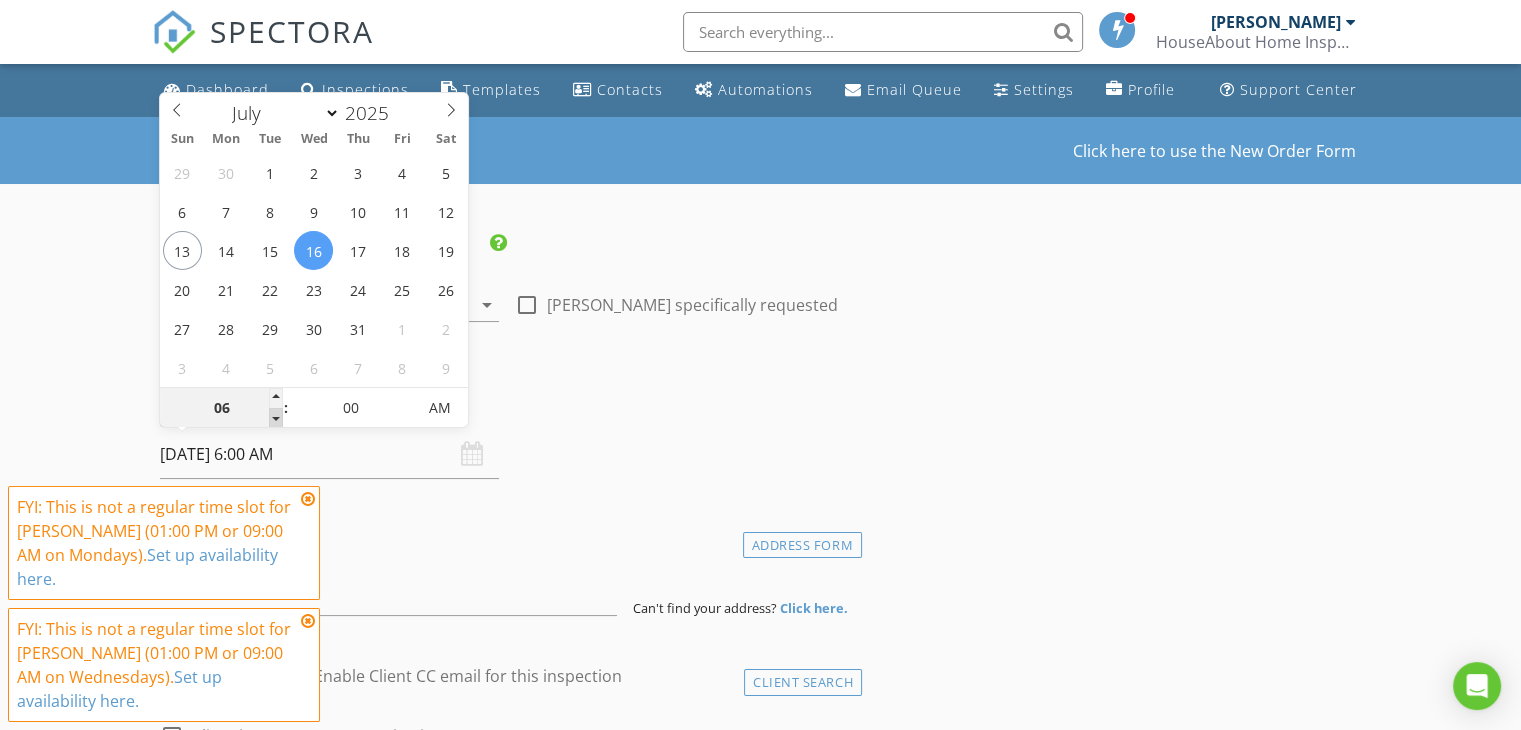 click at bounding box center [276, 418] 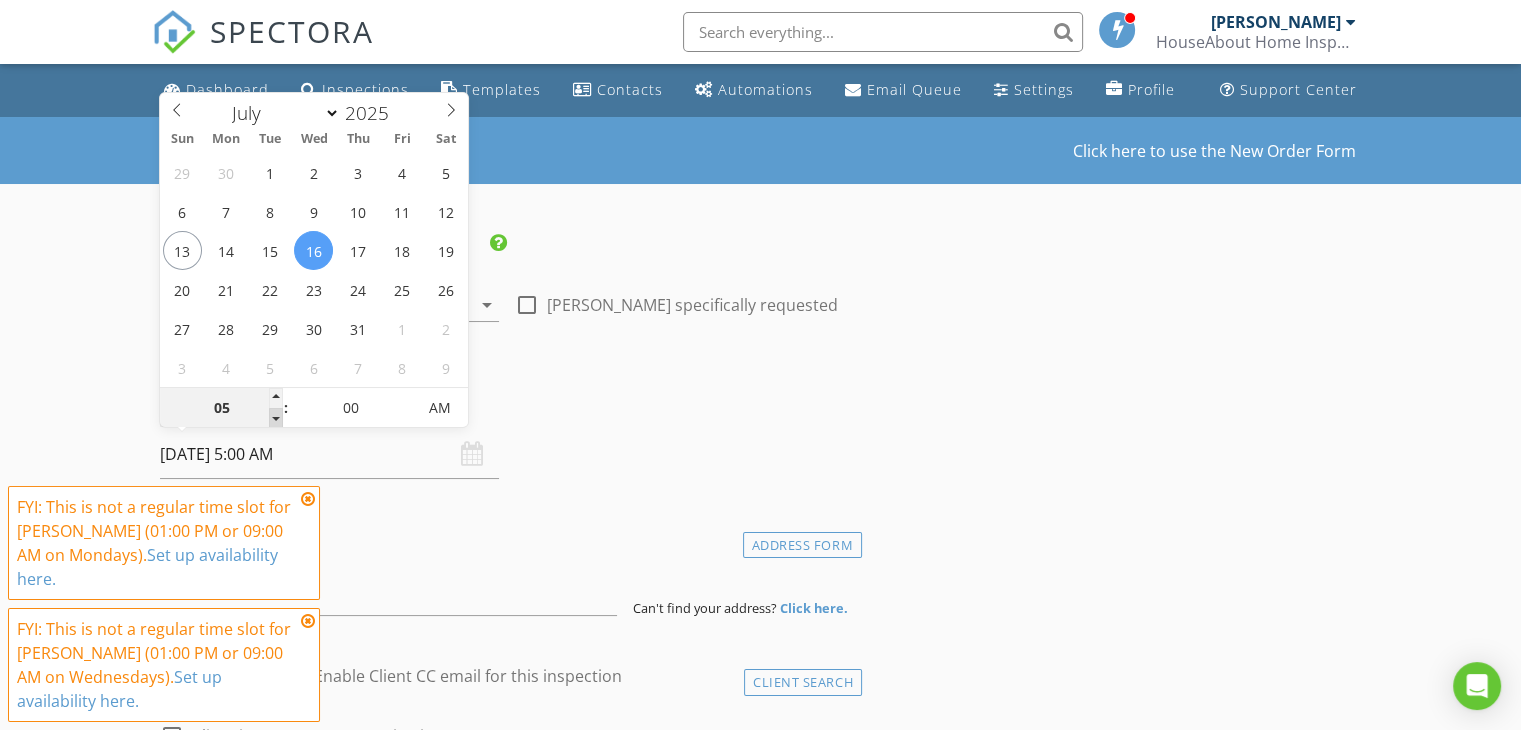 click at bounding box center (276, 418) 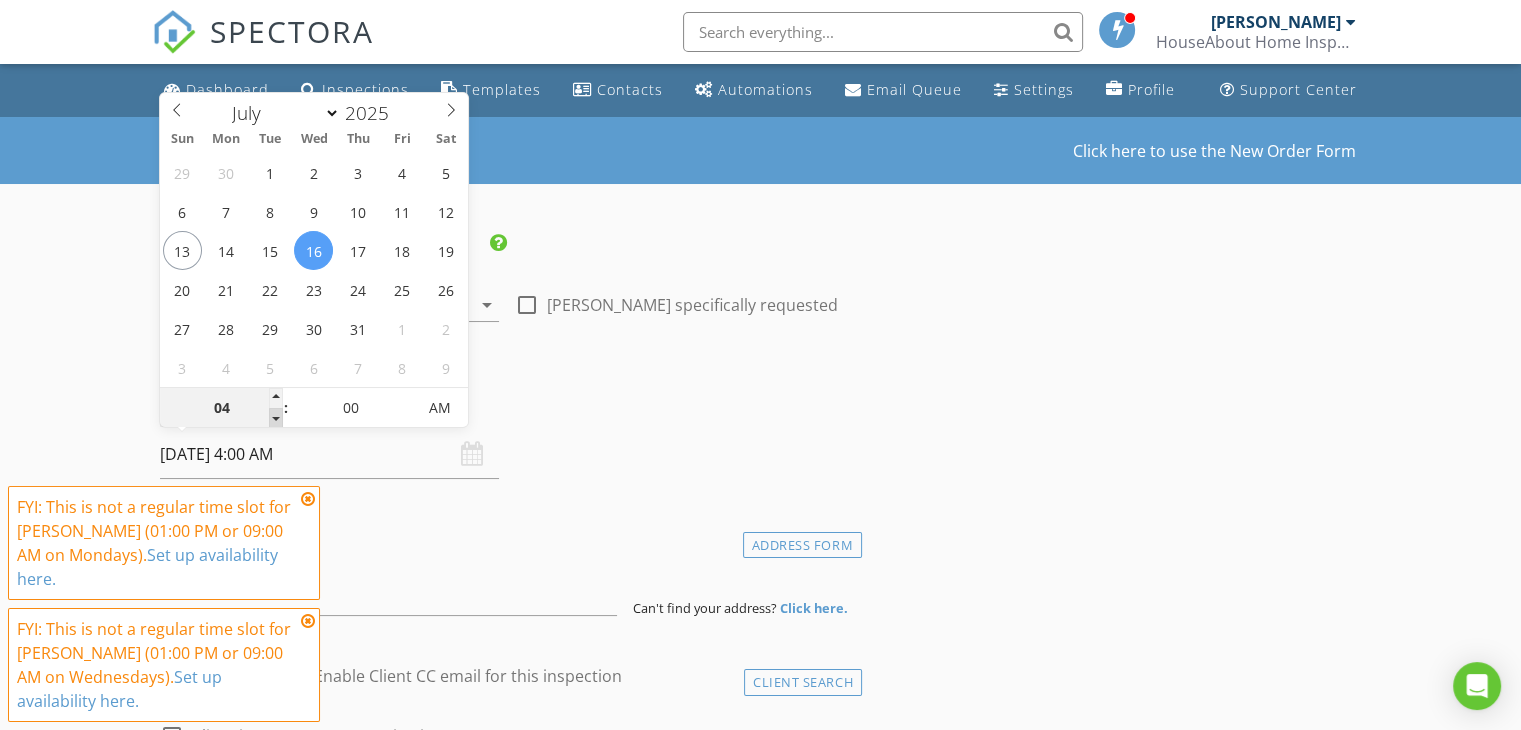 click at bounding box center (276, 418) 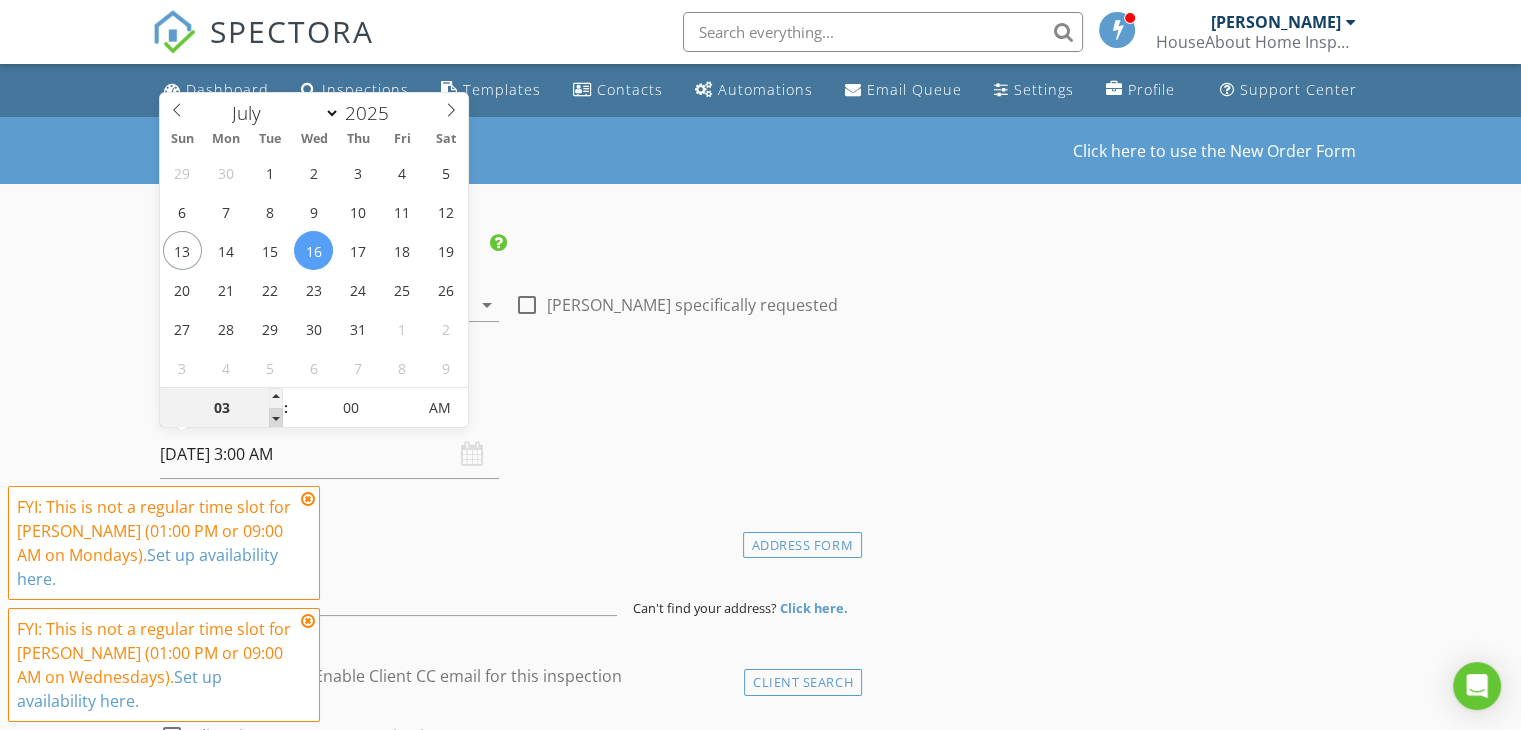 click at bounding box center (276, 418) 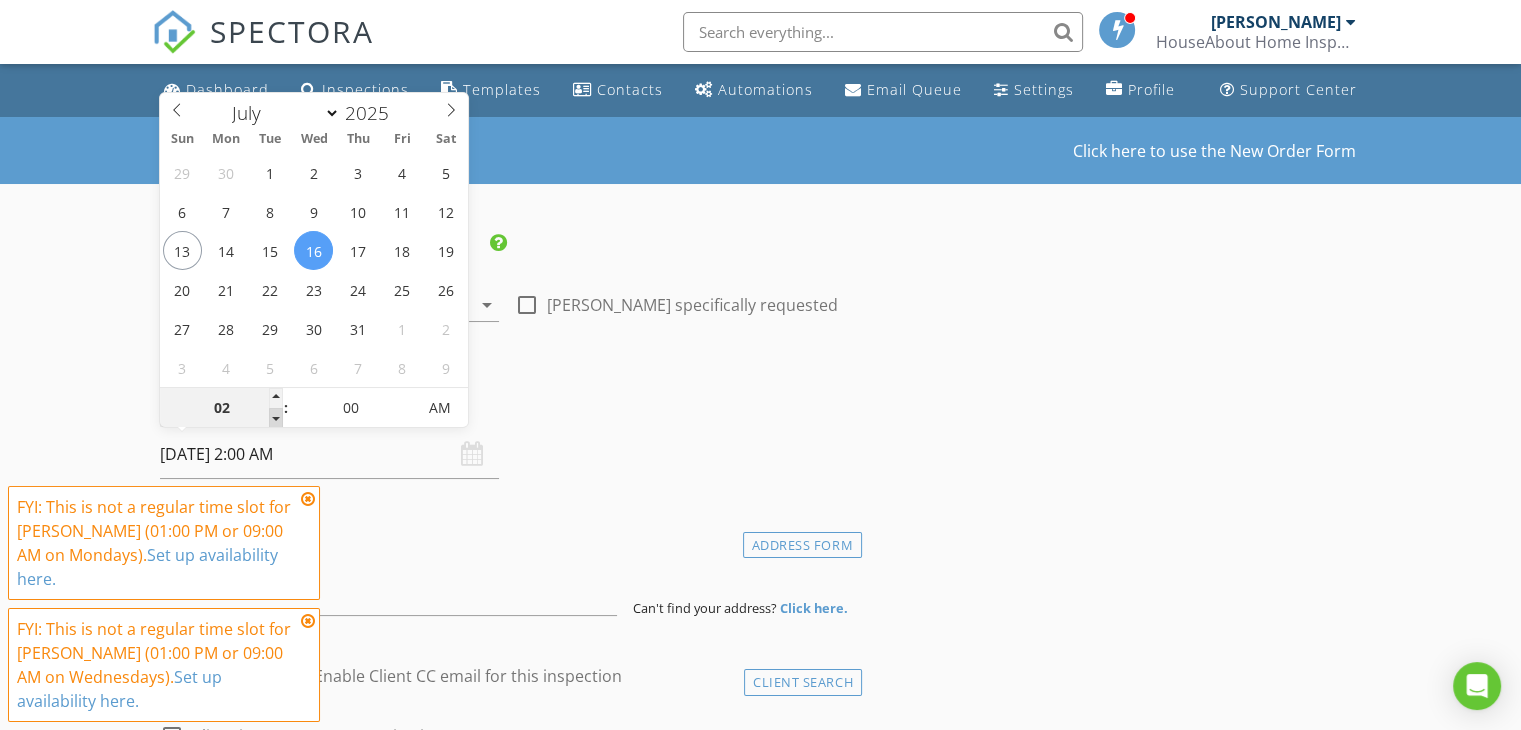 click at bounding box center (276, 418) 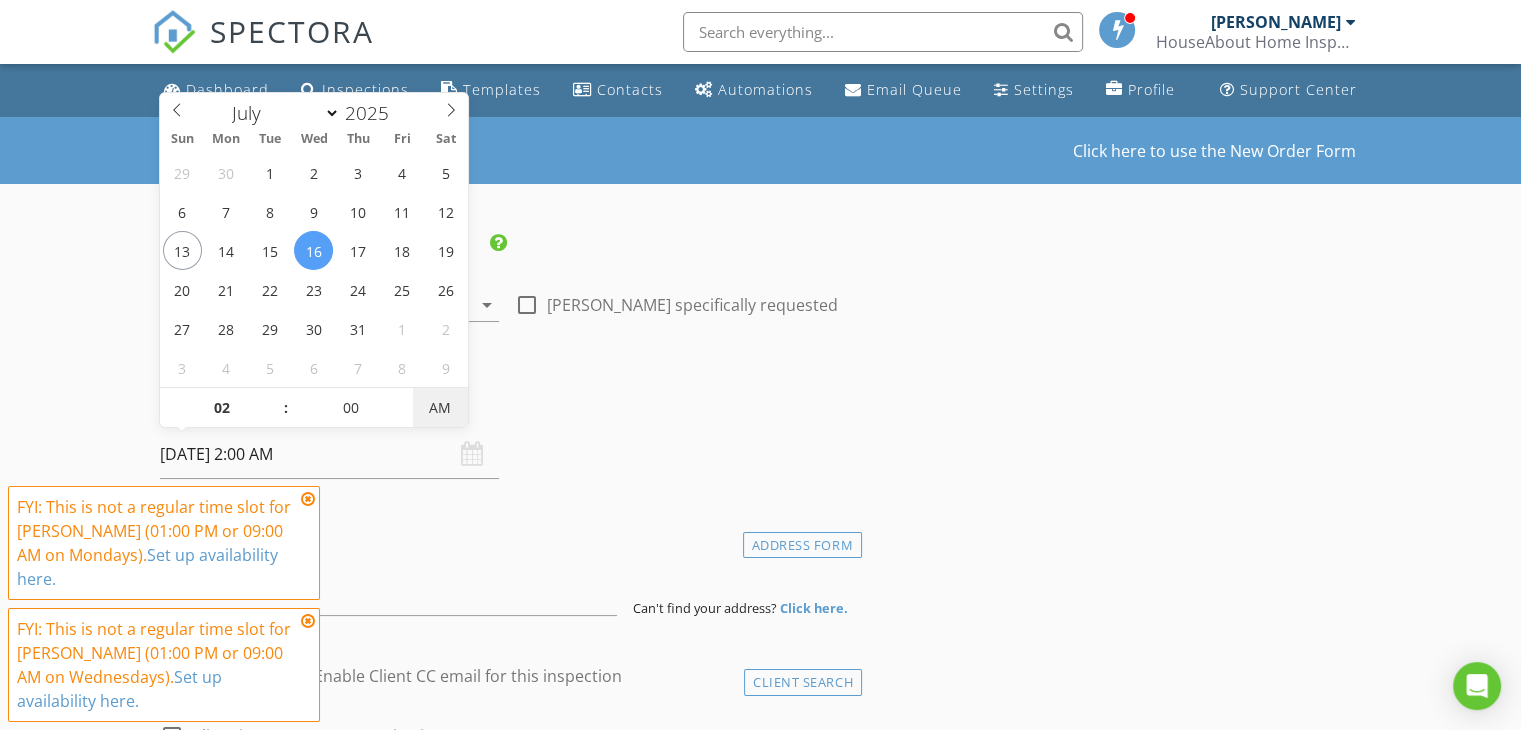 type on "[DATE] 2:00 PM" 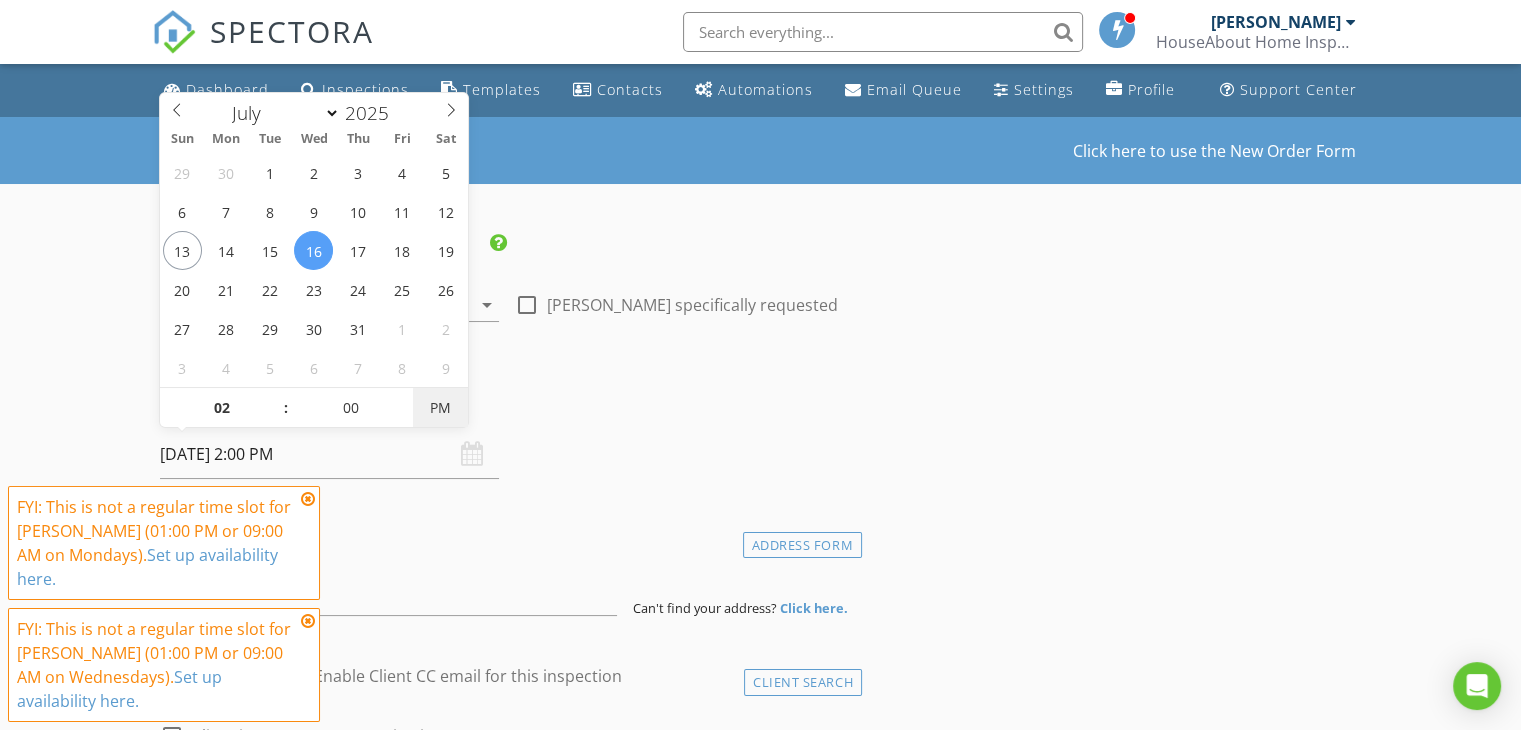click on "PM" at bounding box center (440, 408) 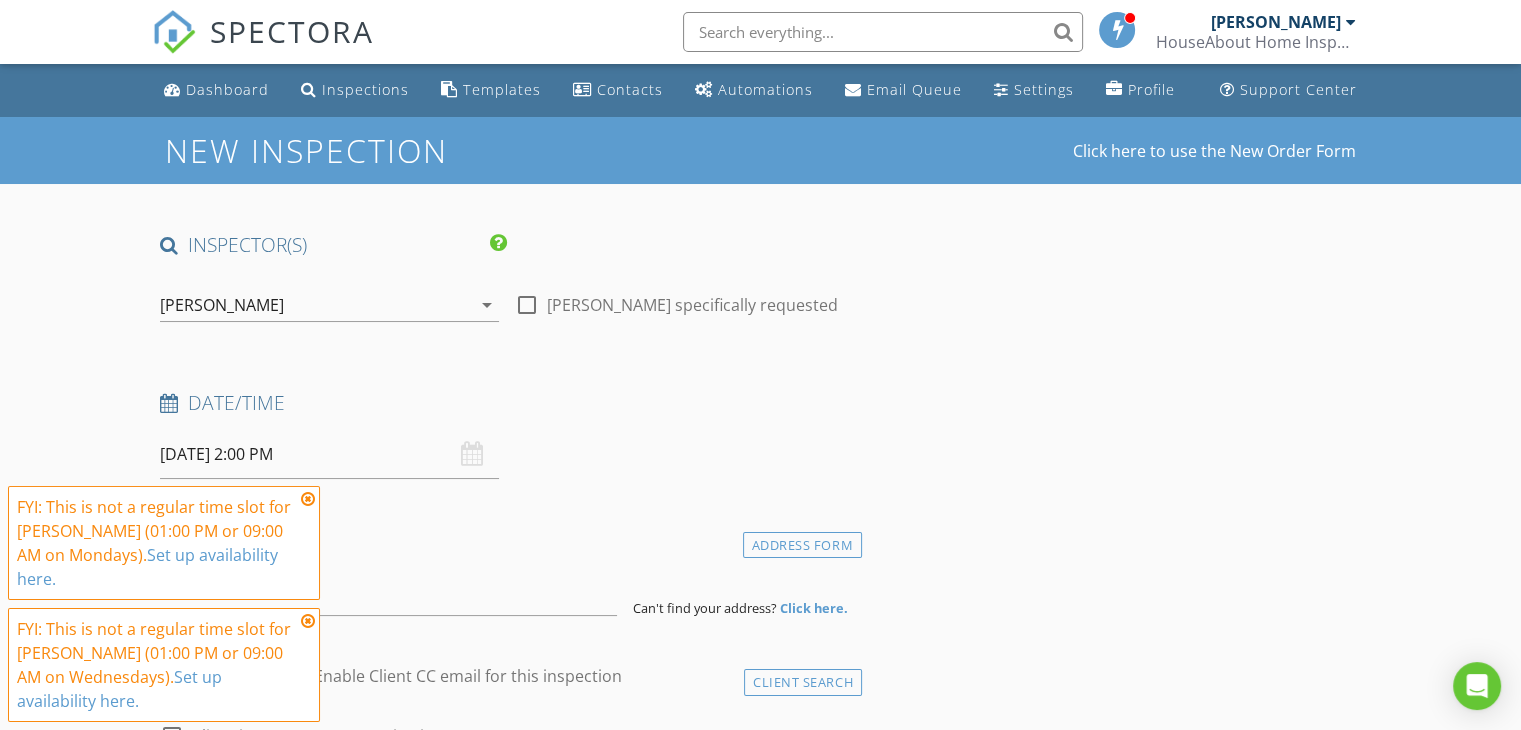 click at bounding box center (308, 499) 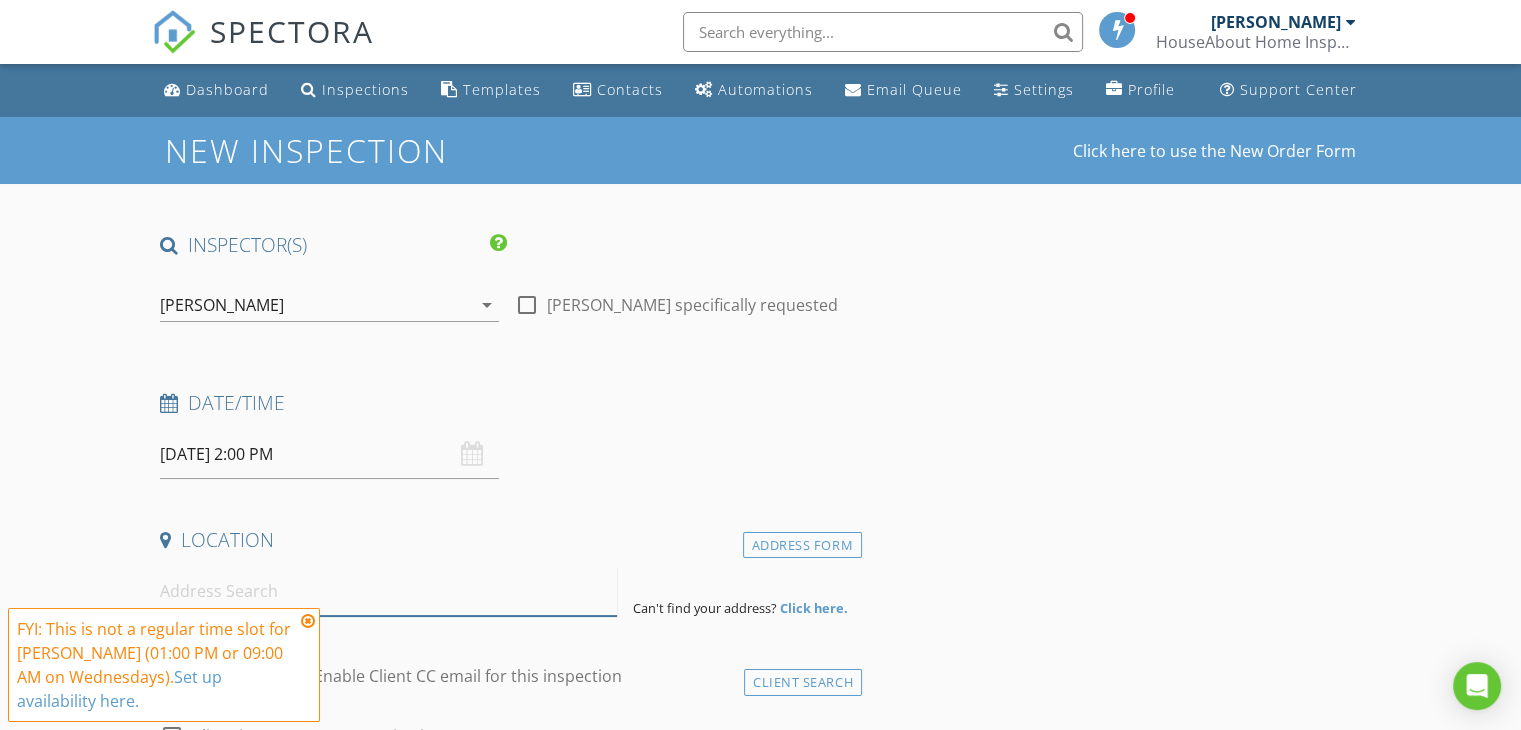 click at bounding box center [388, 591] 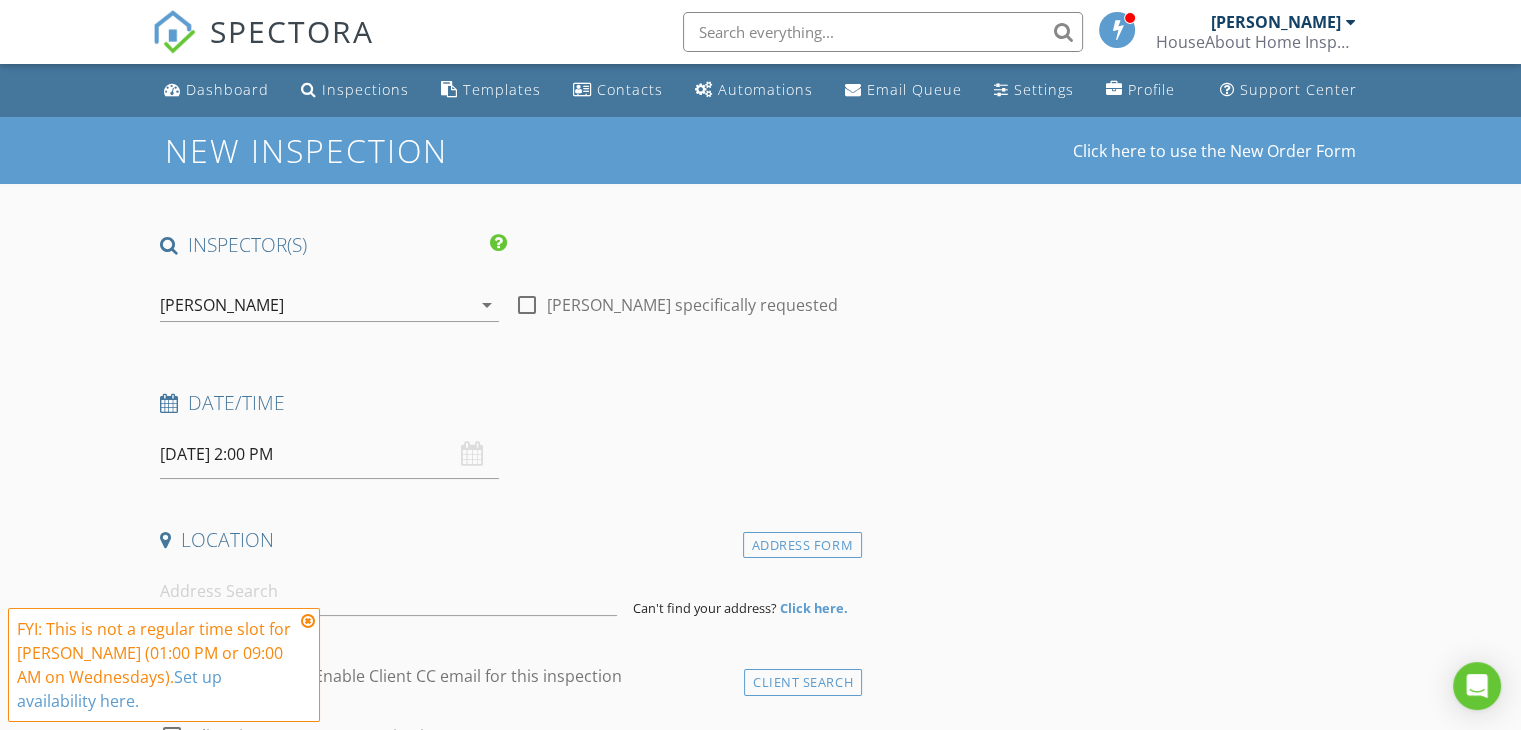 click on "Location" at bounding box center [507, 540] 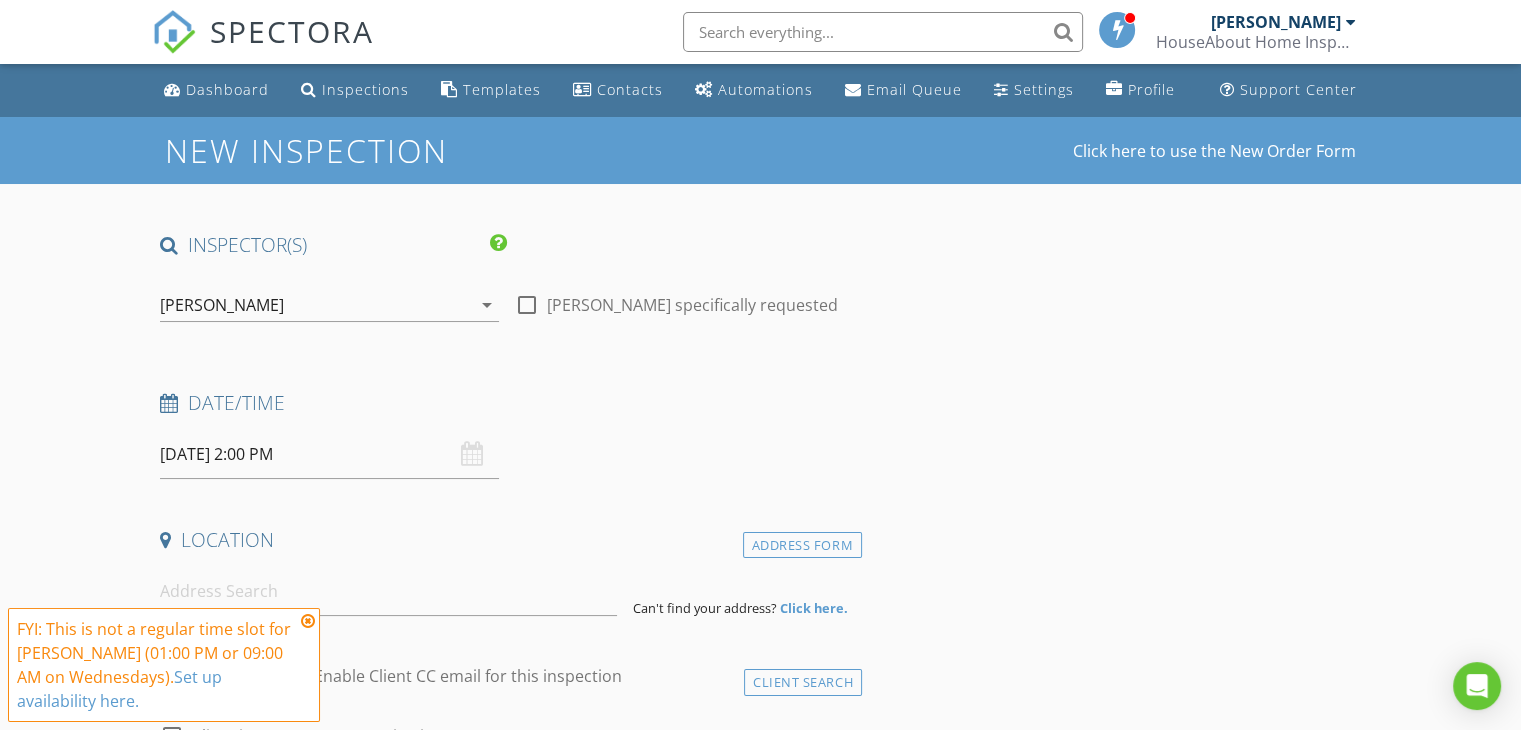 click on "Location" at bounding box center [507, 540] 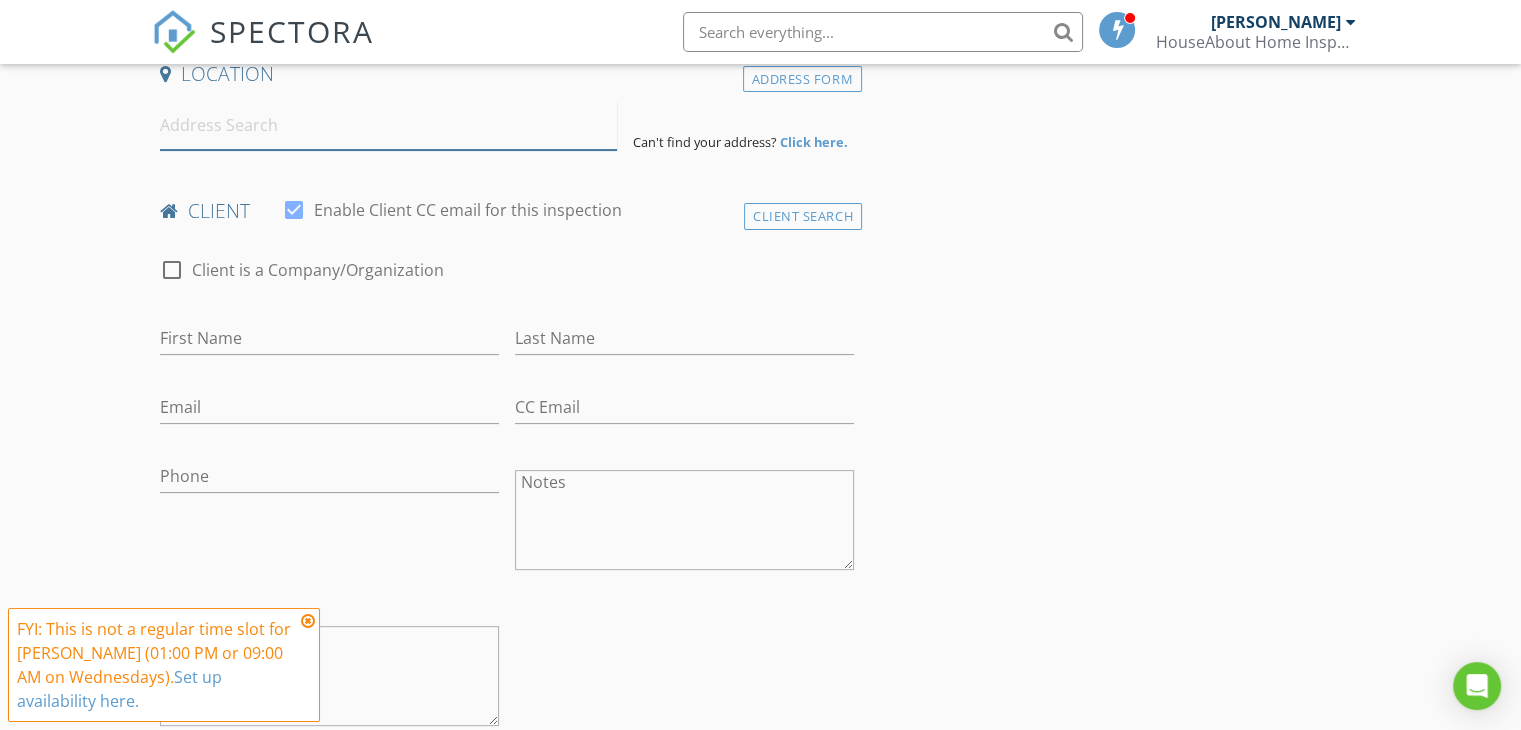 click at bounding box center (388, 125) 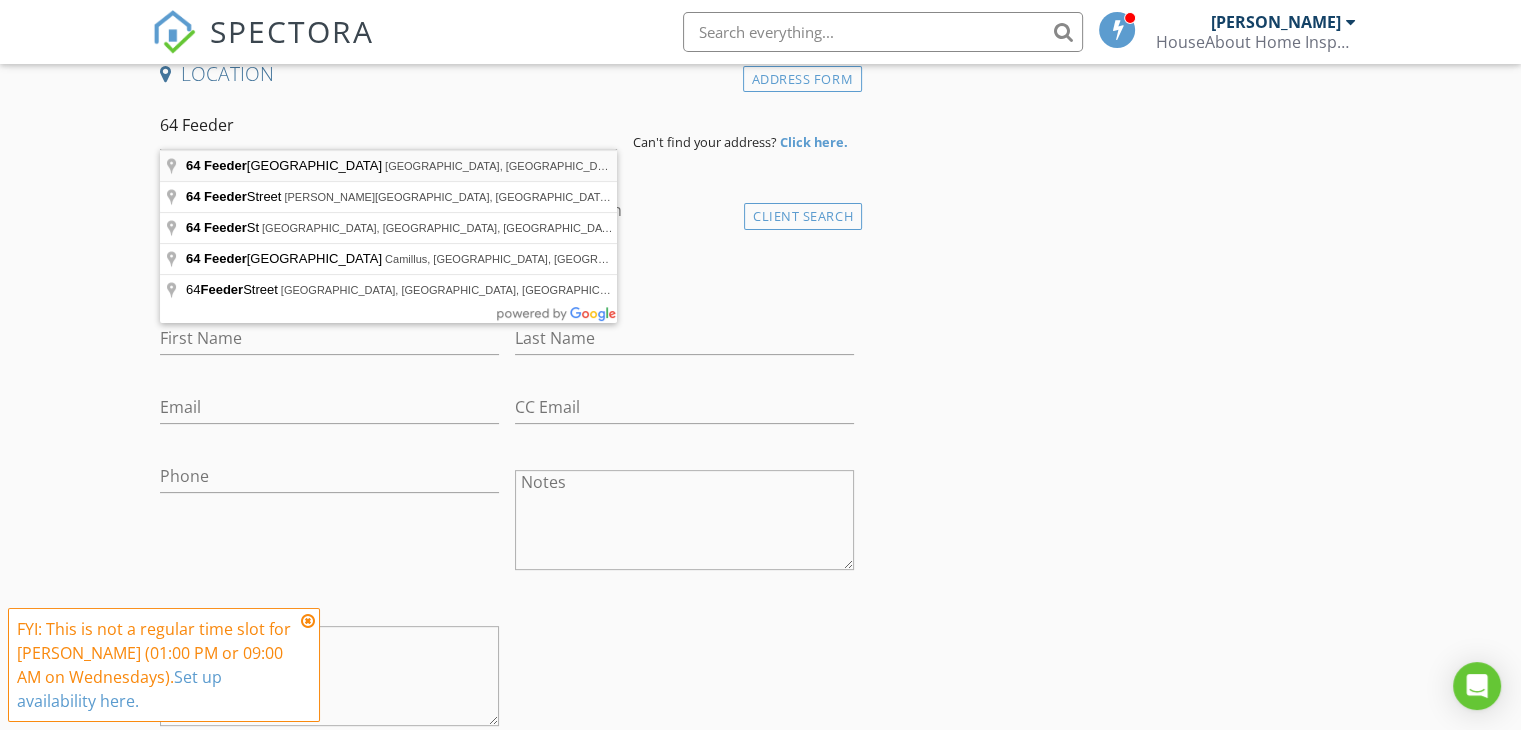 type on "64 Feeder Dam Road, South Glens Falls, NY, USA" 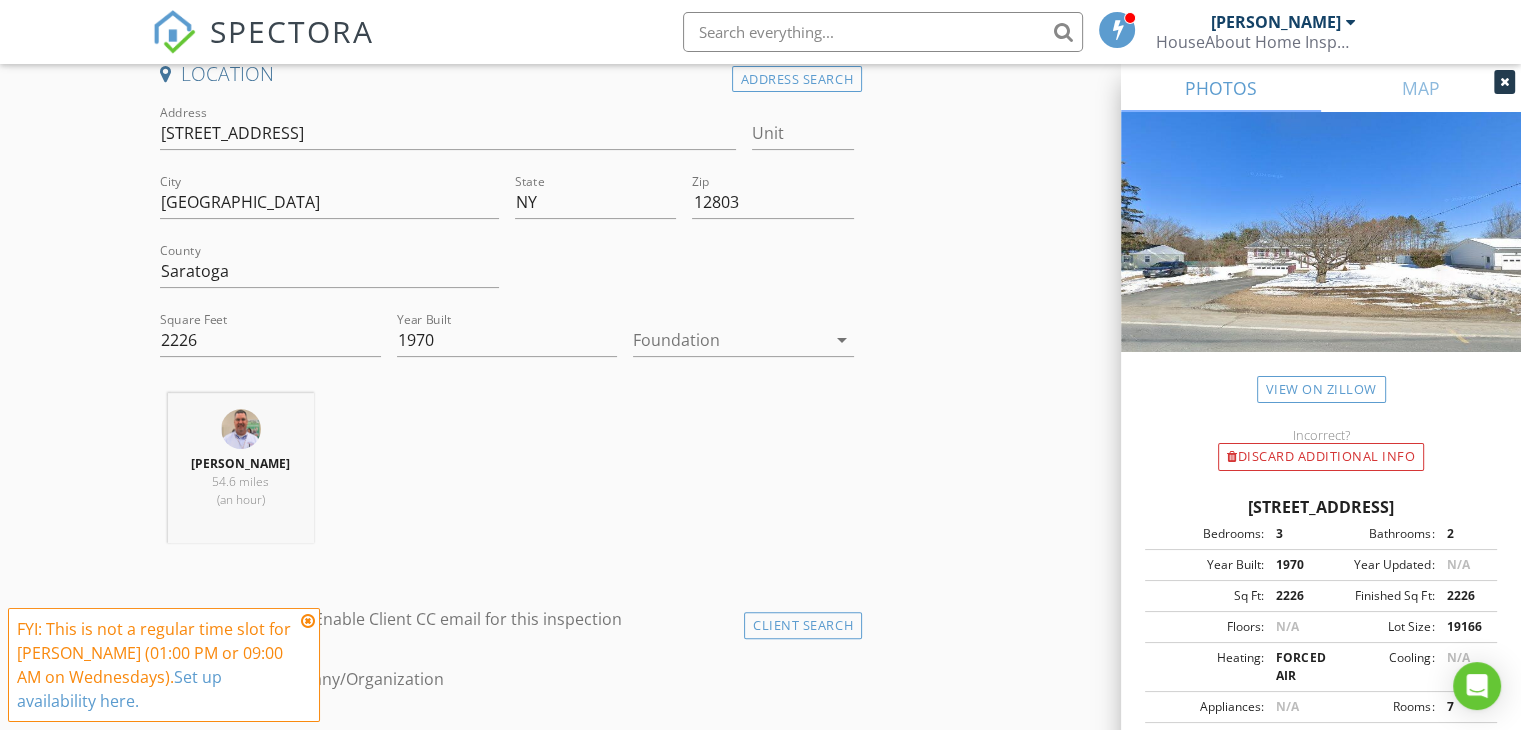 click at bounding box center [729, 340] 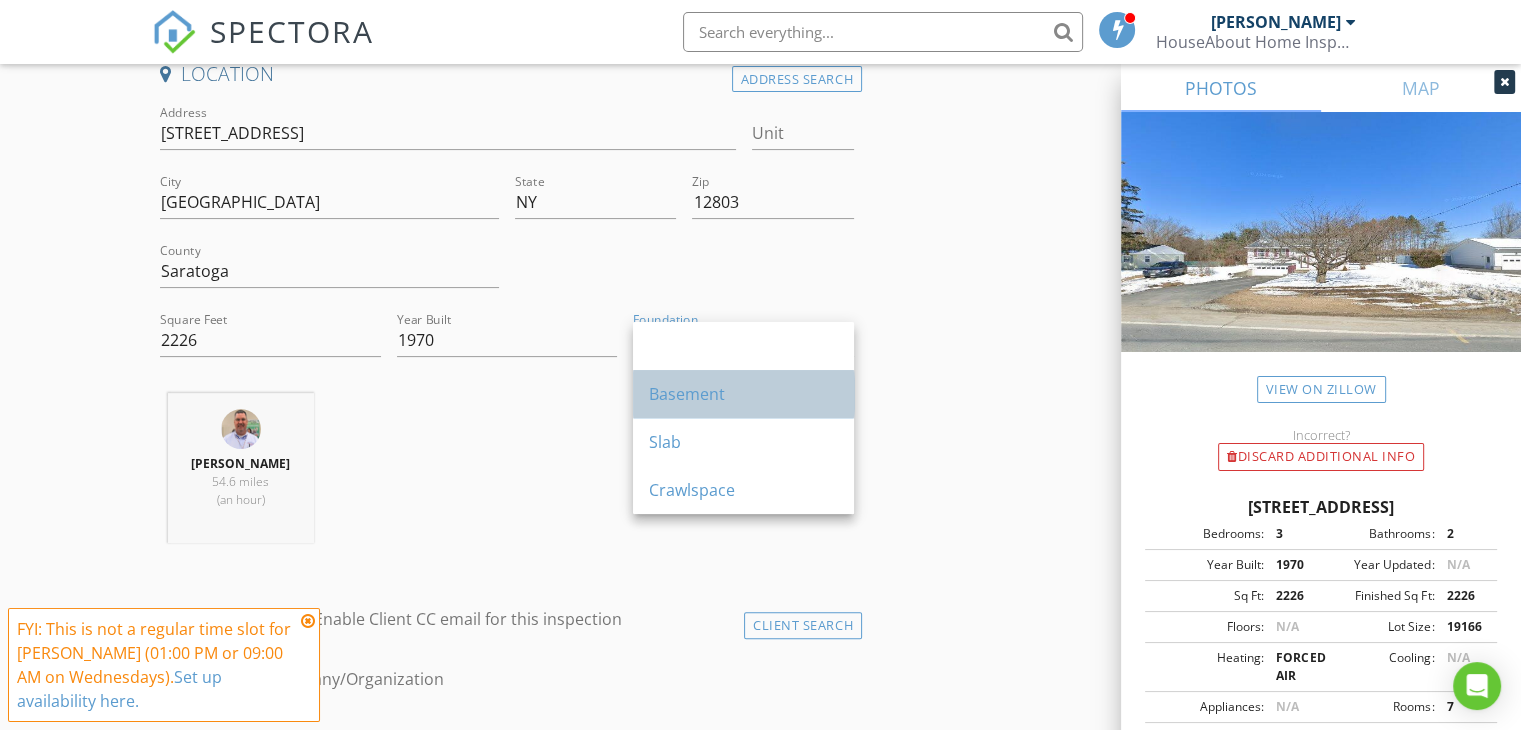 click on "Basement" at bounding box center [743, 394] 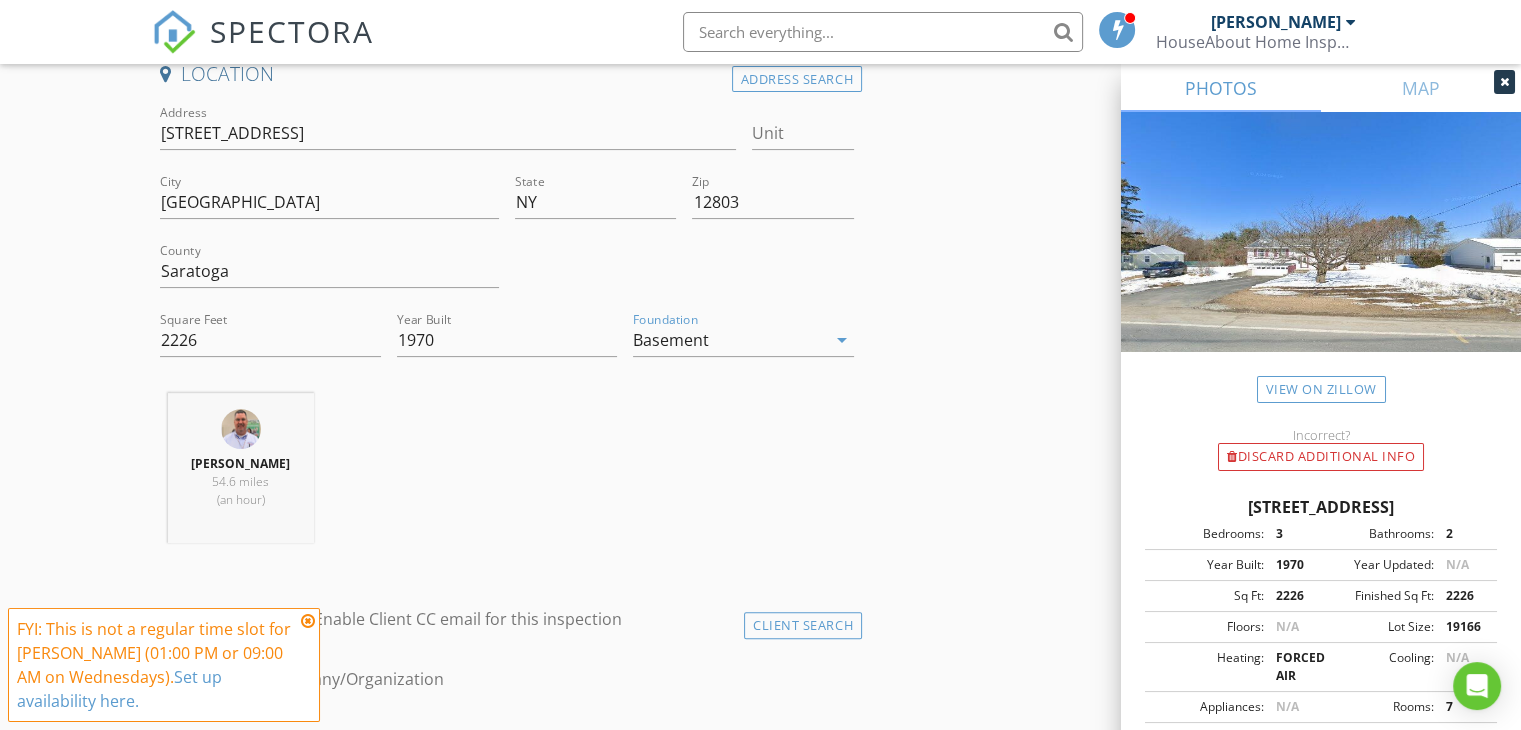 scroll, scrollTop: 933, scrollLeft: 0, axis: vertical 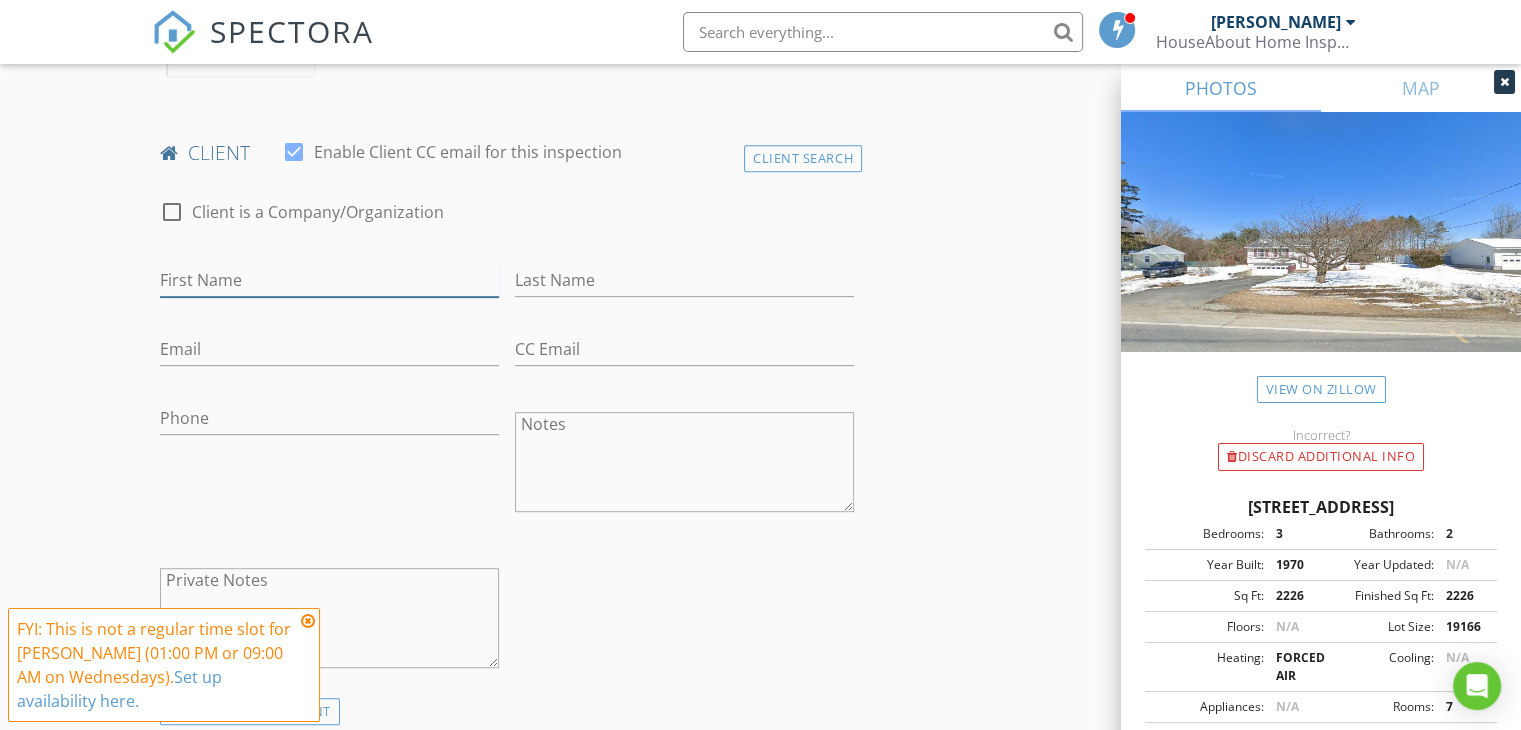 click on "First Name" at bounding box center (329, 280) 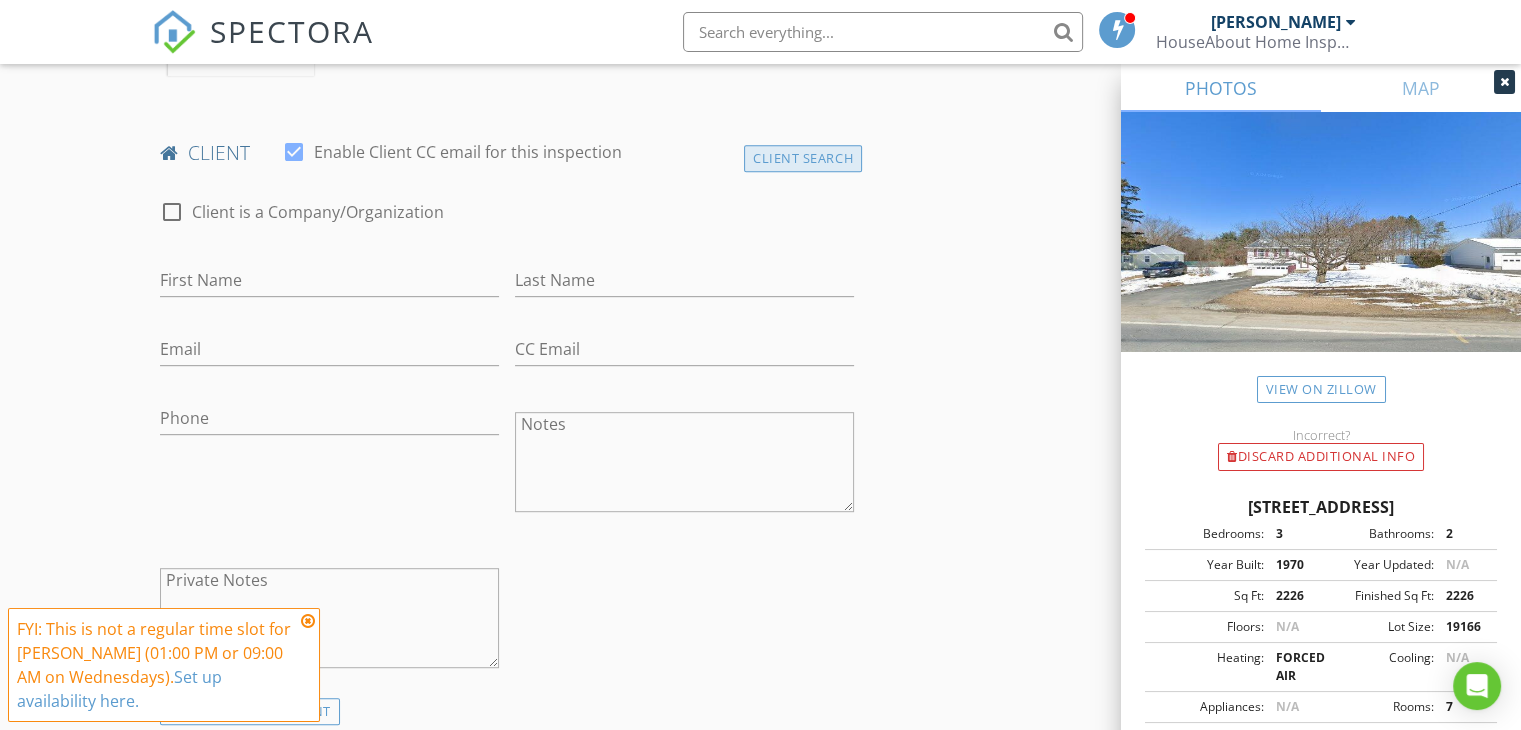 click on "Client Search" at bounding box center [803, 158] 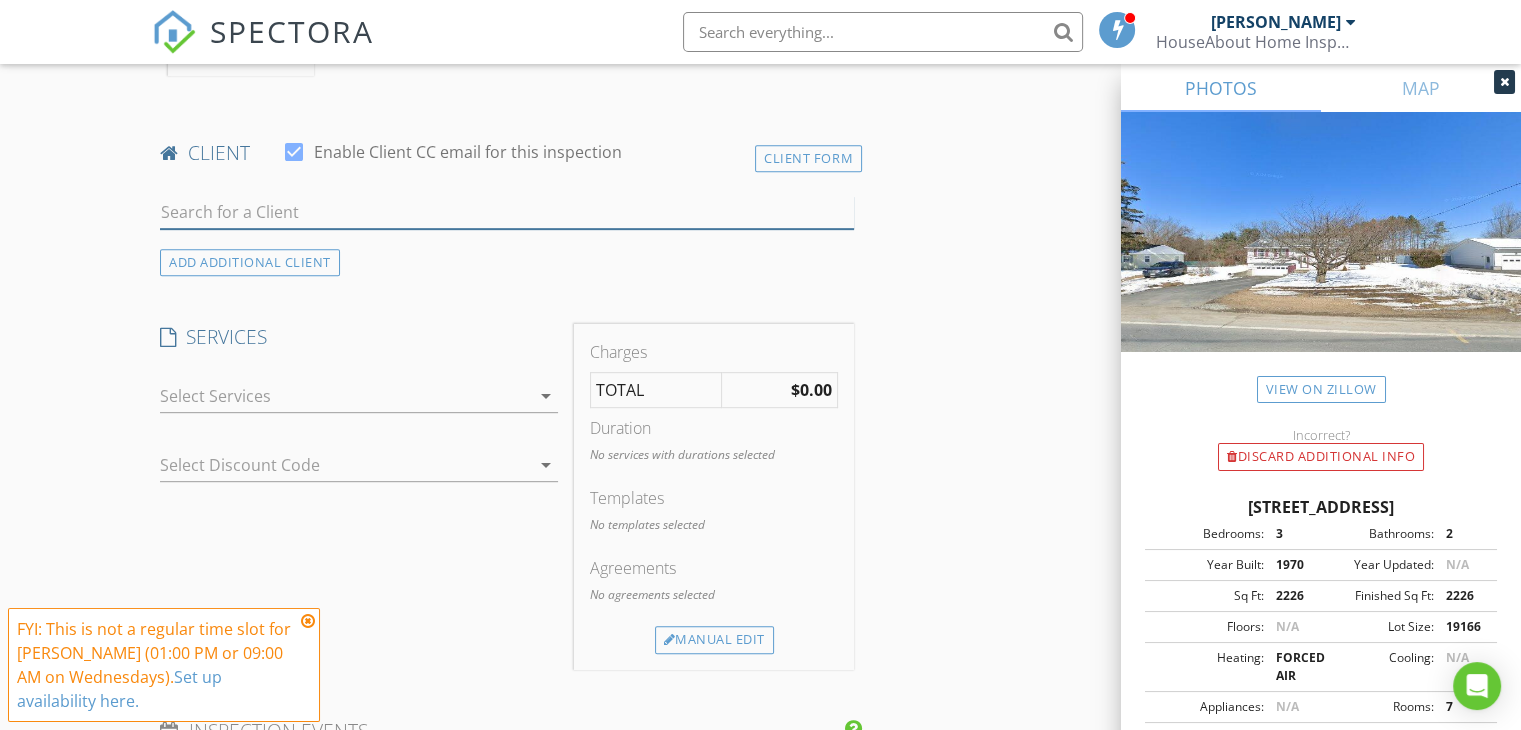 click at bounding box center (507, 212) 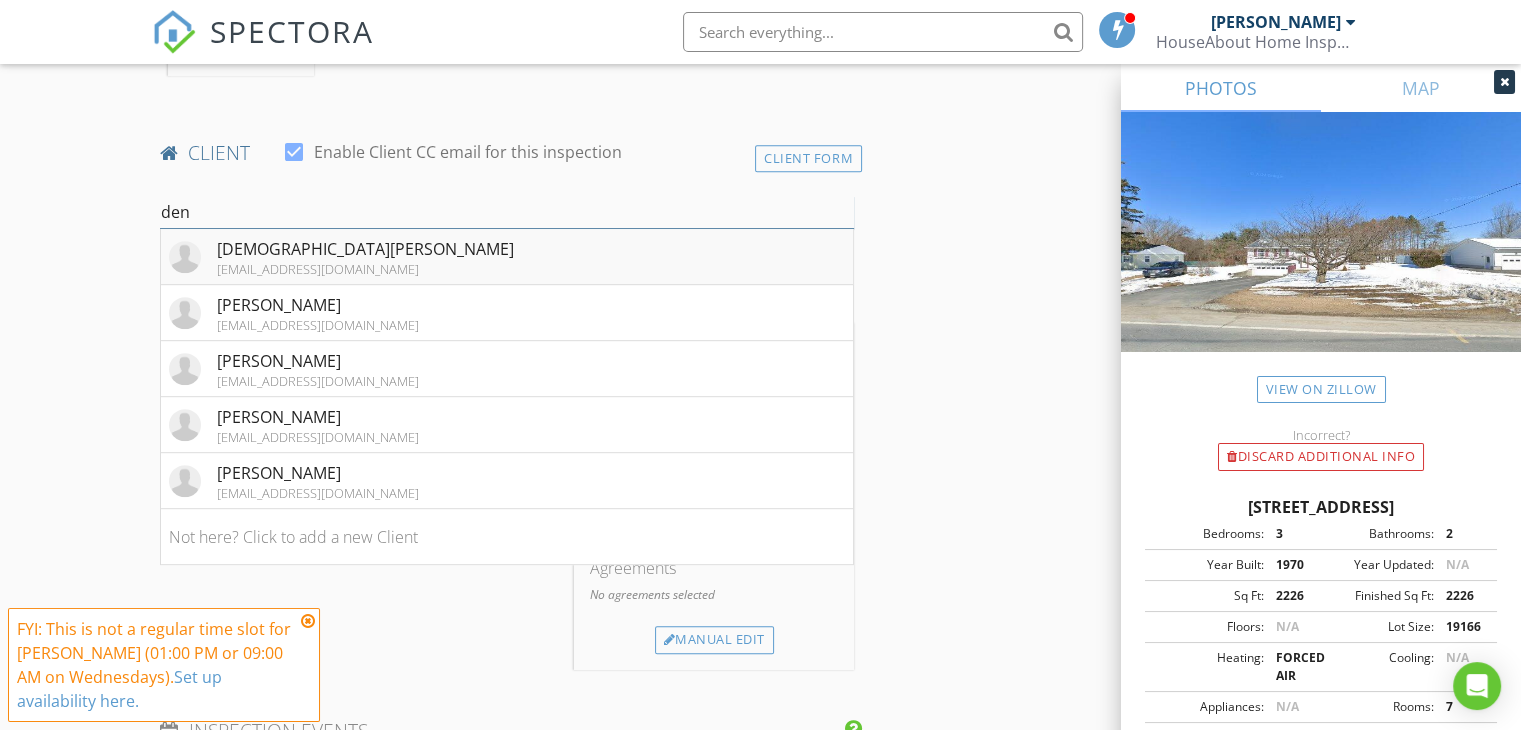 type on "den" 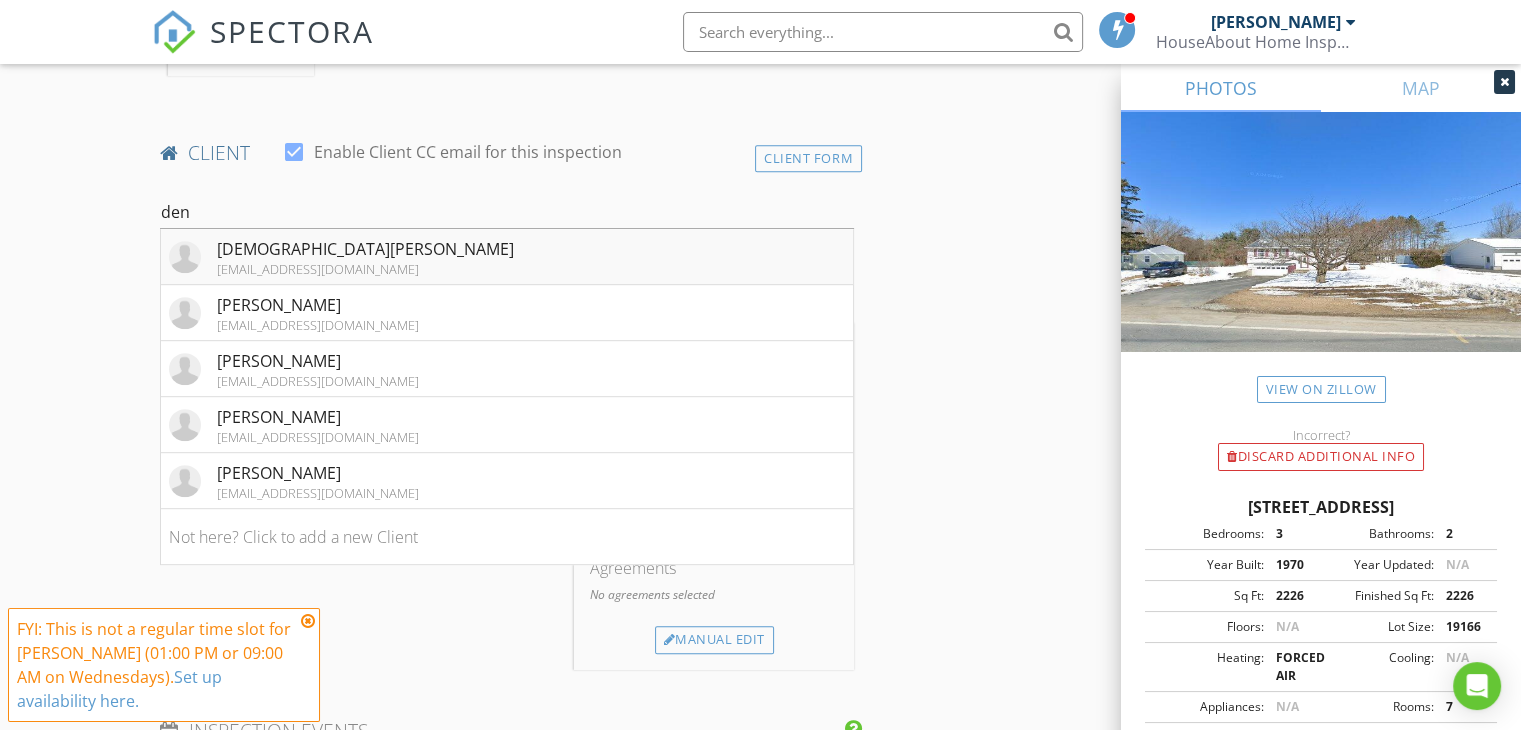 click on "[EMAIL_ADDRESS][DOMAIN_NAME]" at bounding box center [365, 269] 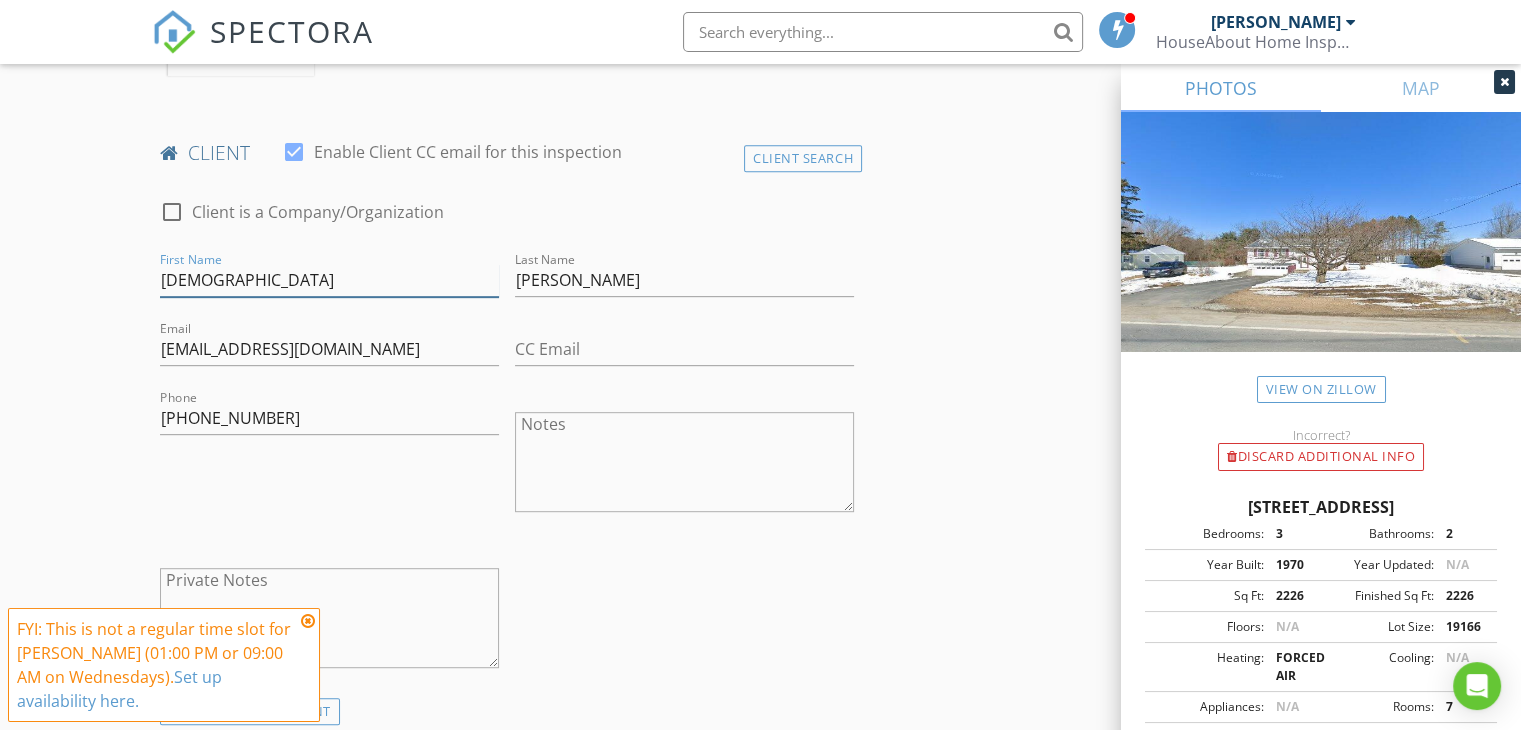 click on "Christian" at bounding box center (329, 280) 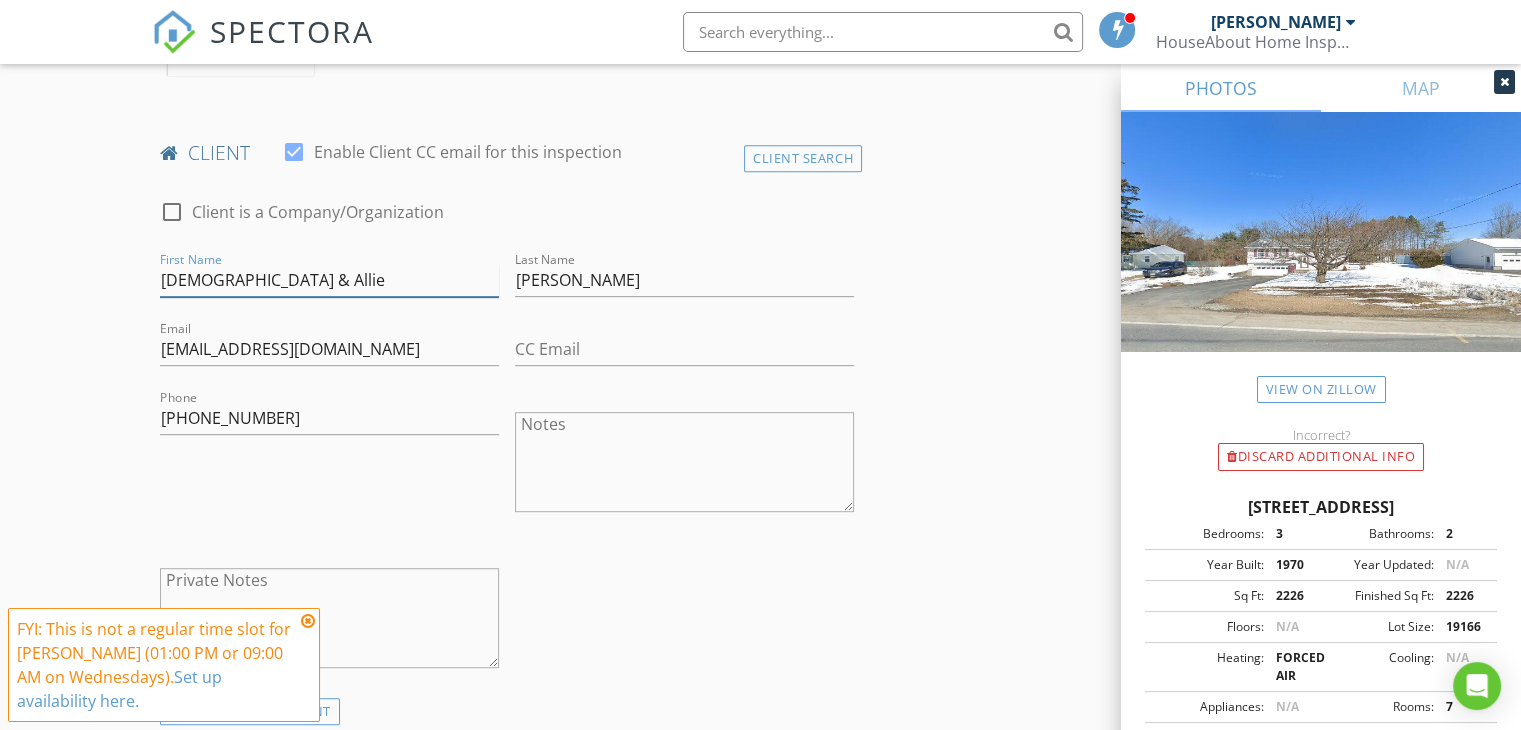 type on "[DEMOGRAPHIC_DATA] & Allie" 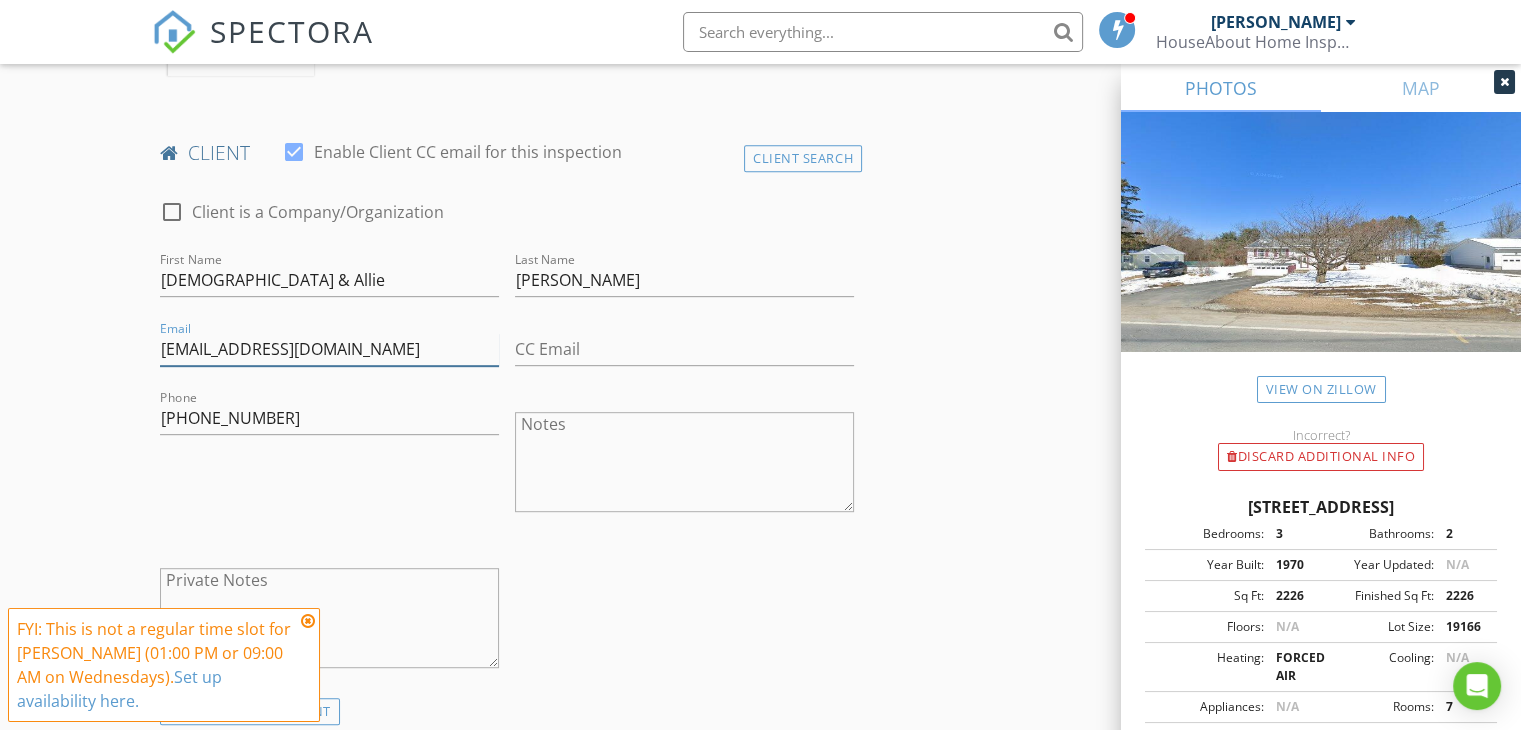 drag, startPoint x: 364, startPoint y: 349, endPoint x: 163, endPoint y: 345, distance: 201.0398 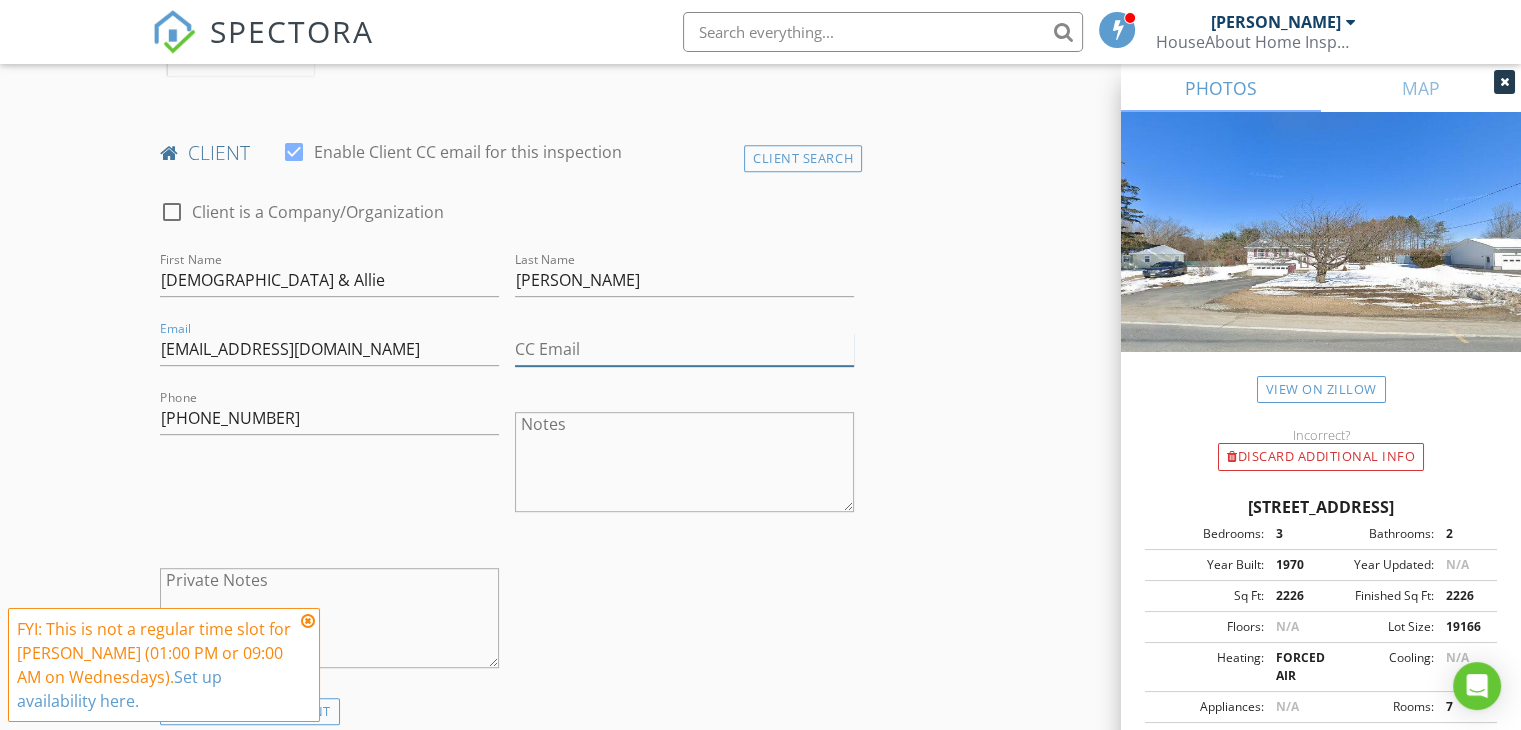 click on "CC Email" at bounding box center (684, 349) 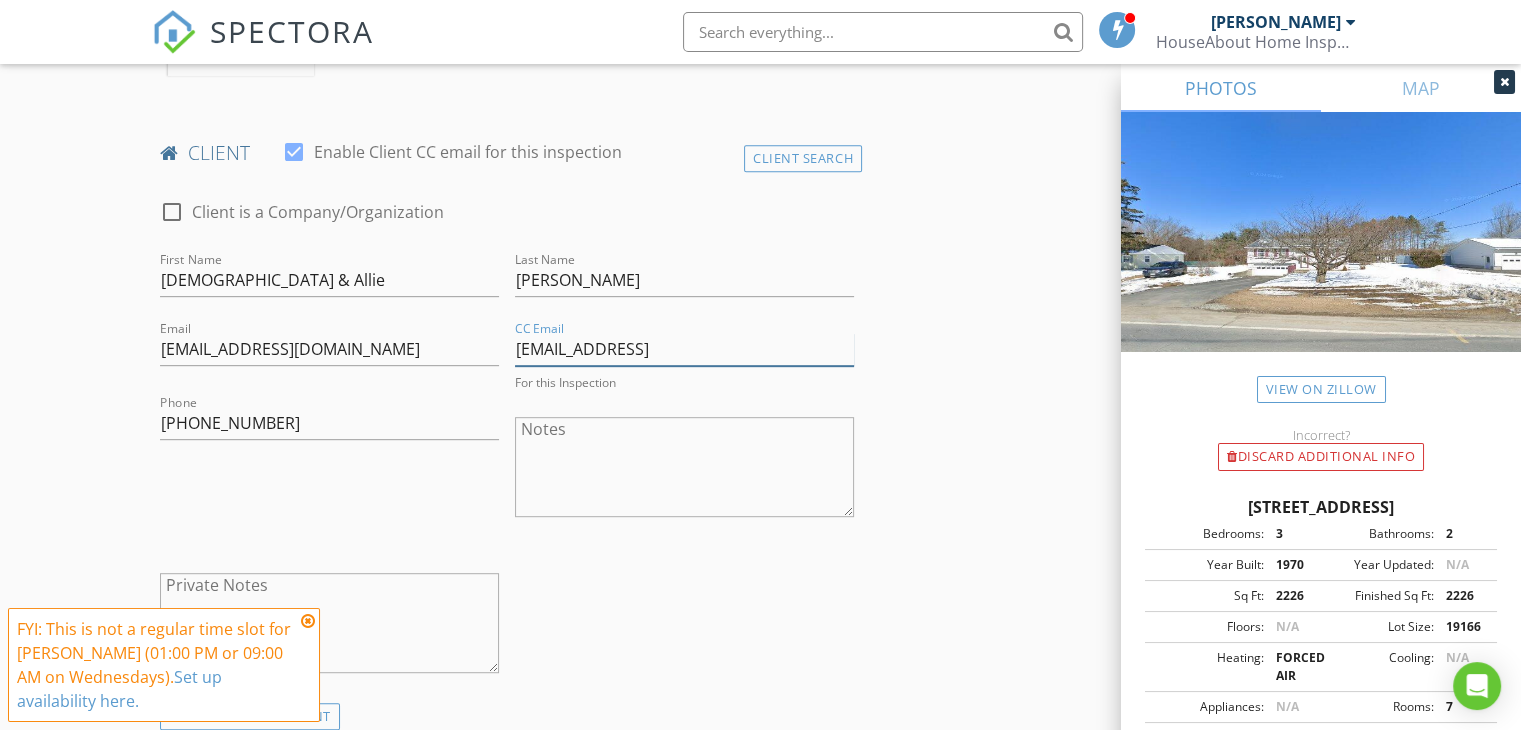 type on "[EMAIL_ADDRESS]" 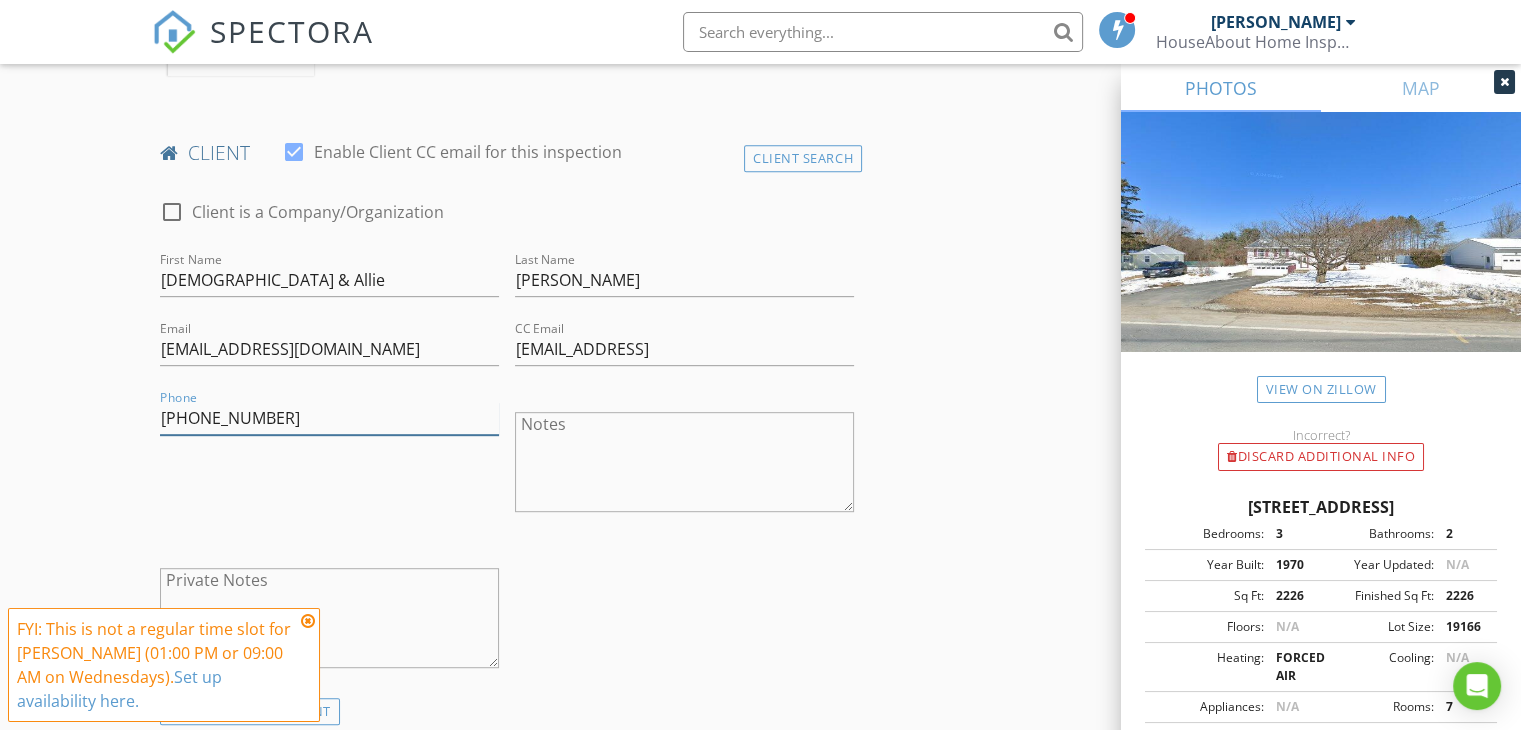 drag, startPoint x: 304, startPoint y: 431, endPoint x: 135, endPoint y: 423, distance: 169.18924 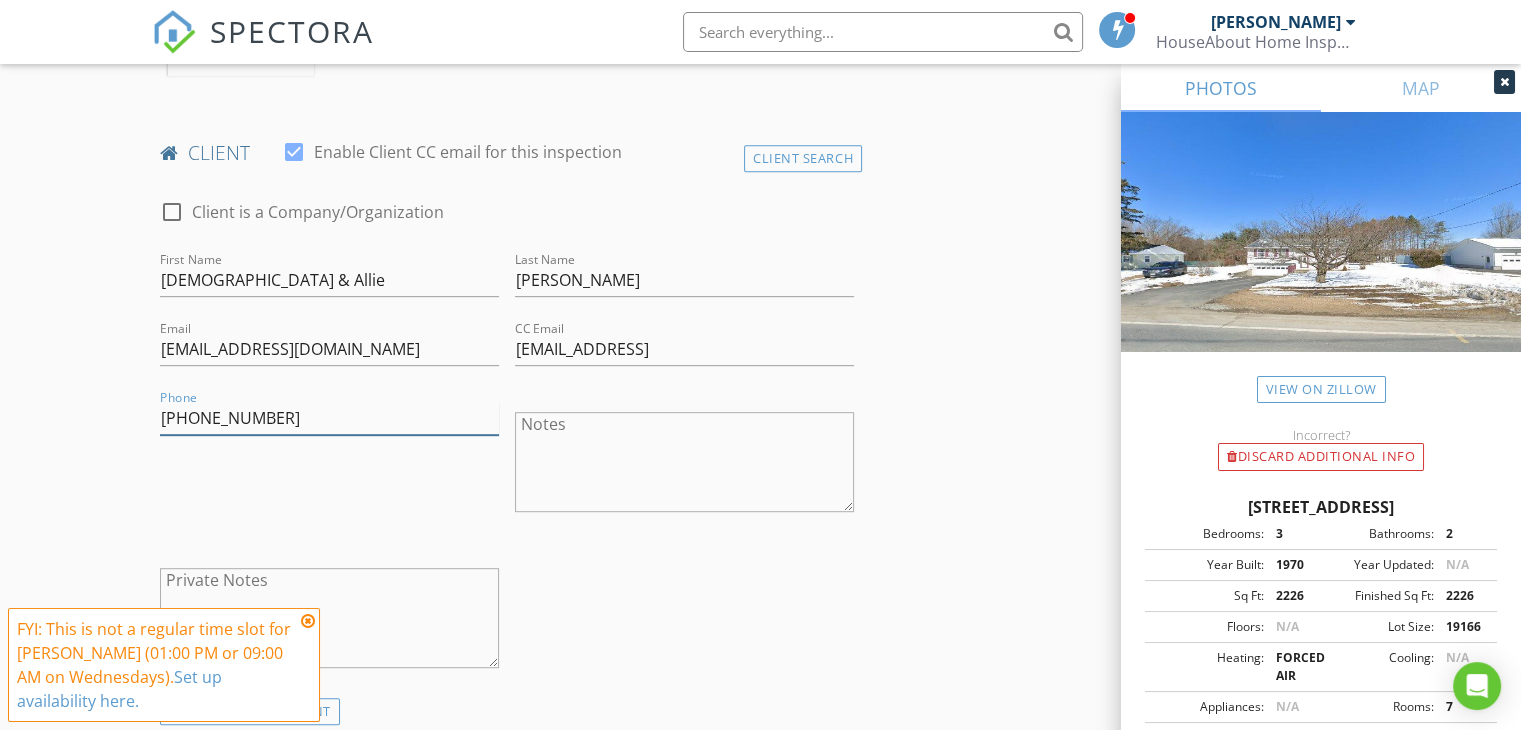 scroll, scrollTop: 1400, scrollLeft: 0, axis: vertical 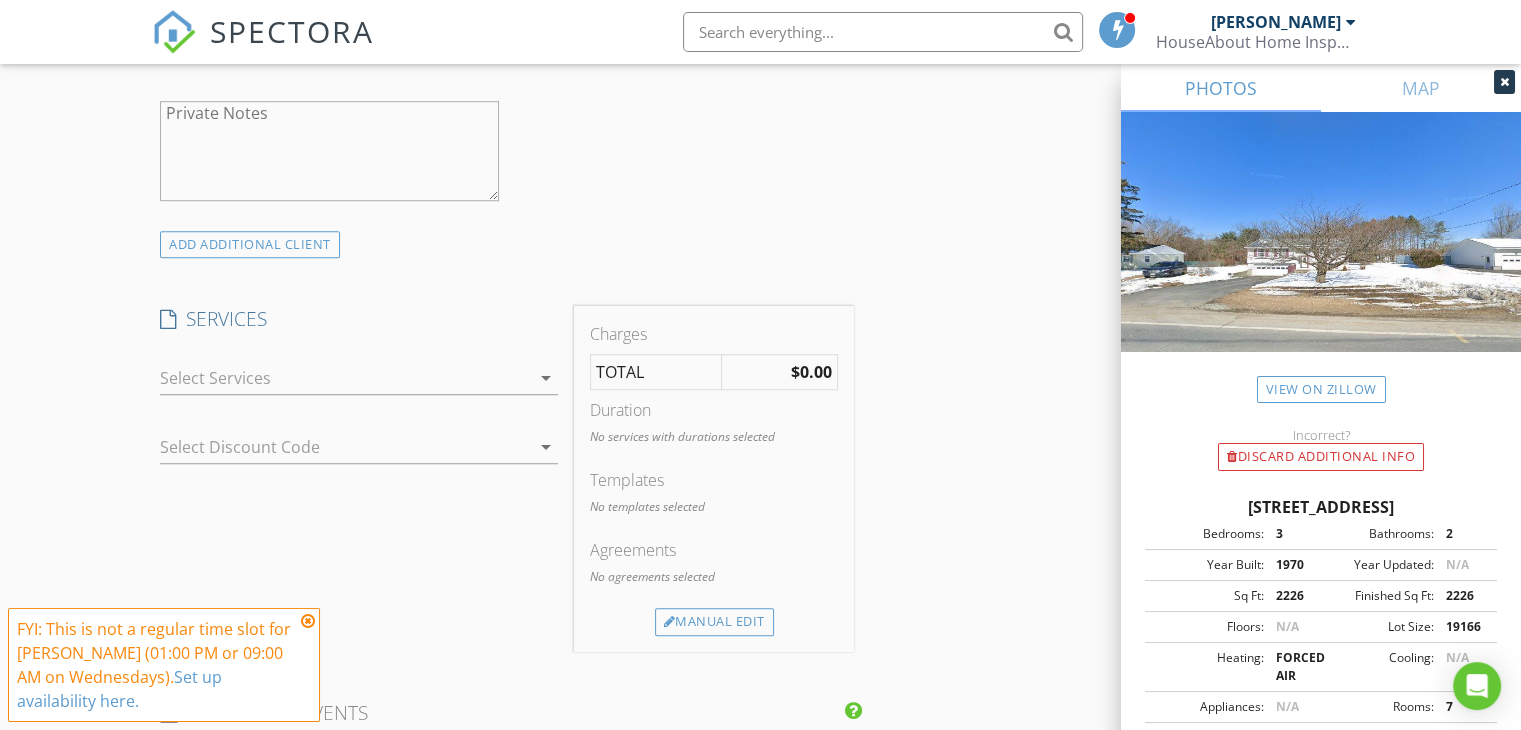 type on "[PHONE_NUMBER]" 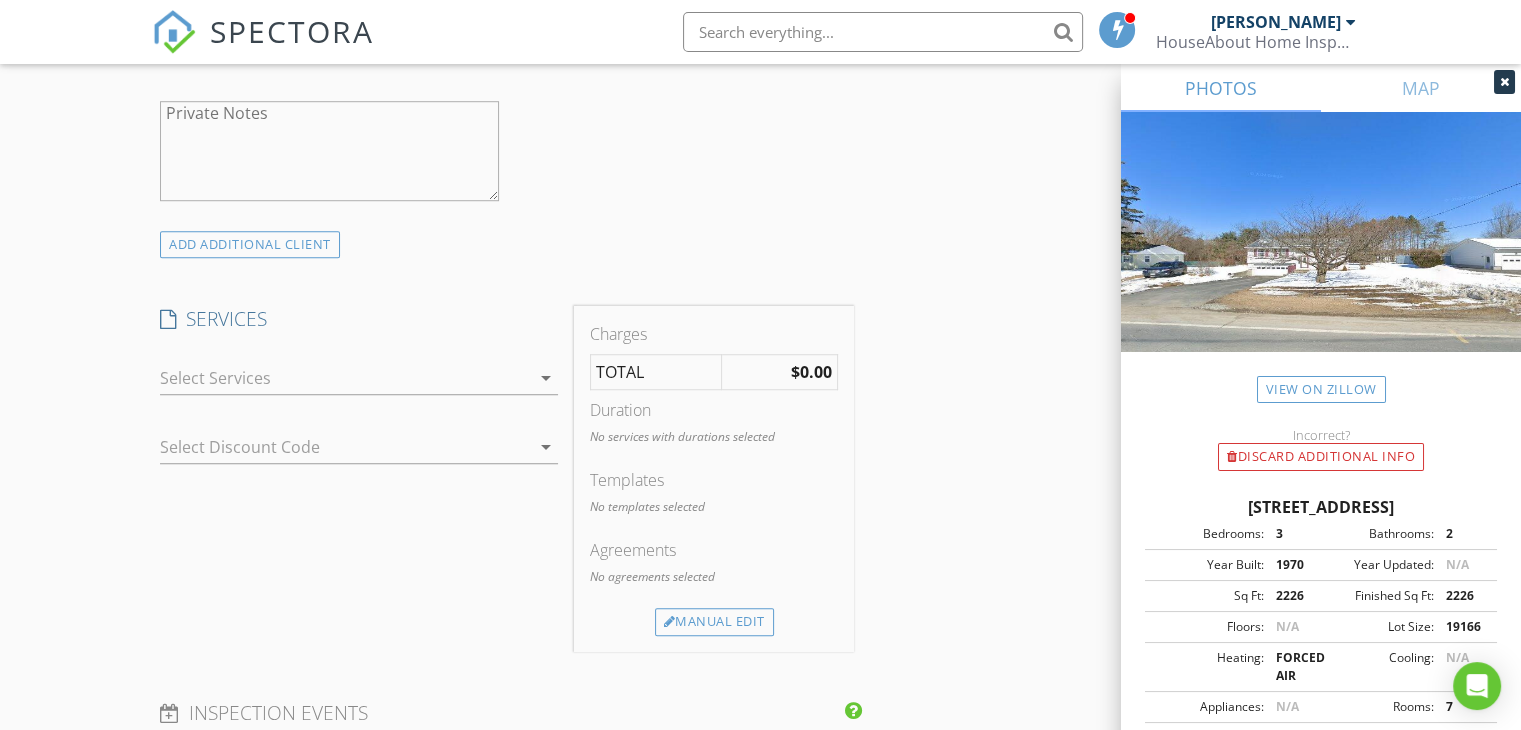 click at bounding box center [345, 378] 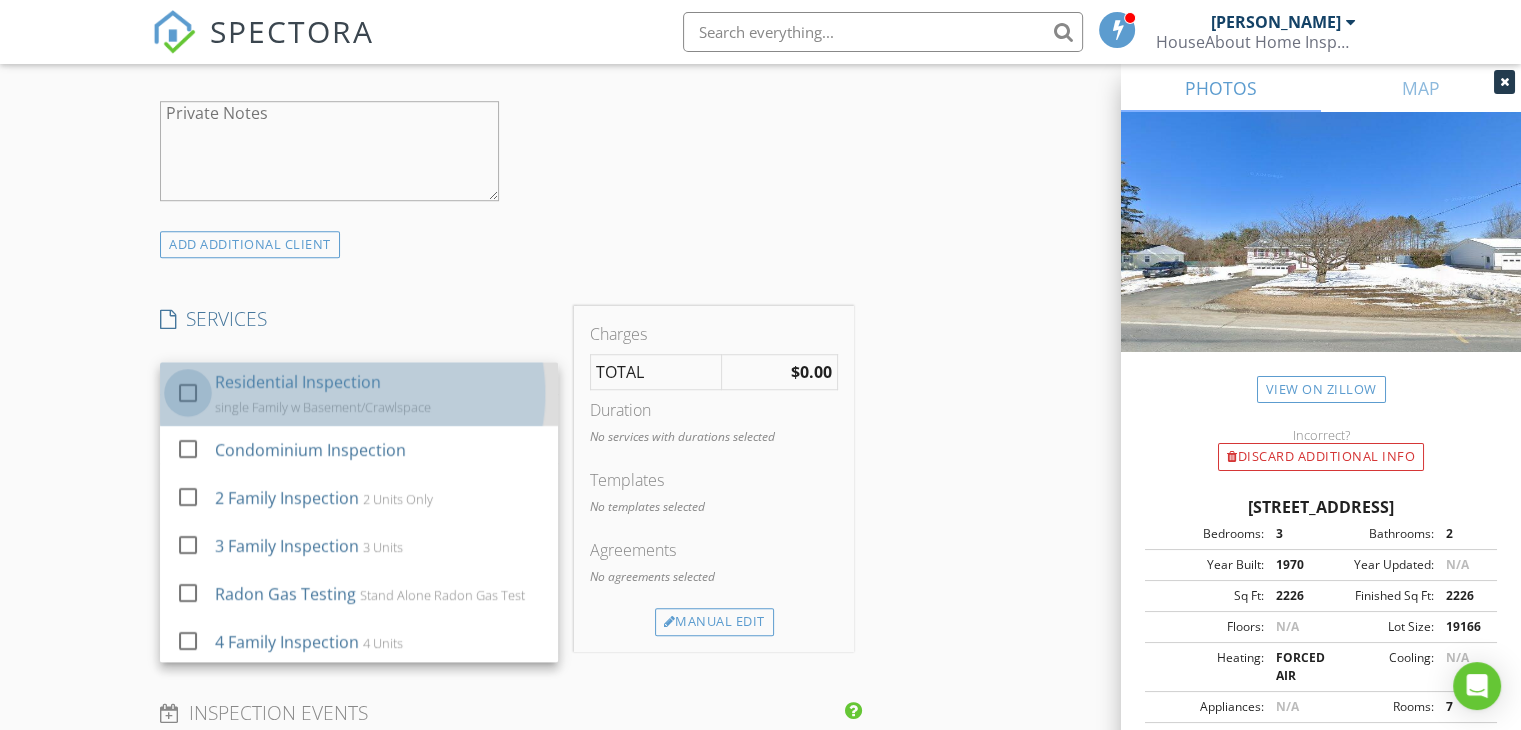 click at bounding box center (188, 393) 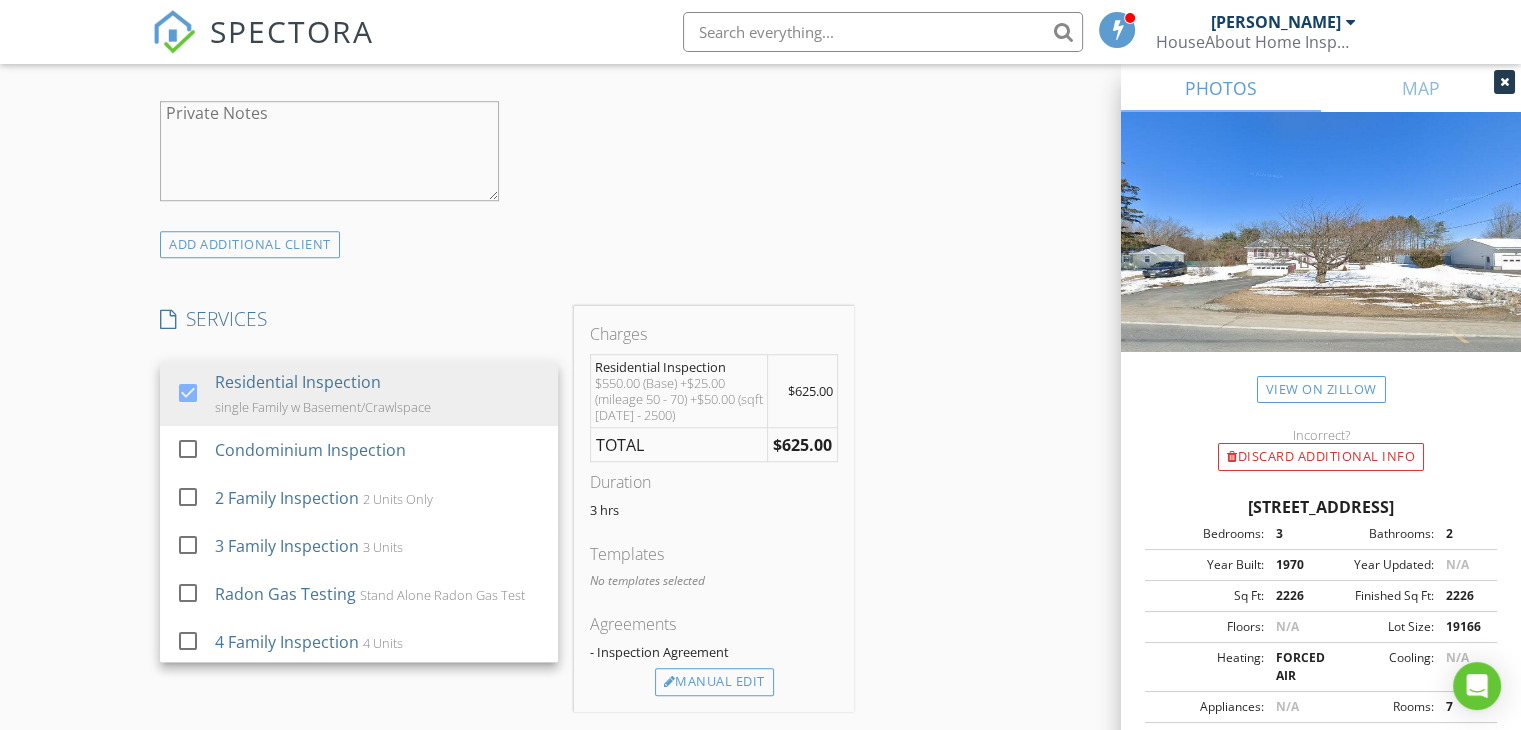 click on "New Inspection
Click here to use the New Order Form
INSPECTOR(S)
check_box   David O'Keefe   PRIMARY   David O'Keefe arrow_drop_down   check_box_outline_blank David O'Keefe specifically requested
Date/Time
07/16/2025 2:00 PM
Location
Address Search       Address 64 Feeder Dam Rd   Unit   City South Glens Falls   State NY   Zip 12803   County Saratoga     Square Feet 2226   Year Built 1970   Foundation Basement arrow_drop_down     David O'Keefe     54.6 miles     (an hour)
client
check_box Enable Client CC email for this inspection   Client Search     check_box_outline_blank Client is a Company/Organization     First Name Christian & Allie   Last Name Densmore   Email cdensmore7@gmail.com   CC Email comarae@gmail.con   Phone 518-683-3922           Notes   Private Notes
ADD ADDITIONAL client" at bounding box center [760, 468] 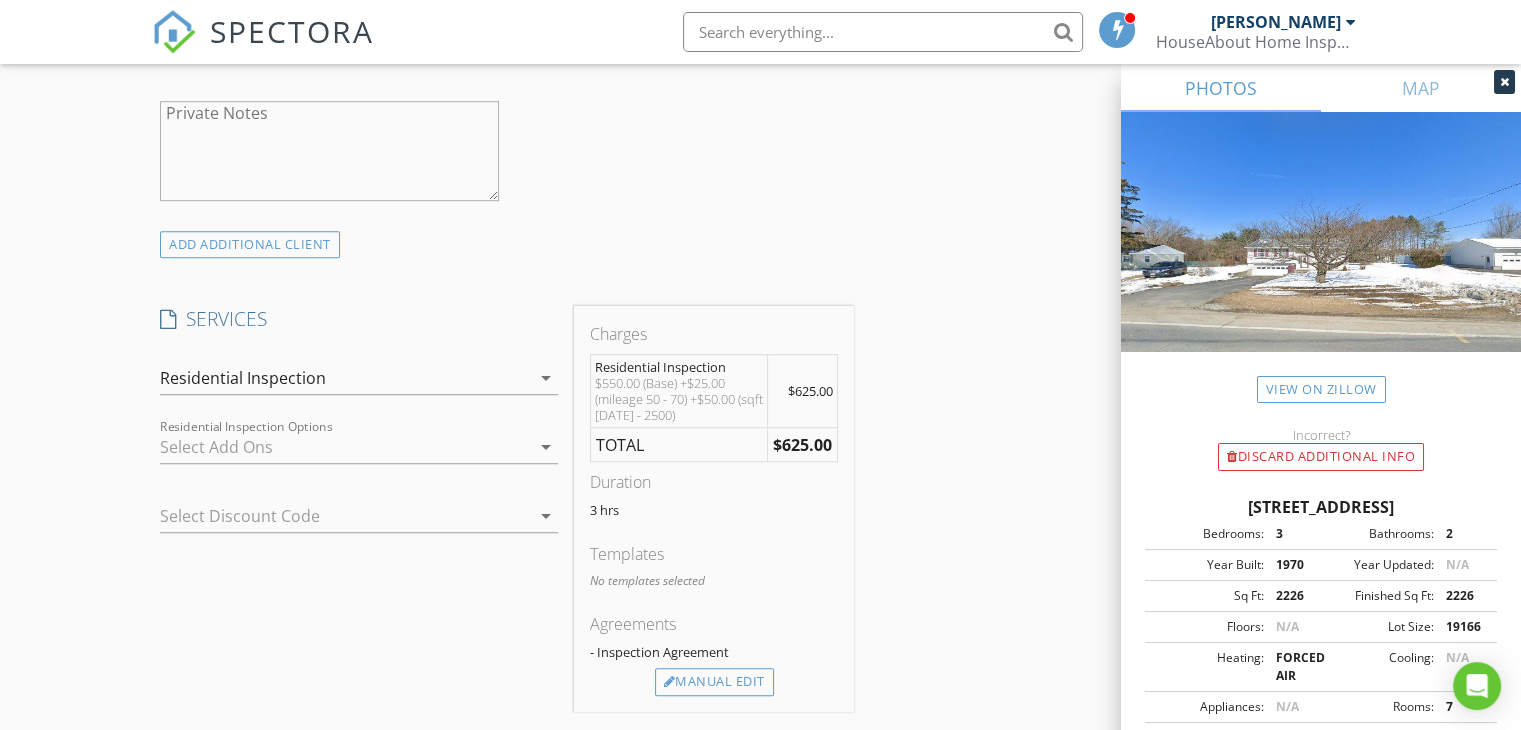 click at bounding box center [345, 447] 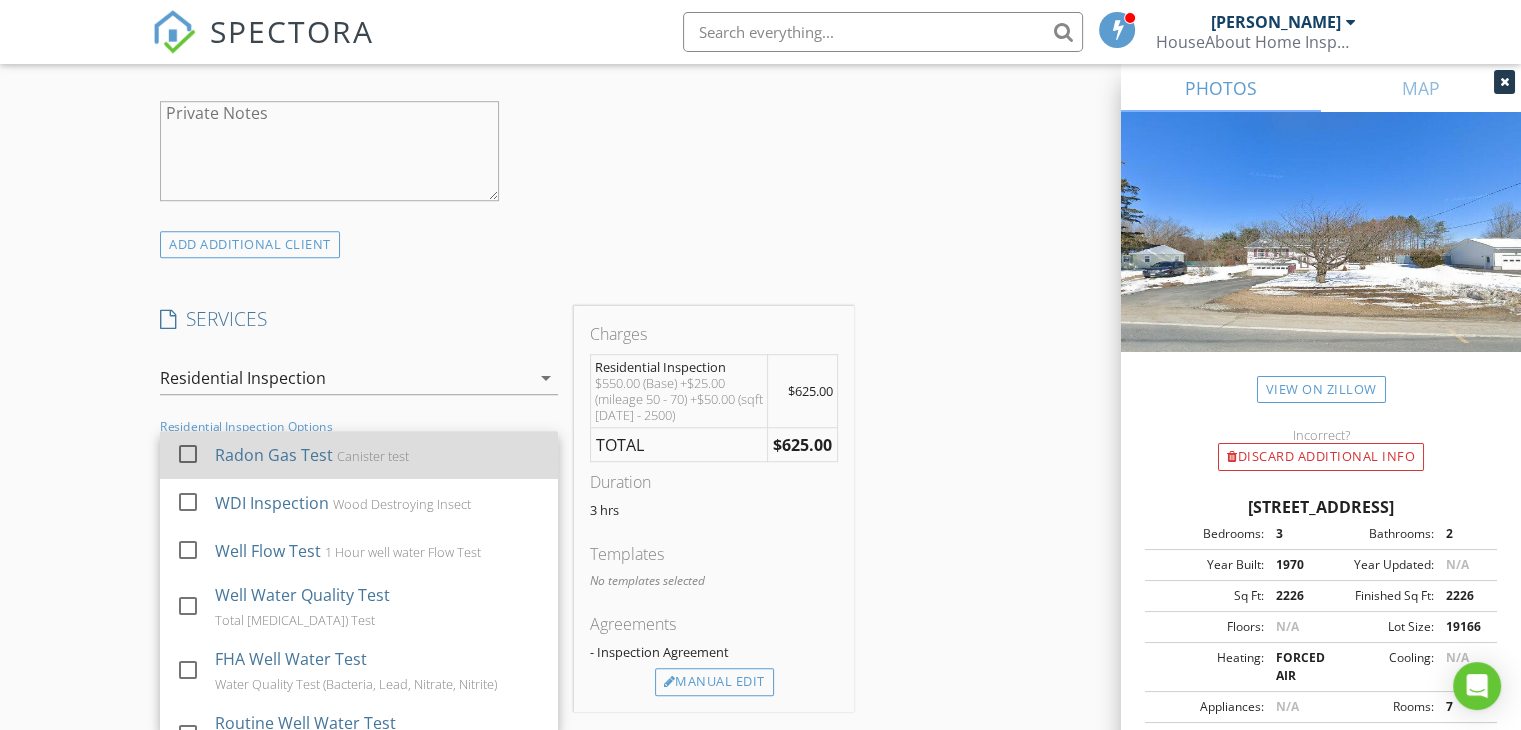 click at bounding box center [188, 454] 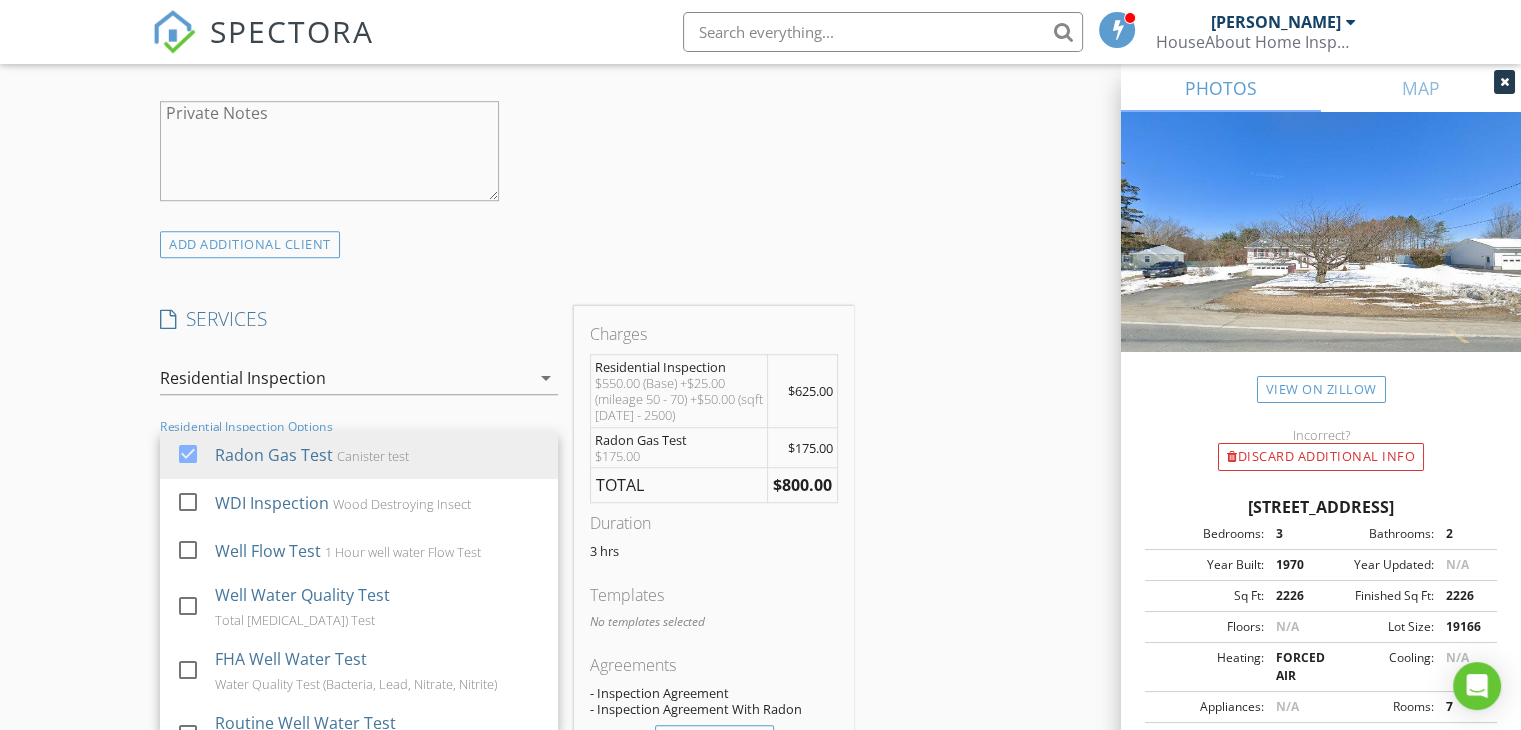 click on "New Inspection
Click here to use the New Order Form
INSPECTOR(S)
check_box   David O'Keefe   PRIMARY   David O'Keefe arrow_drop_down   check_box_outline_blank David O'Keefe specifically requested
Date/Time
07/16/2025 2:00 PM
Location
Address Search       Address 64 Feeder Dam Rd   Unit   City South Glens Falls   State NY   Zip 12803   County Saratoga     Square Feet 2226   Year Built 1970   Foundation Basement arrow_drop_down     David O'Keefe     54.6 miles     (an hour)
client
check_box Enable Client CC email for this inspection   Client Search     check_box_outline_blank Client is a Company/Organization     First Name Christian & Allie   Last Name Densmore   Email cdensmore7@gmail.com   CC Email comarae@gmail.con   Phone 518-683-3922           Notes   Private Notes
ADD ADDITIONAL client" at bounding box center (760, 496) 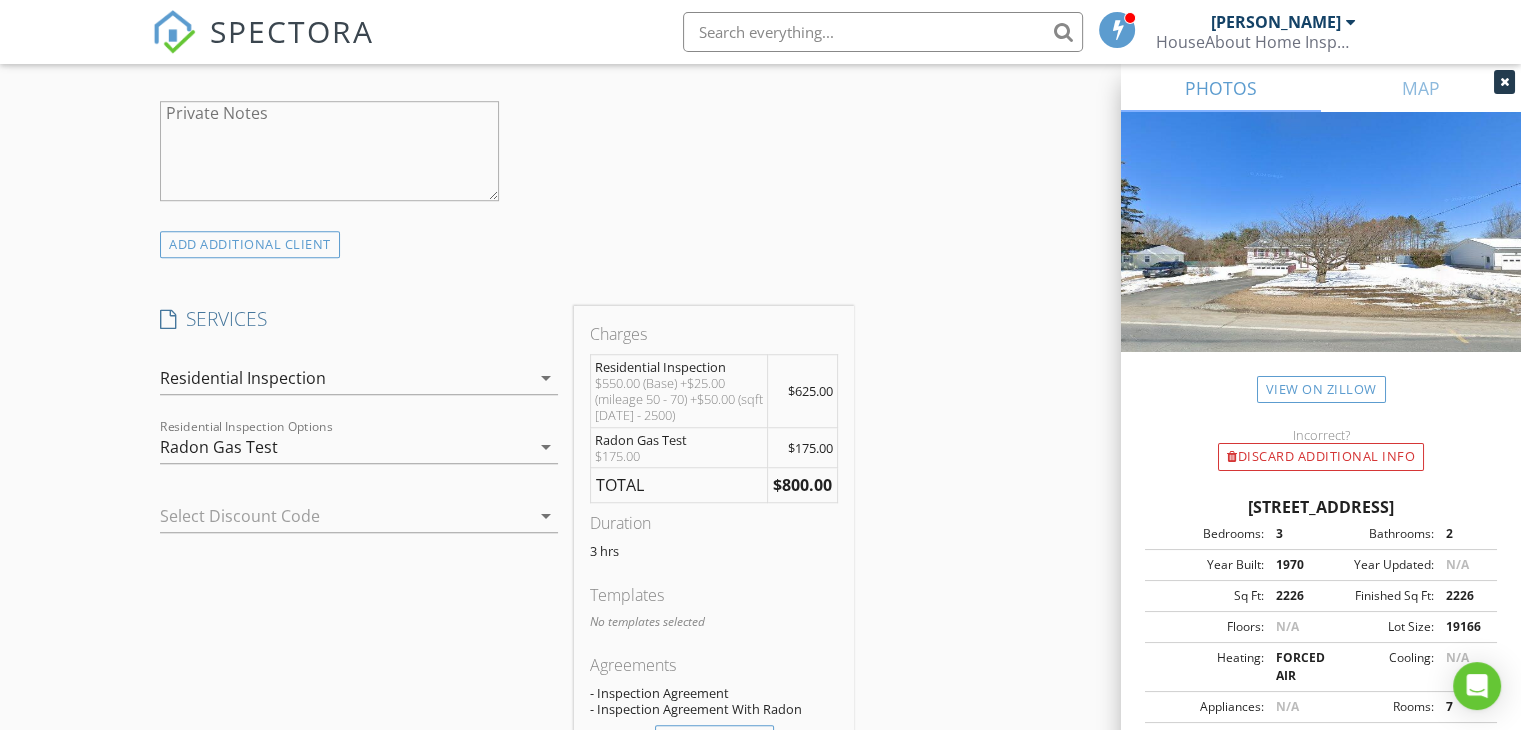 scroll, scrollTop: 1866, scrollLeft: 0, axis: vertical 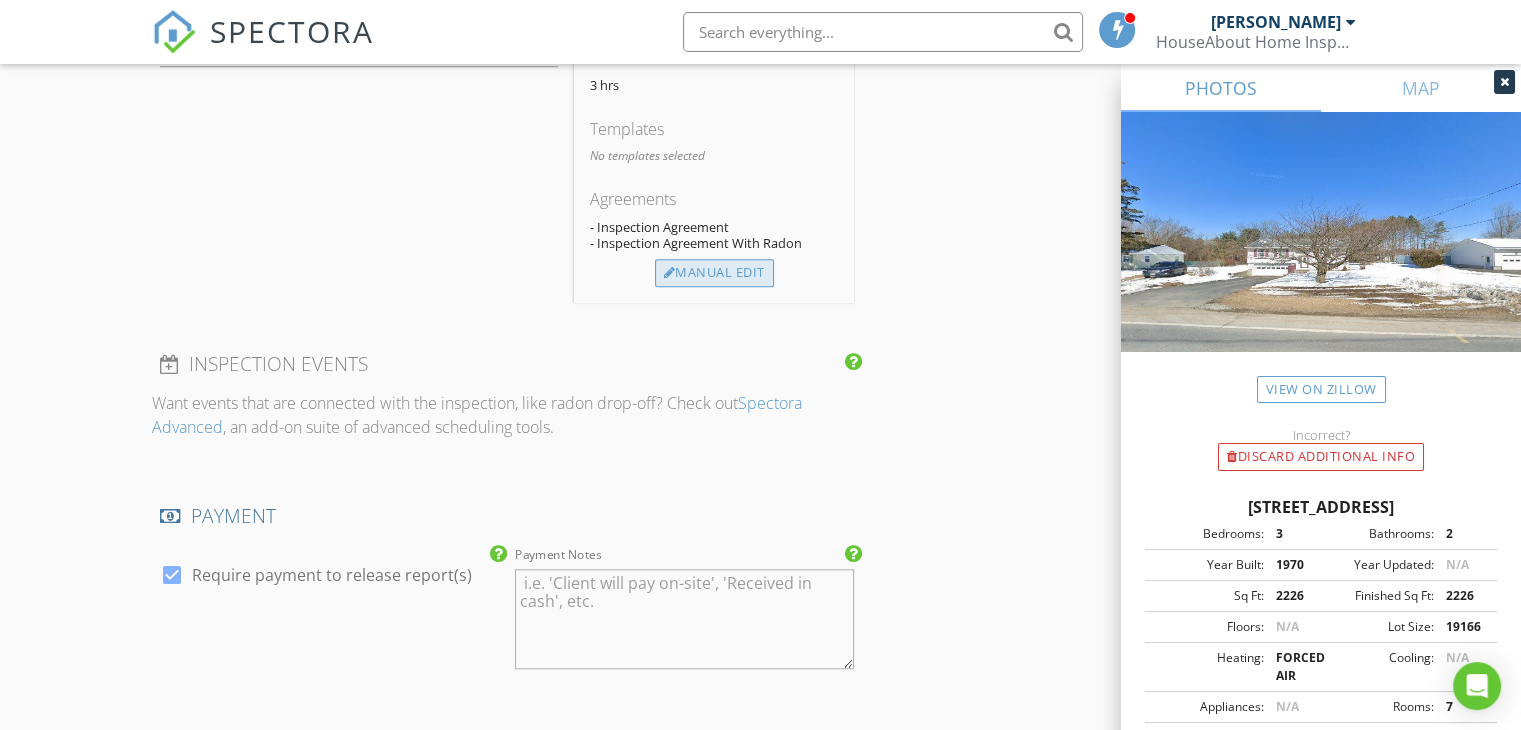 click on "Manual Edit" at bounding box center [714, 273] 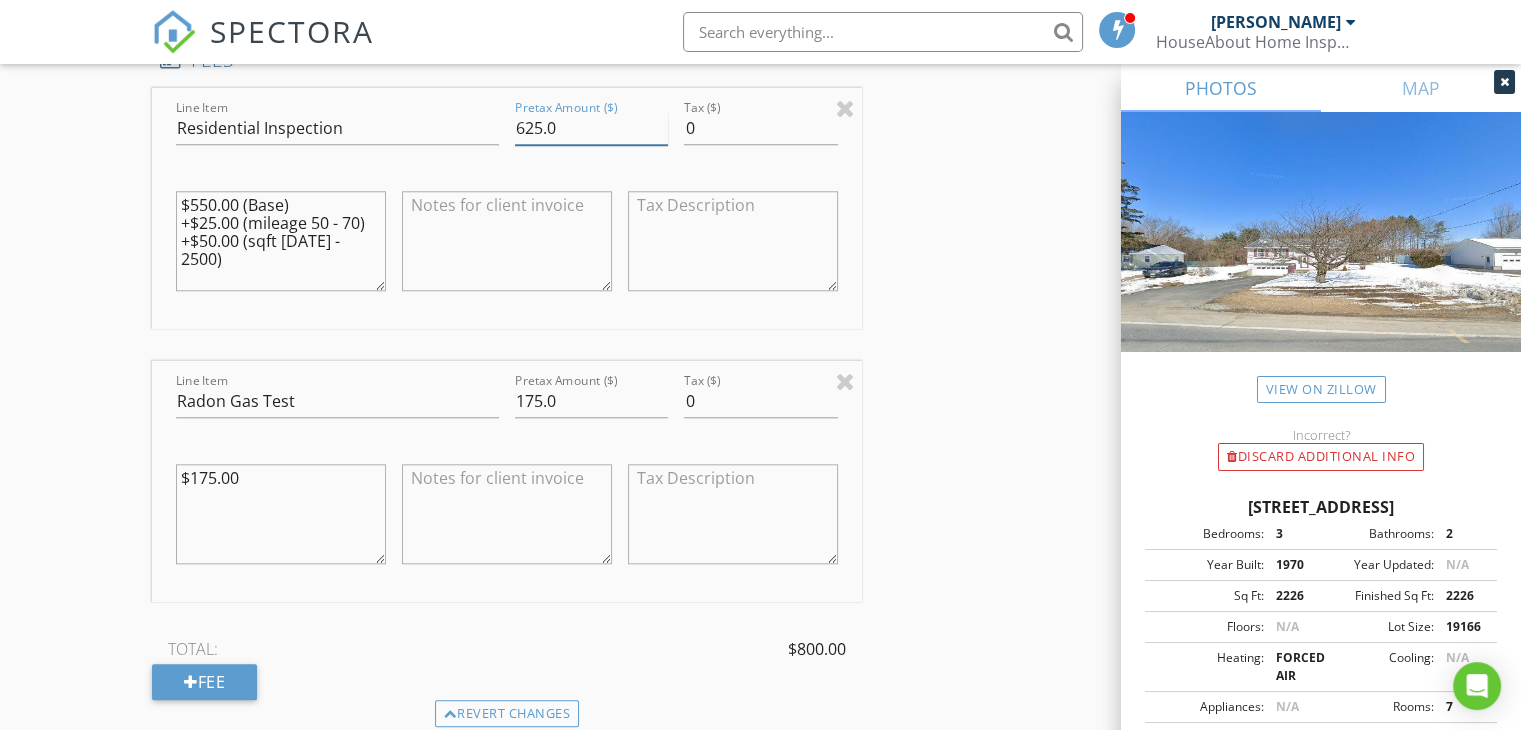 drag, startPoint x: 544, startPoint y: 127, endPoint x: 506, endPoint y: 125, distance: 38.052597 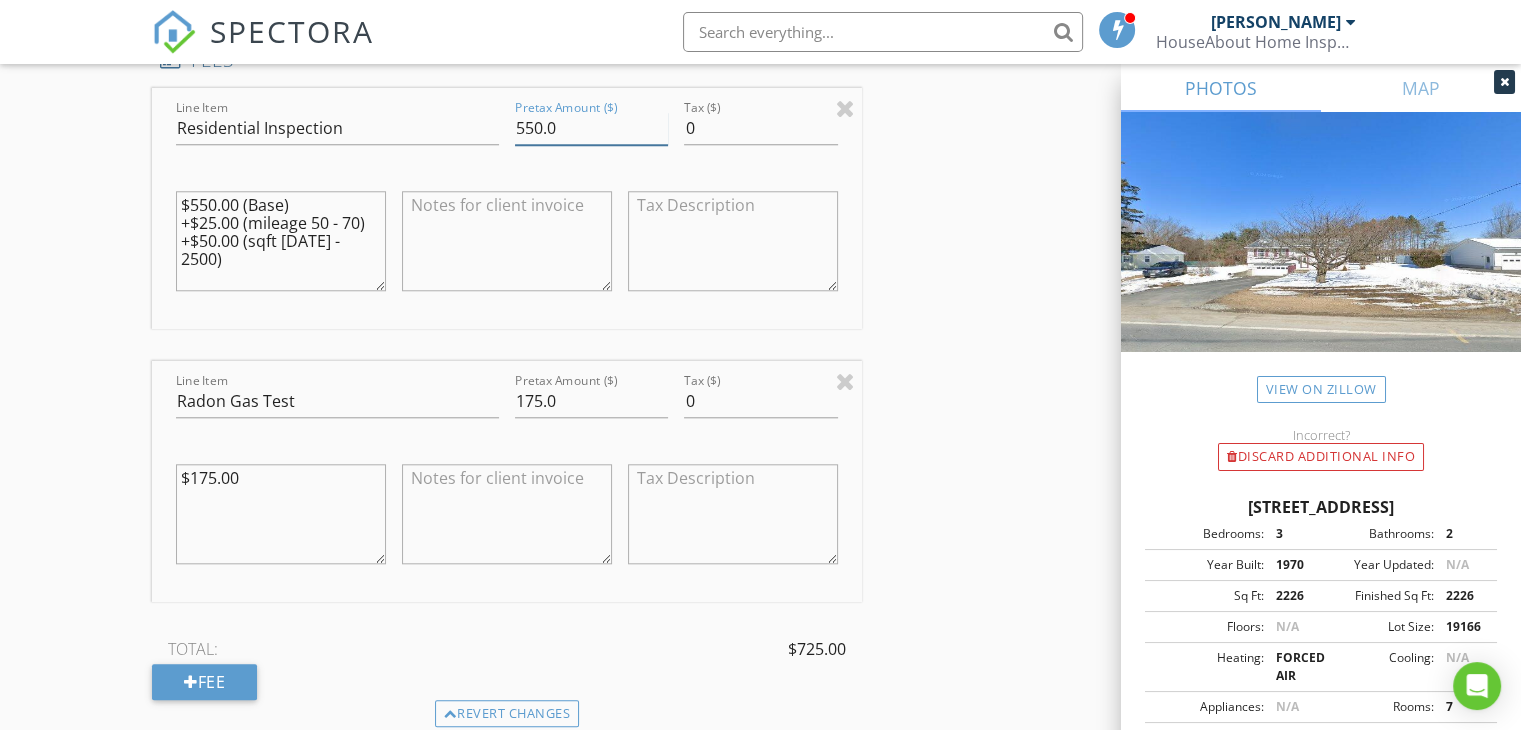 type on "550.0" 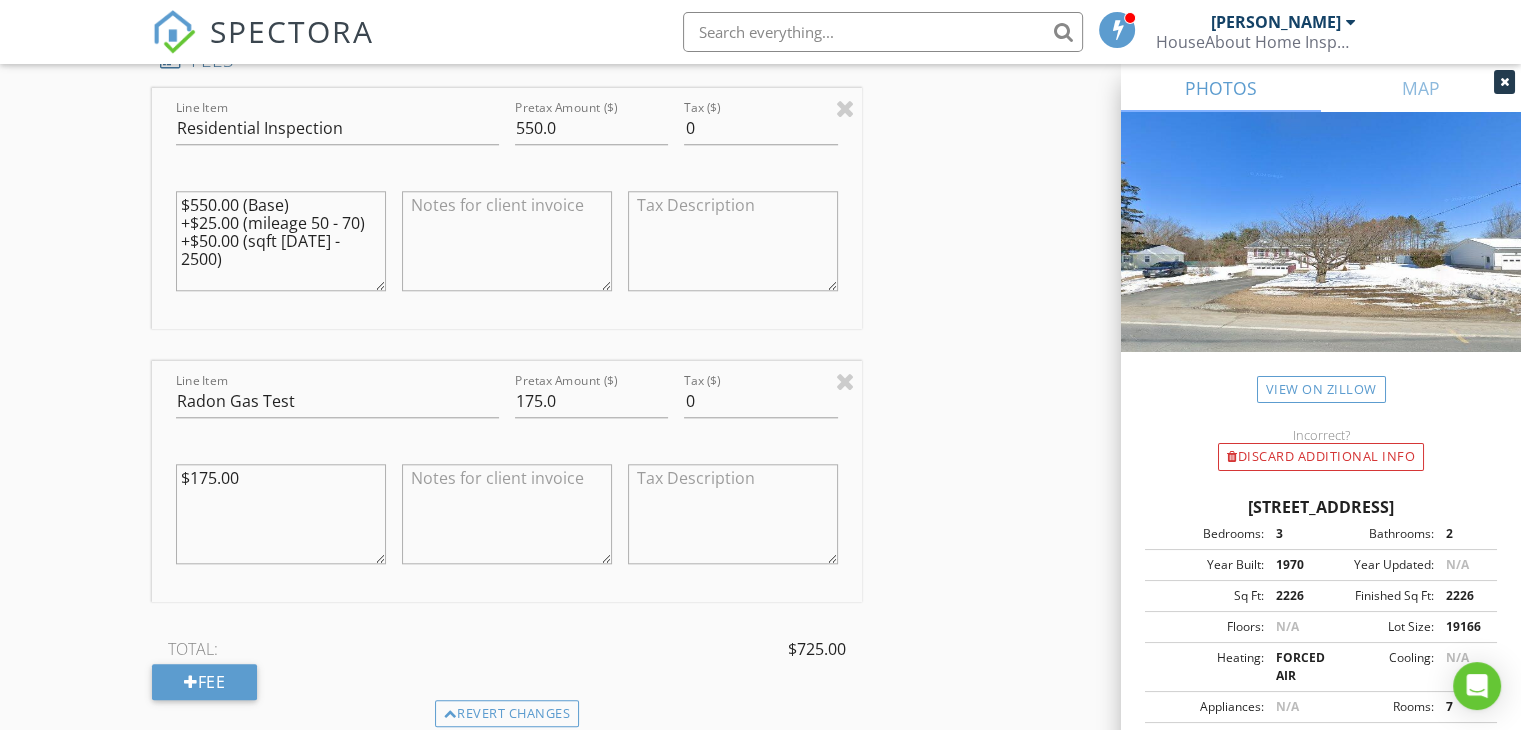click on "New Inspection
Click here to use the New Order Form
INSPECTOR(S)
check_box   David O'Keefe   PRIMARY   David O'Keefe arrow_drop_down   check_box_outline_blank David O'Keefe specifically requested
Date/Time
07/16/2025 2:00 PM
Location
Address Search       Address 64 Feeder Dam Rd   Unit   City South Glens Falls   State NY   Zip 12803   County Saratoga     Square Feet 2226   Year Built 1970   Foundation Basement arrow_drop_down     David O'Keefe     54.6 miles     (an hour)
client
check_box Enable Client CC email for this inspection   Client Search     check_box_outline_blank Client is a Company/Organization     First Name Christian & Allie   Last Name Densmore   Email cdensmore7@gmail.com   CC Email comarae@gmail.con   Phone 518-683-3922           Notes   Private Notes
ADD ADDITIONAL client" at bounding box center [760, 242] 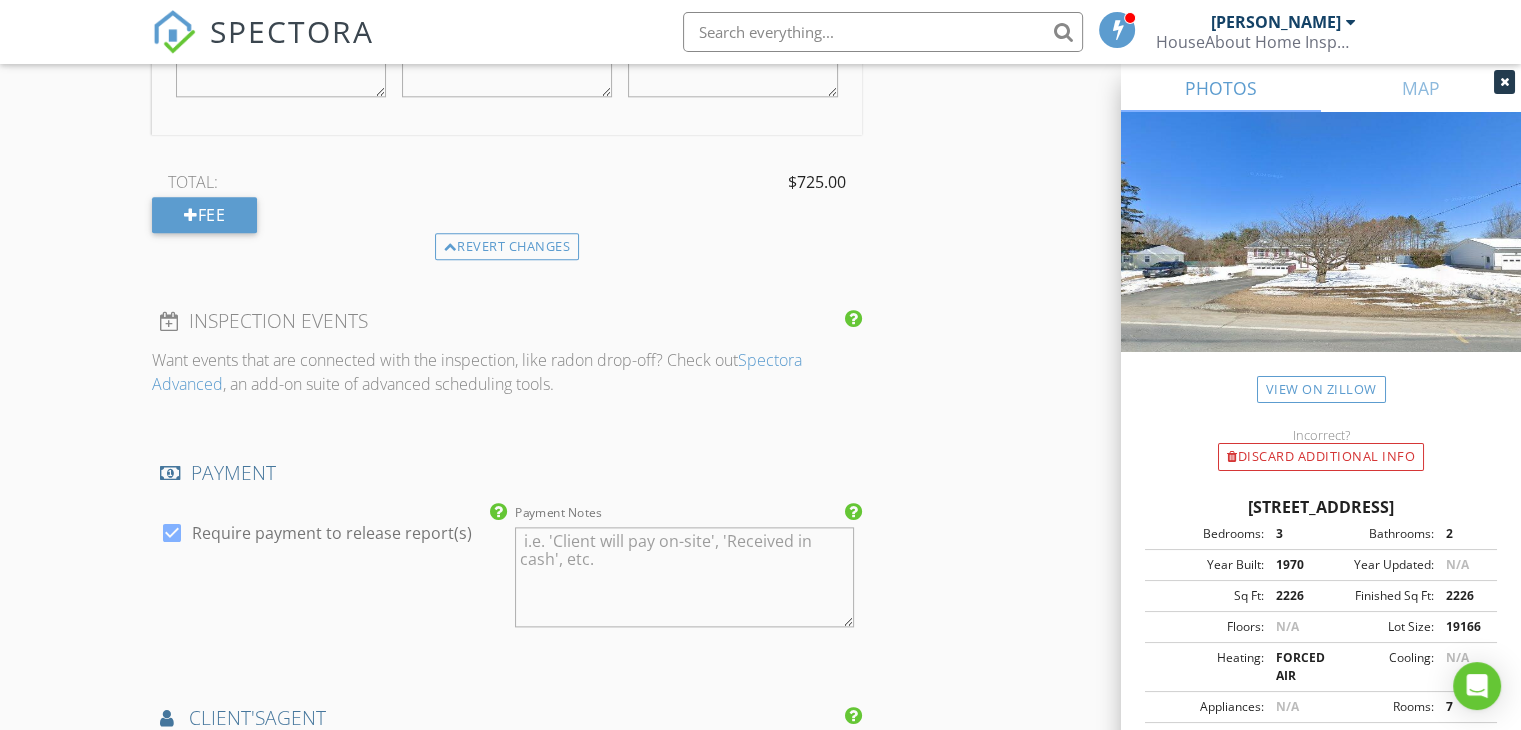 scroll, scrollTop: 2800, scrollLeft: 0, axis: vertical 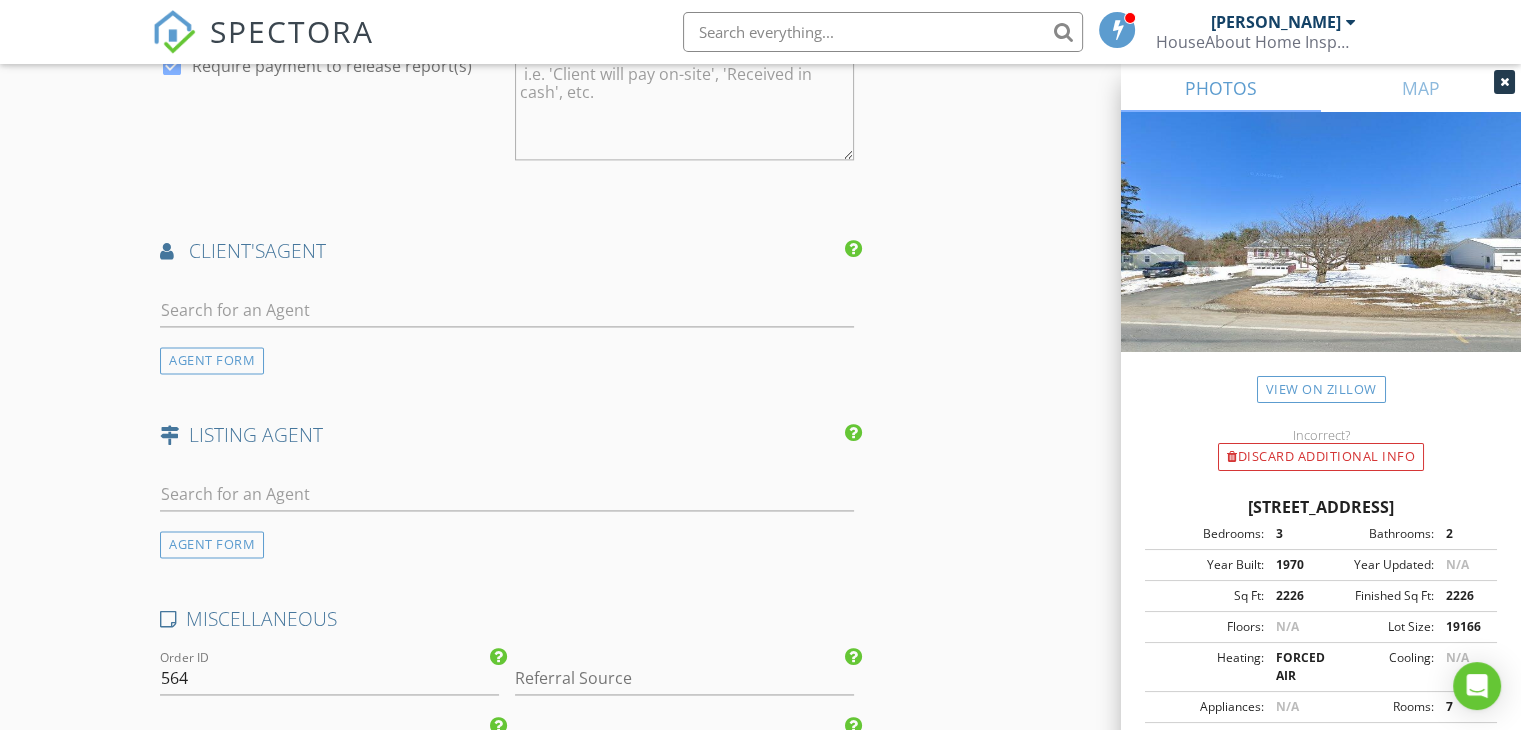 drag, startPoint x: 240, startPoint y: 533, endPoint x: 235, endPoint y: 516, distance: 17.720045 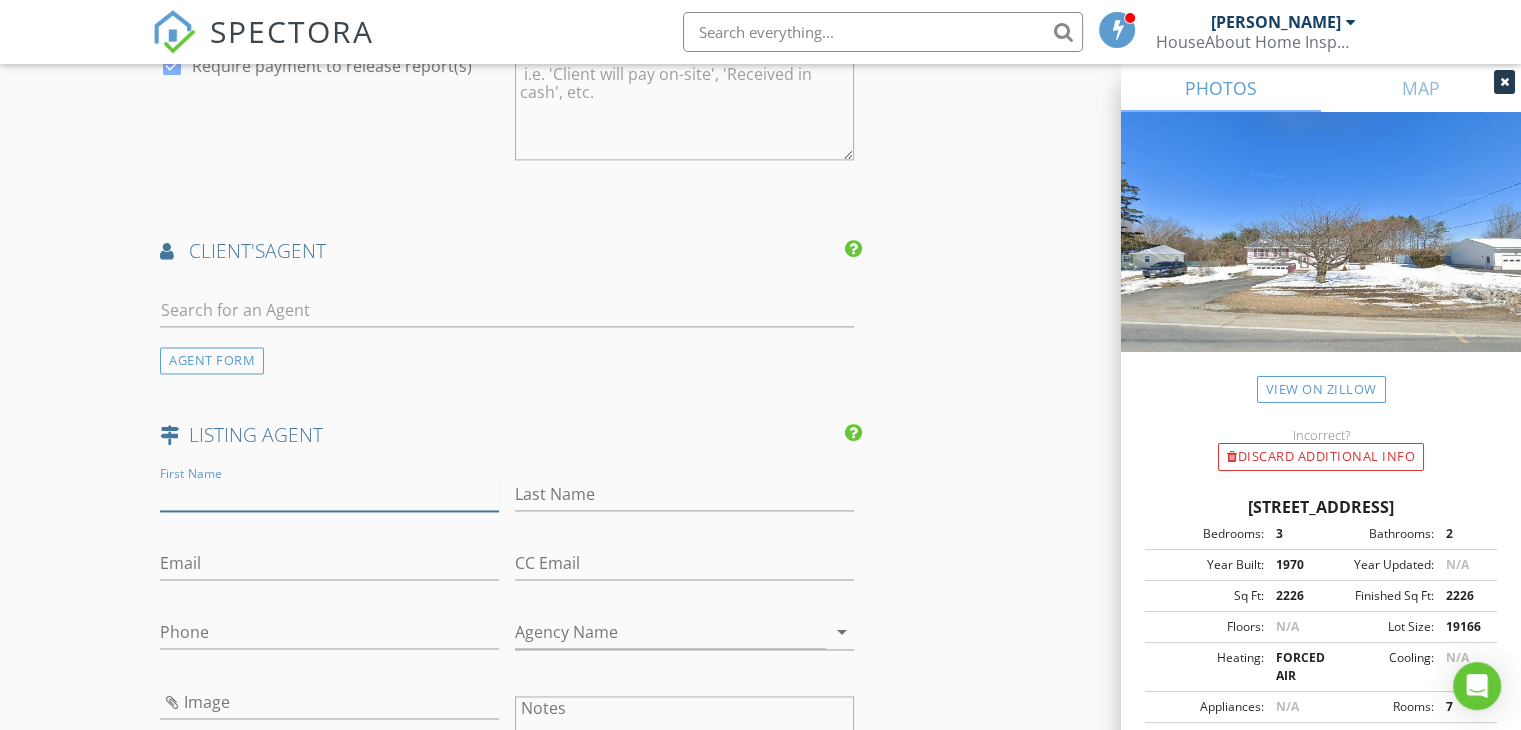 click on "First Name" at bounding box center (329, 494) 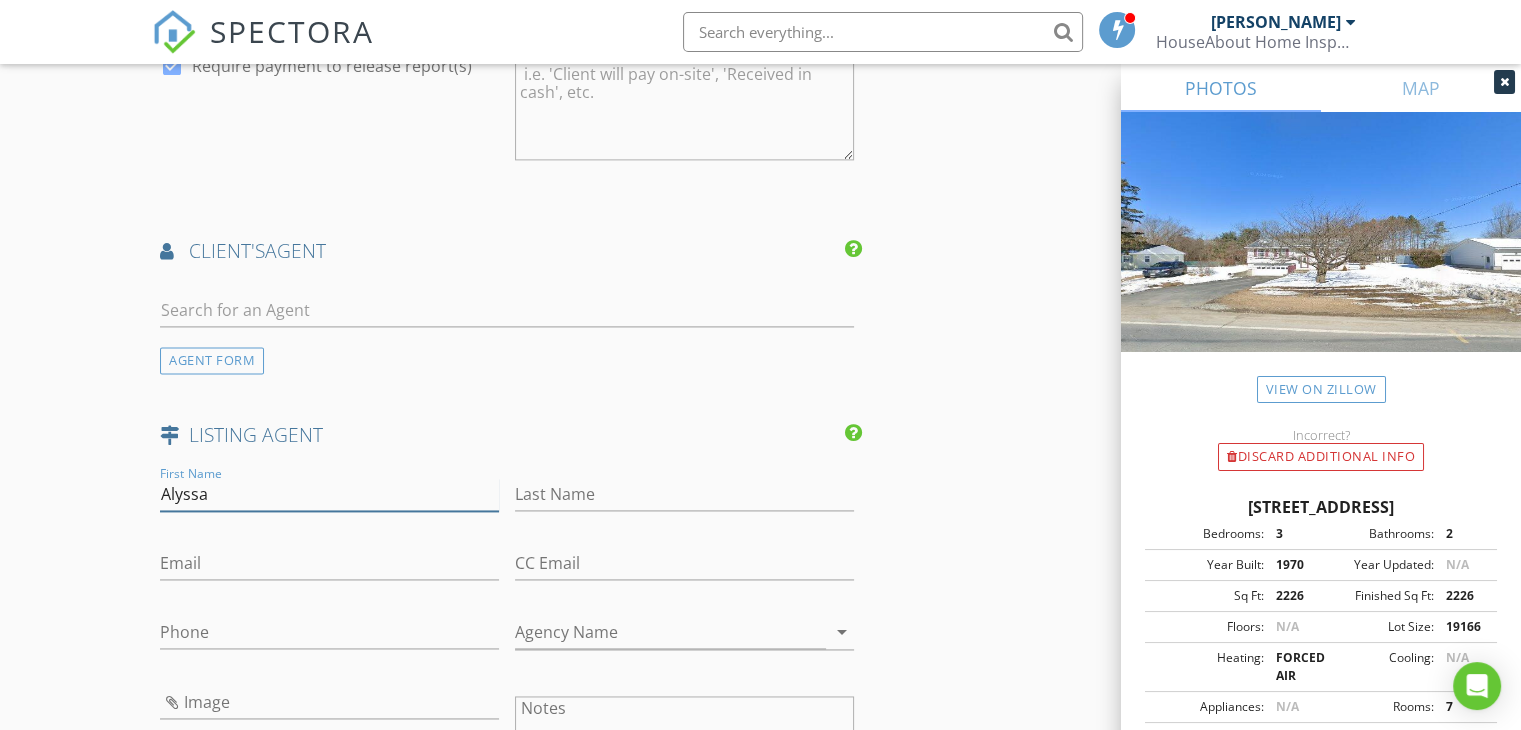 type on "Alyssa" 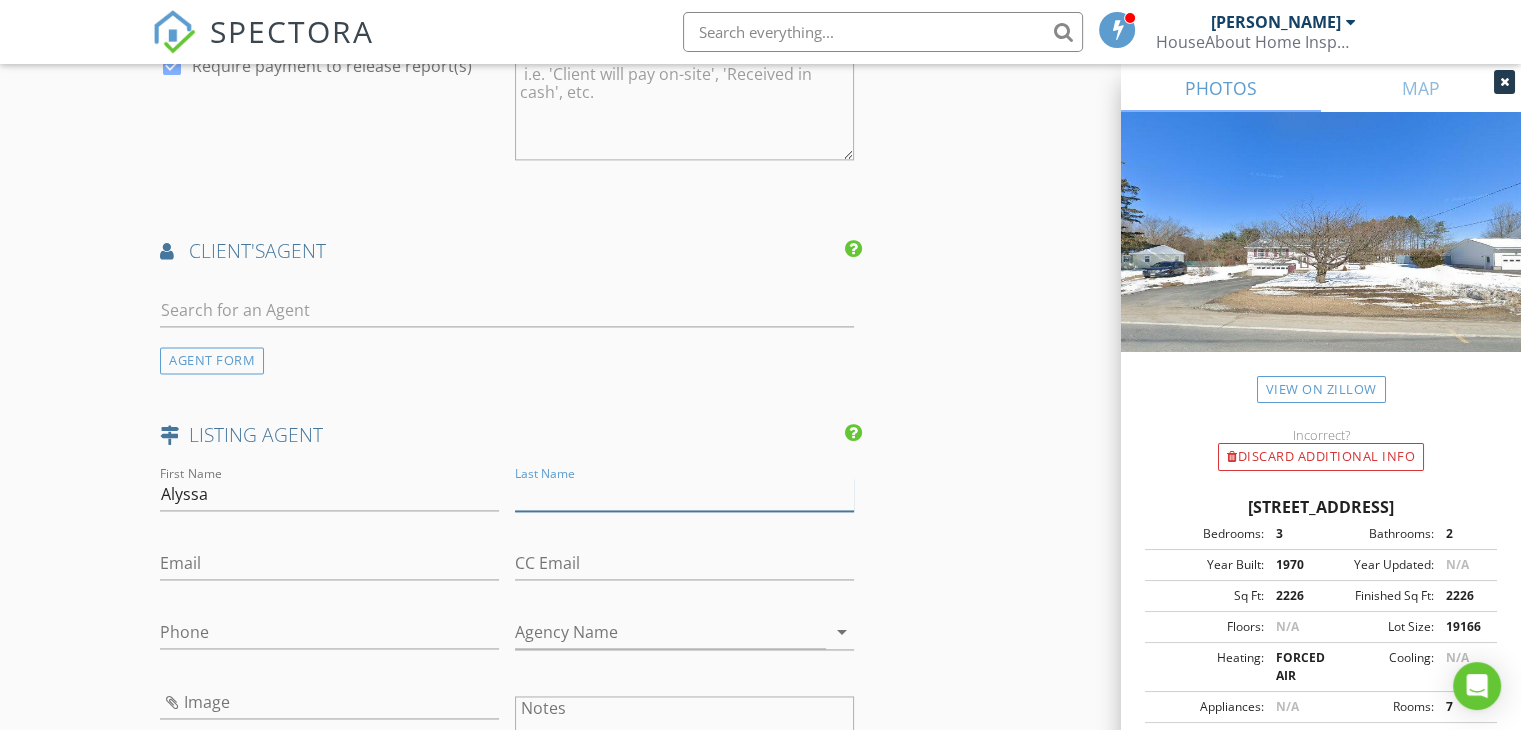 click on "Last Name" at bounding box center (684, 494) 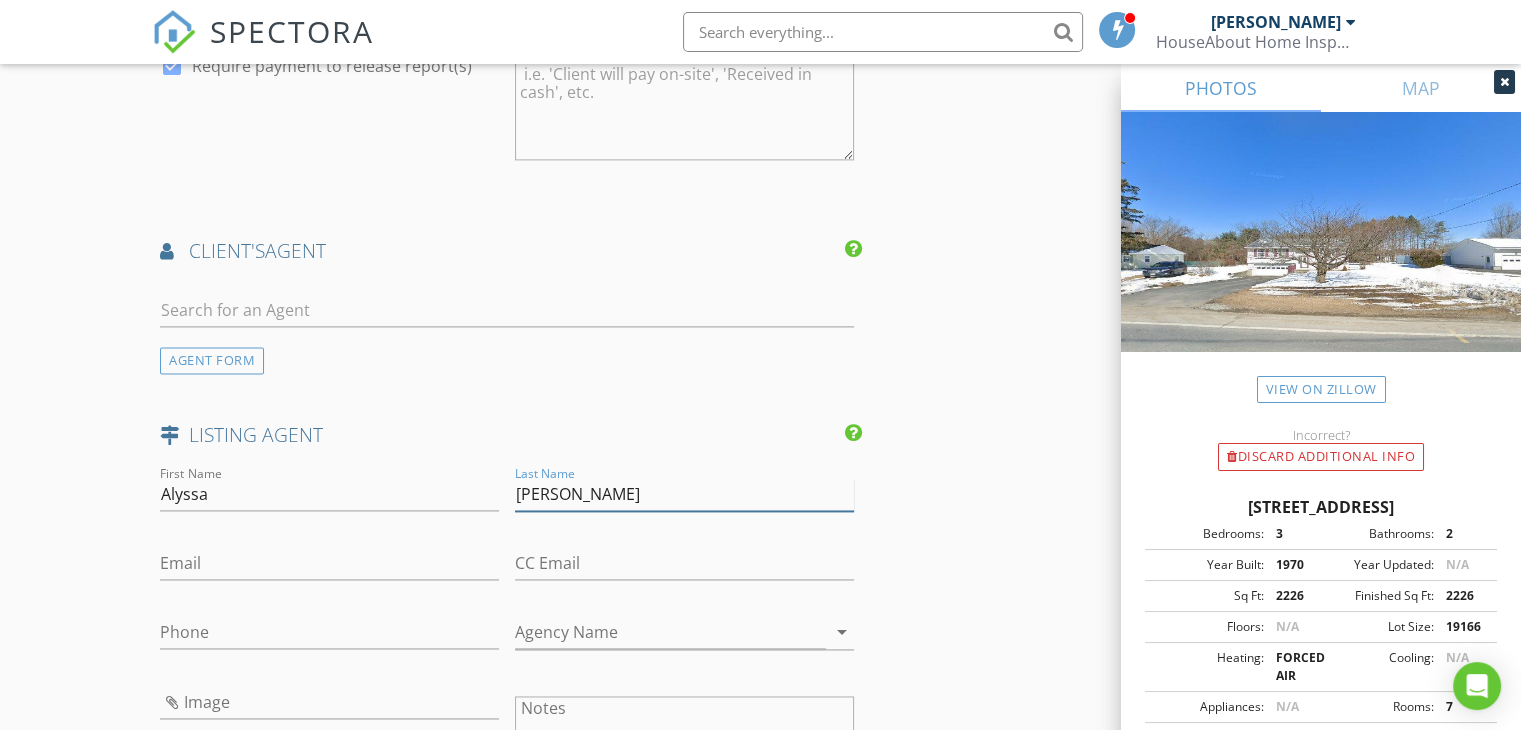 type on "Reid" 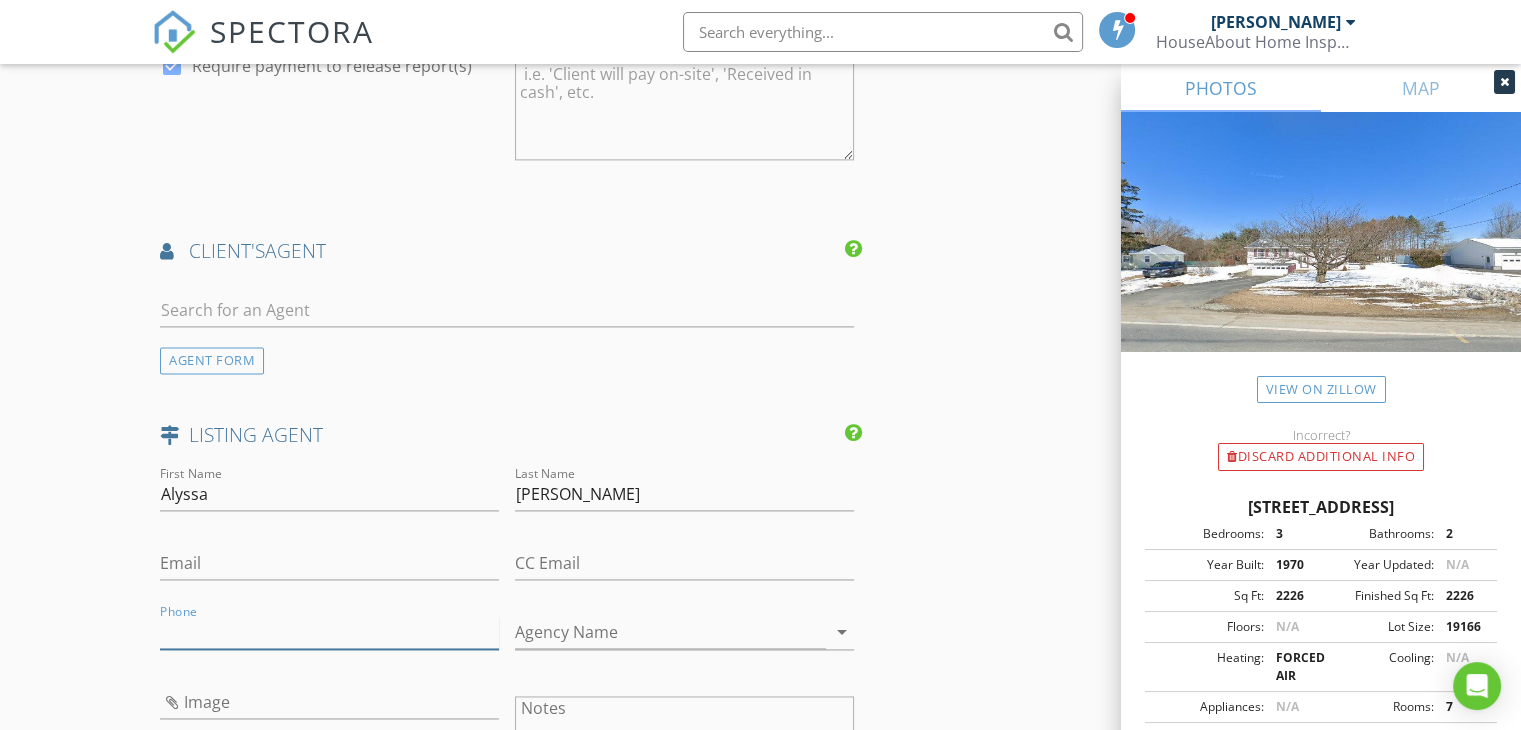 click on "Phone" at bounding box center [329, 632] 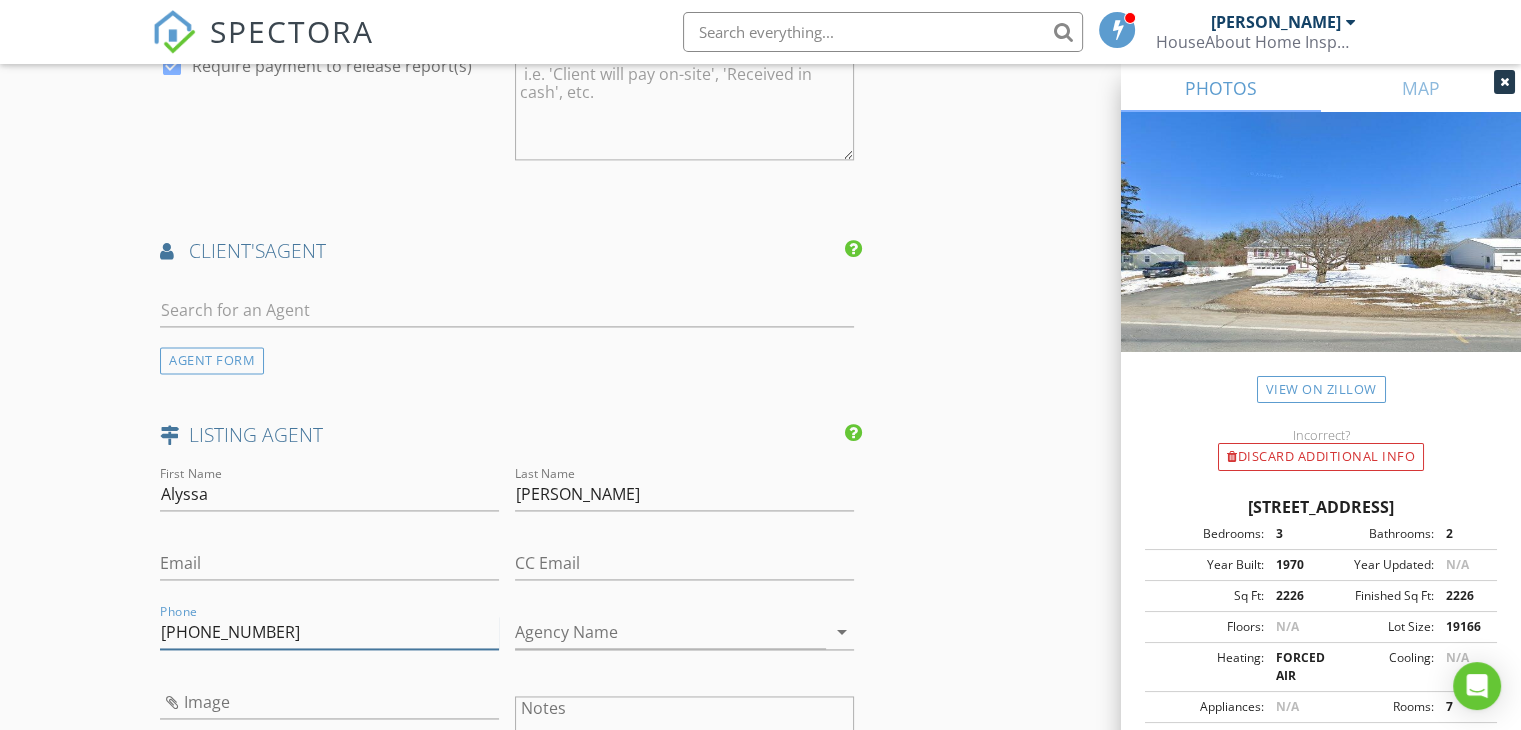 type on "[PHONE_NUMBER]" 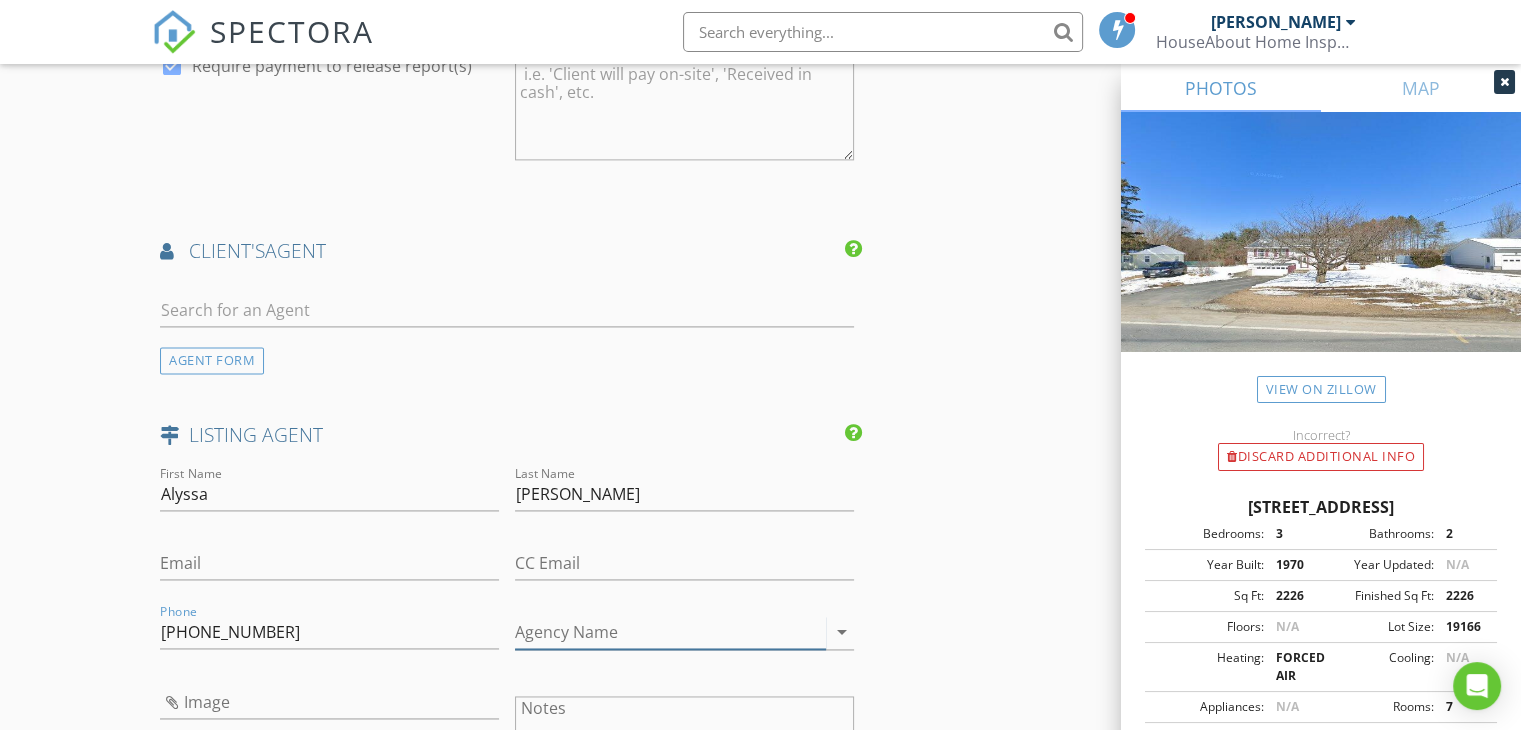 click on "Agency Name" at bounding box center (670, 632) 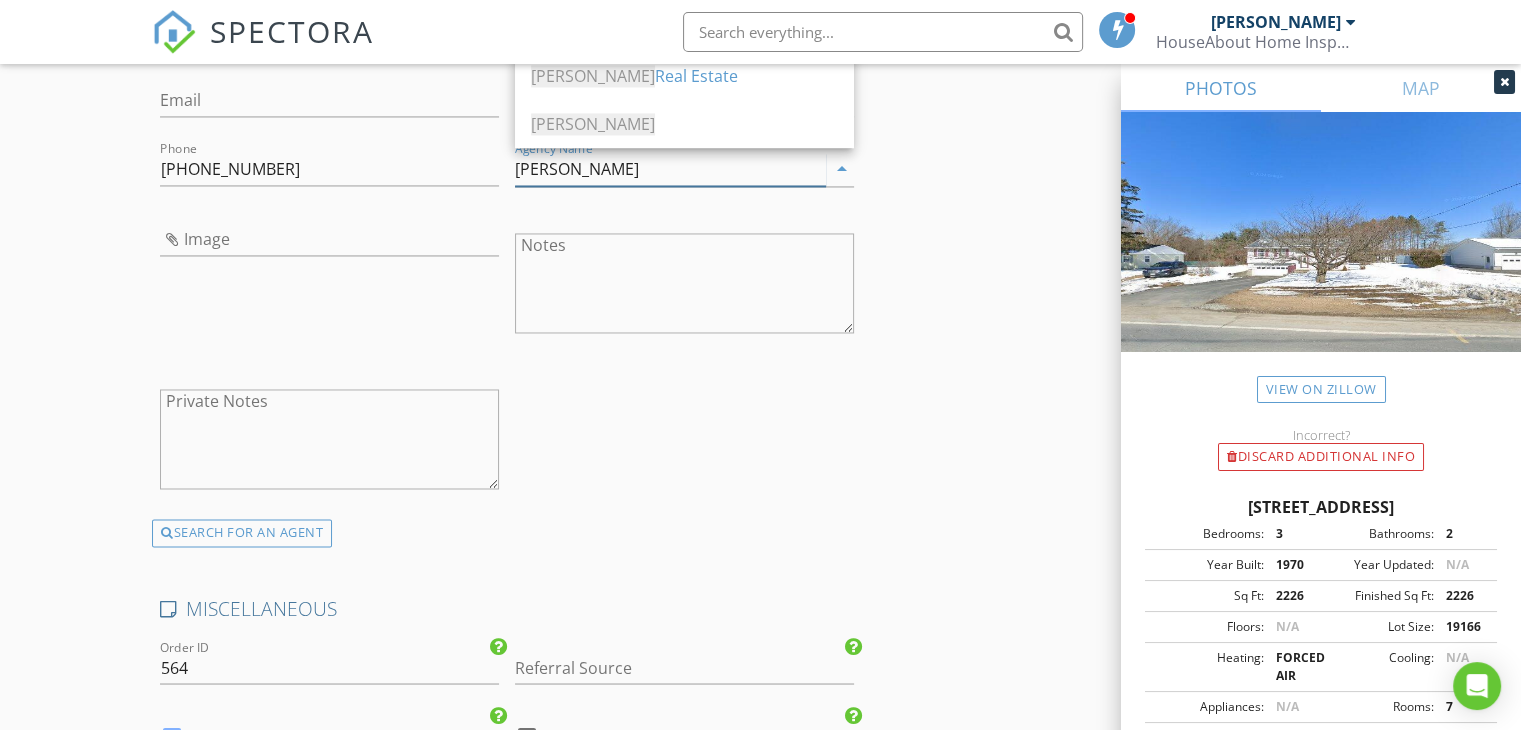 scroll, scrollTop: 3266, scrollLeft: 0, axis: vertical 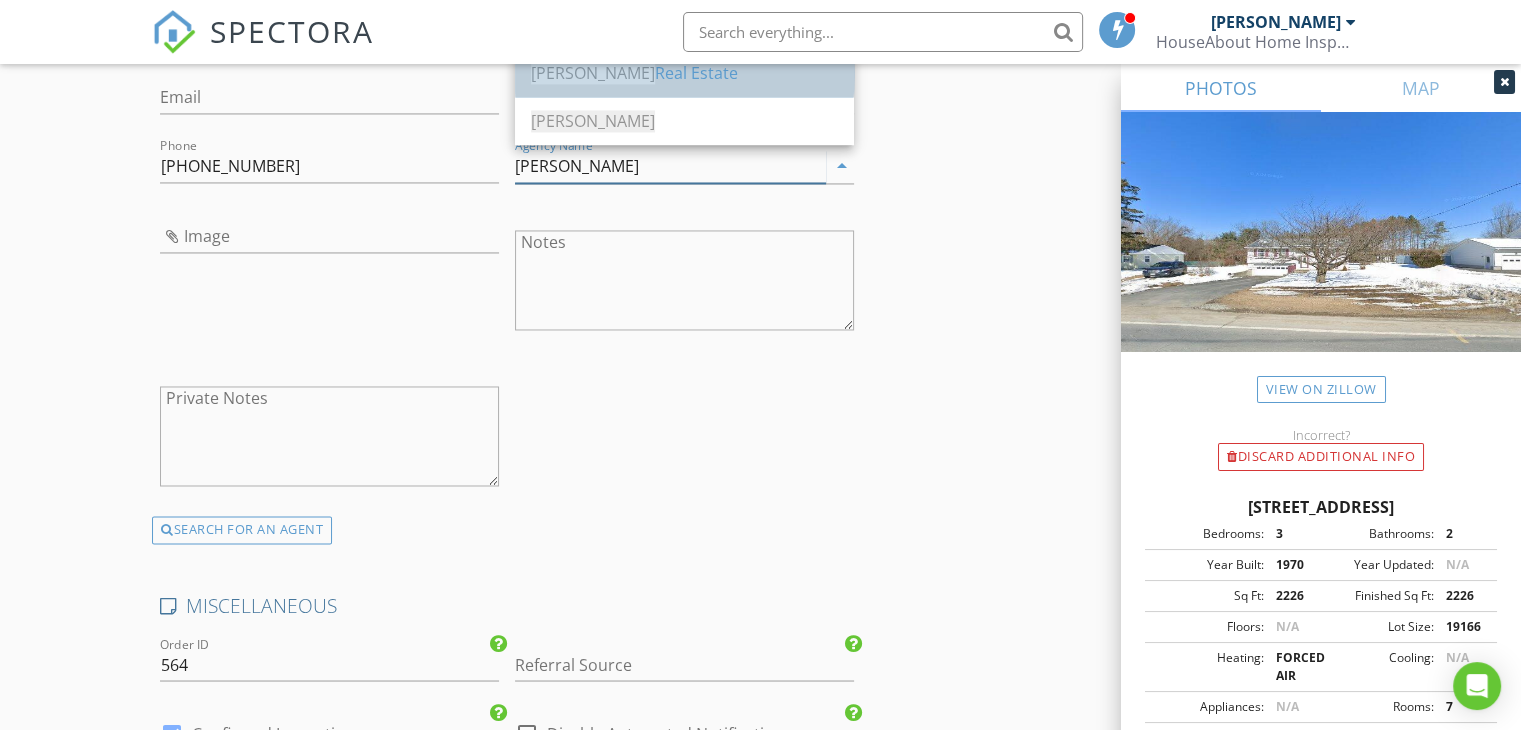 click on "Hunt  Real Estate" at bounding box center (684, 73) 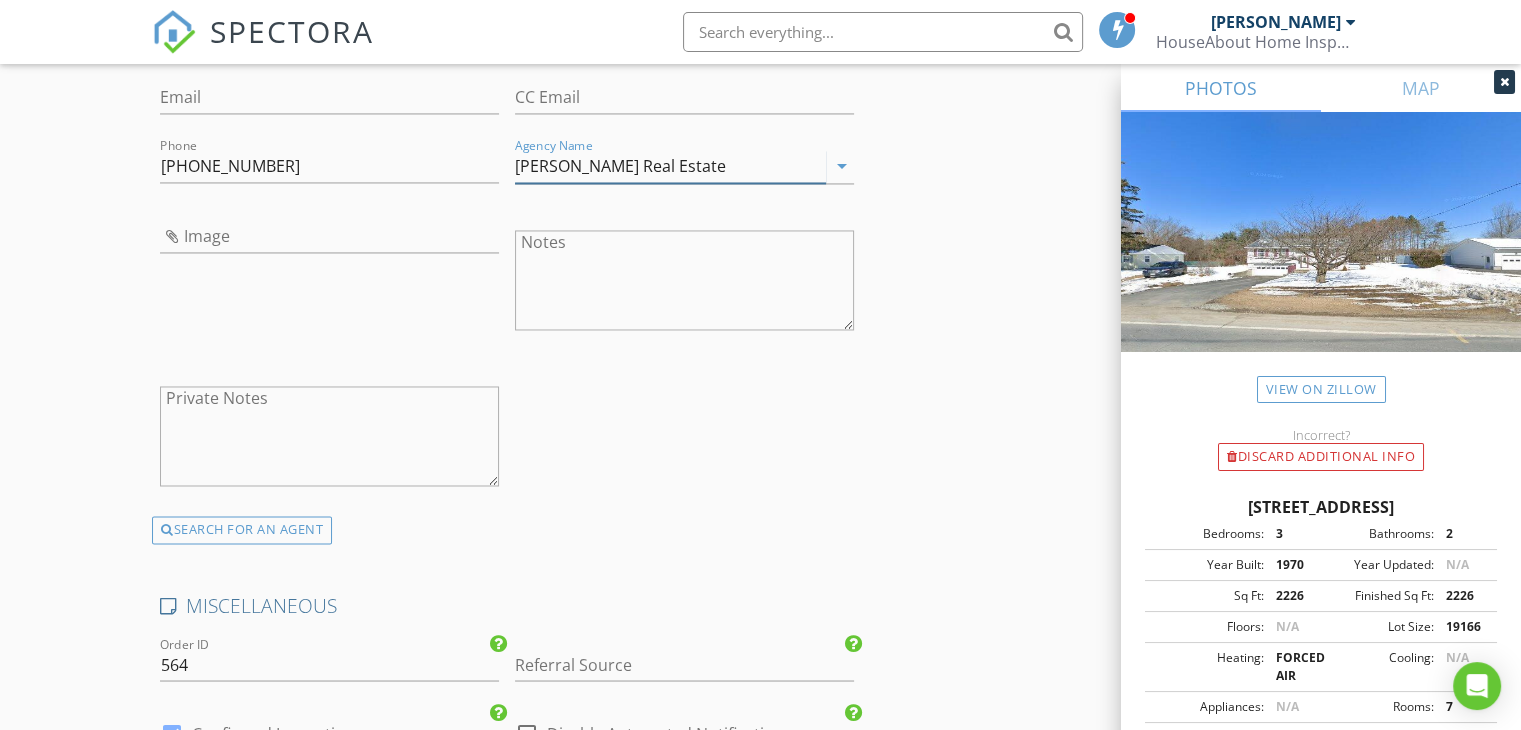 click on "Hunt Real Estate" at bounding box center [670, 166] 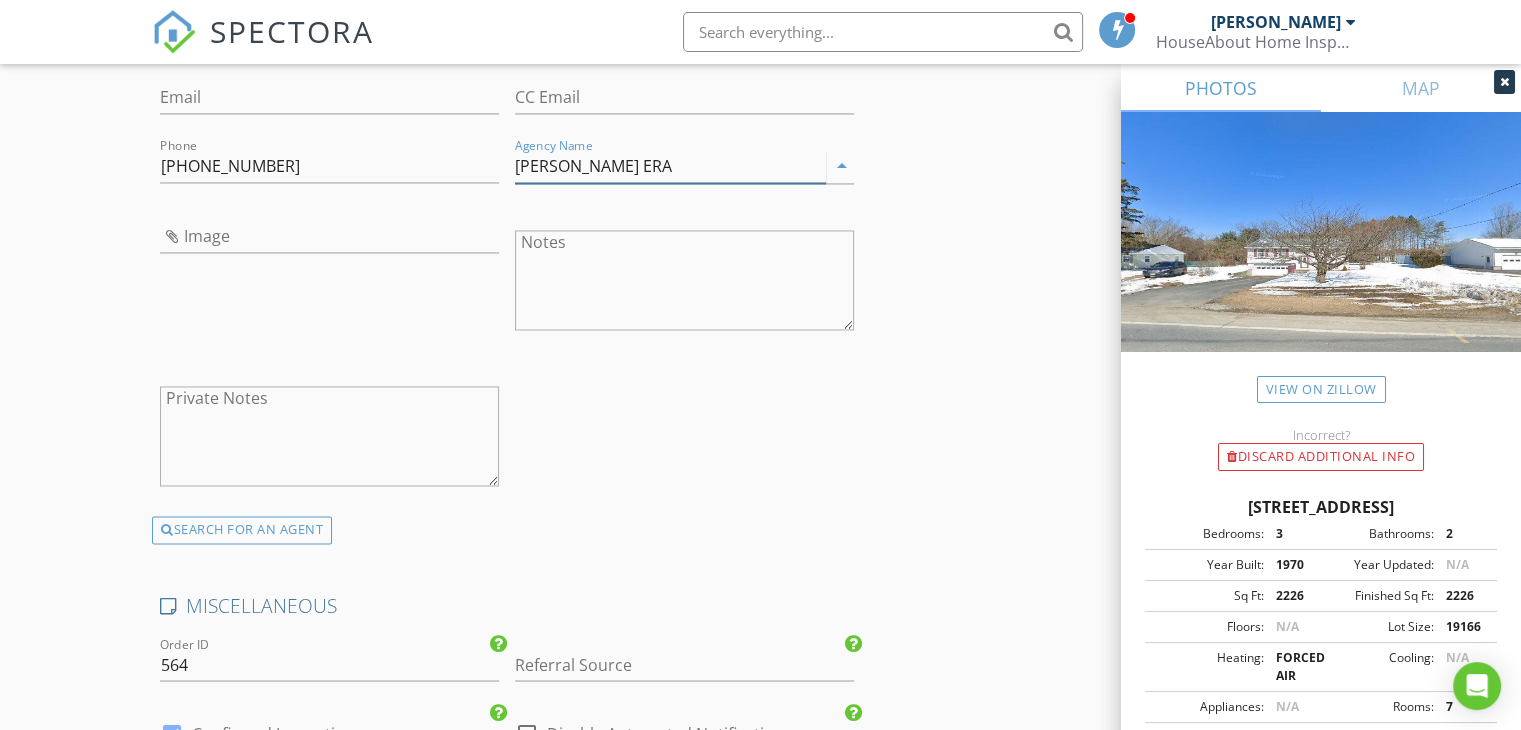 type on "[PERSON_NAME] ERA" 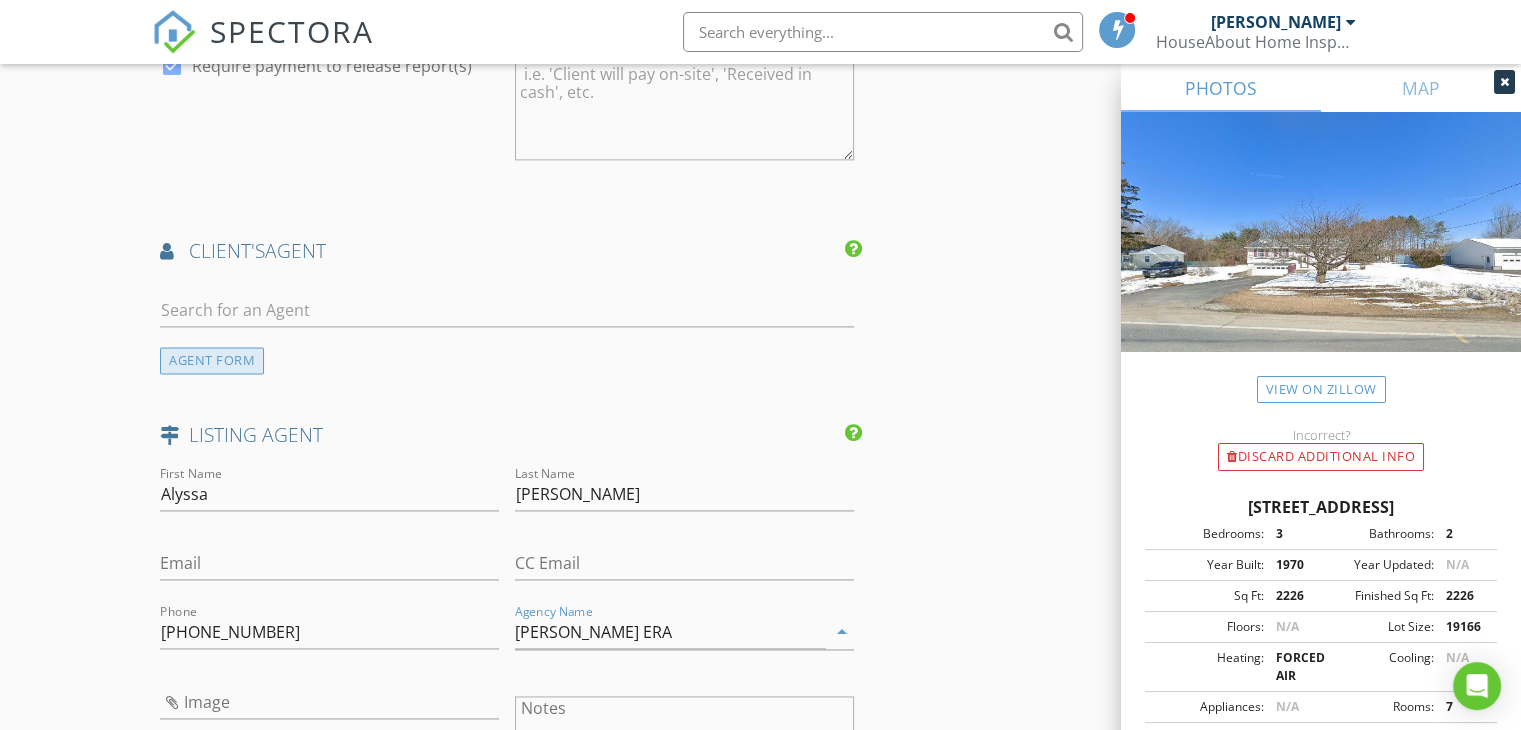 click on "AGENT FORM" at bounding box center (212, 360) 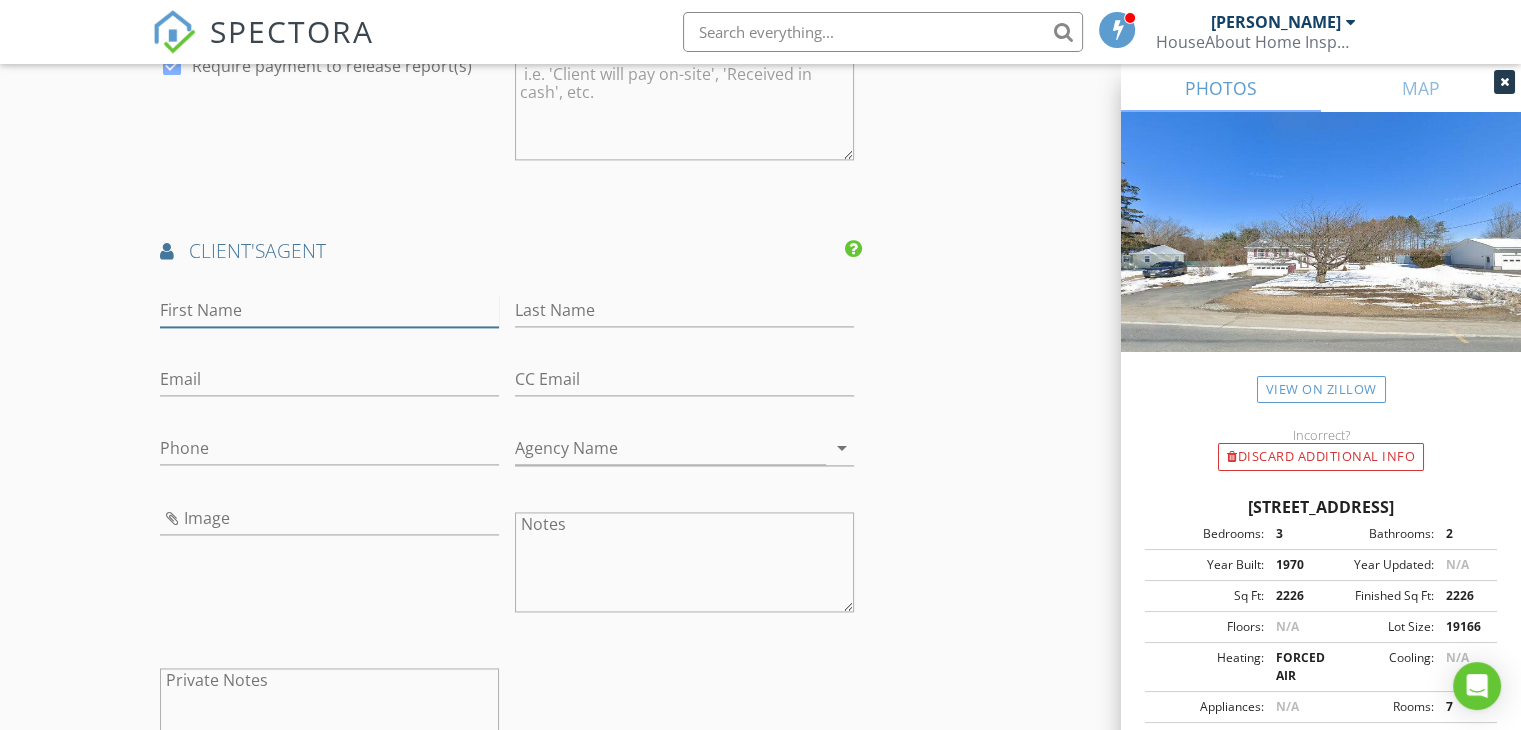 click on "First Name" at bounding box center [329, 310] 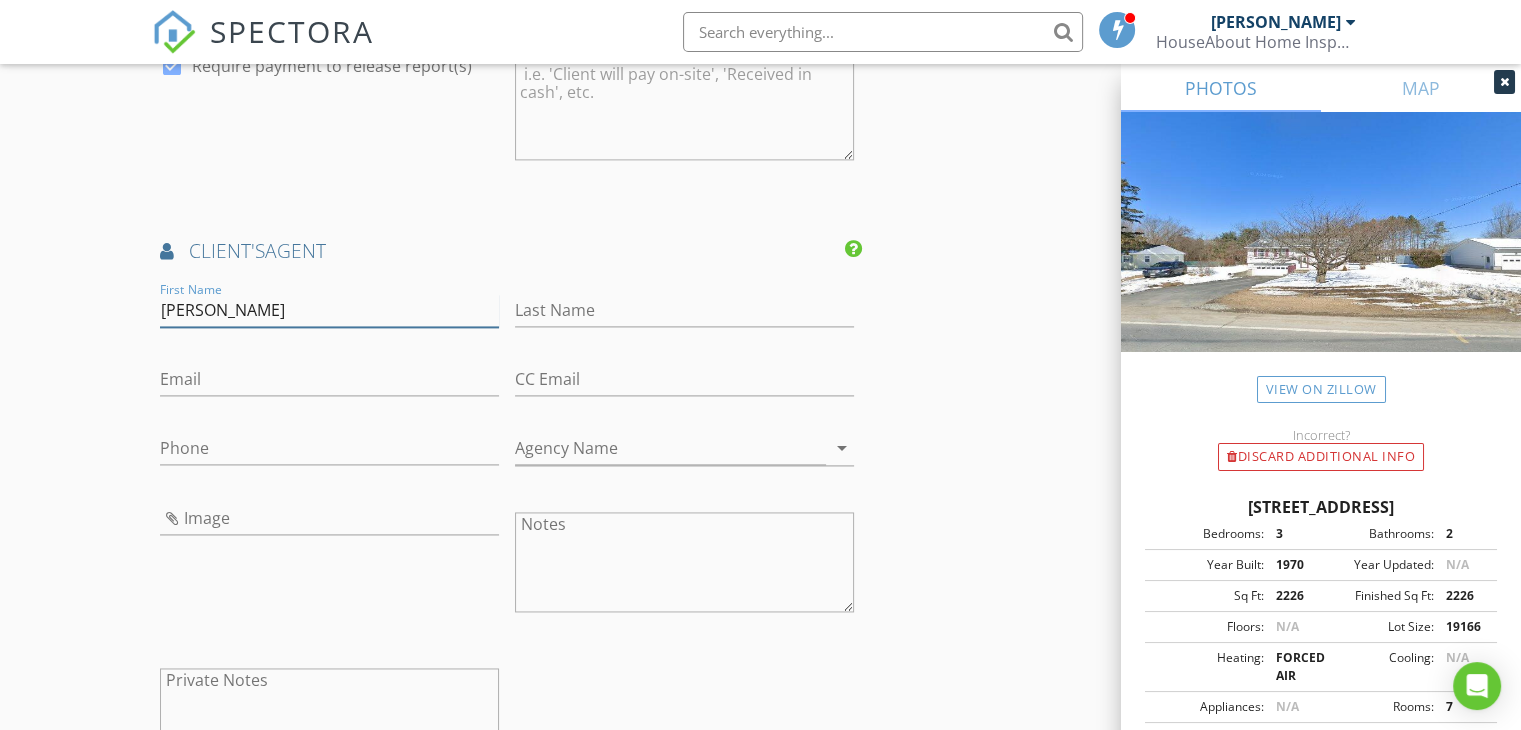 type on "[PERSON_NAME]" 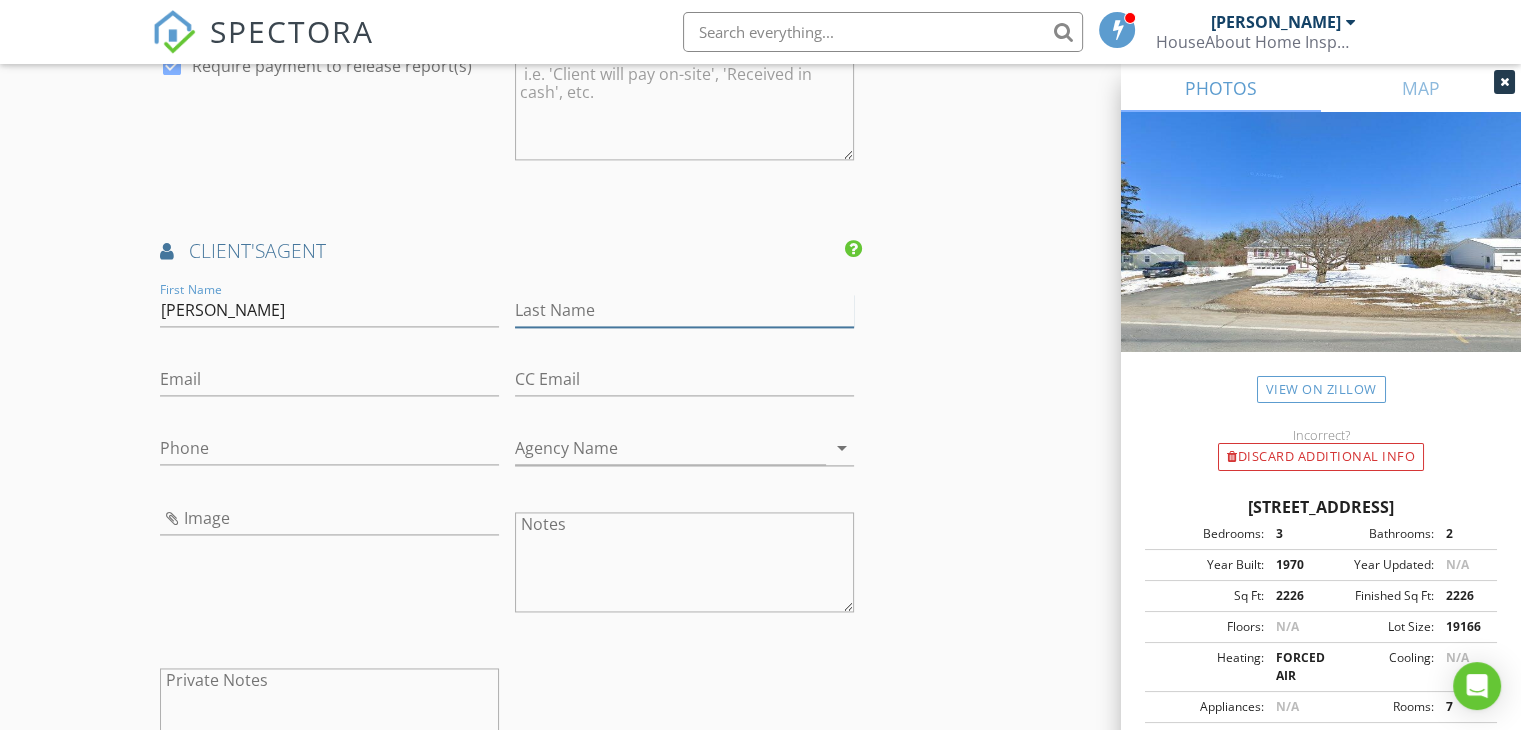 click on "Last Name" at bounding box center [684, 310] 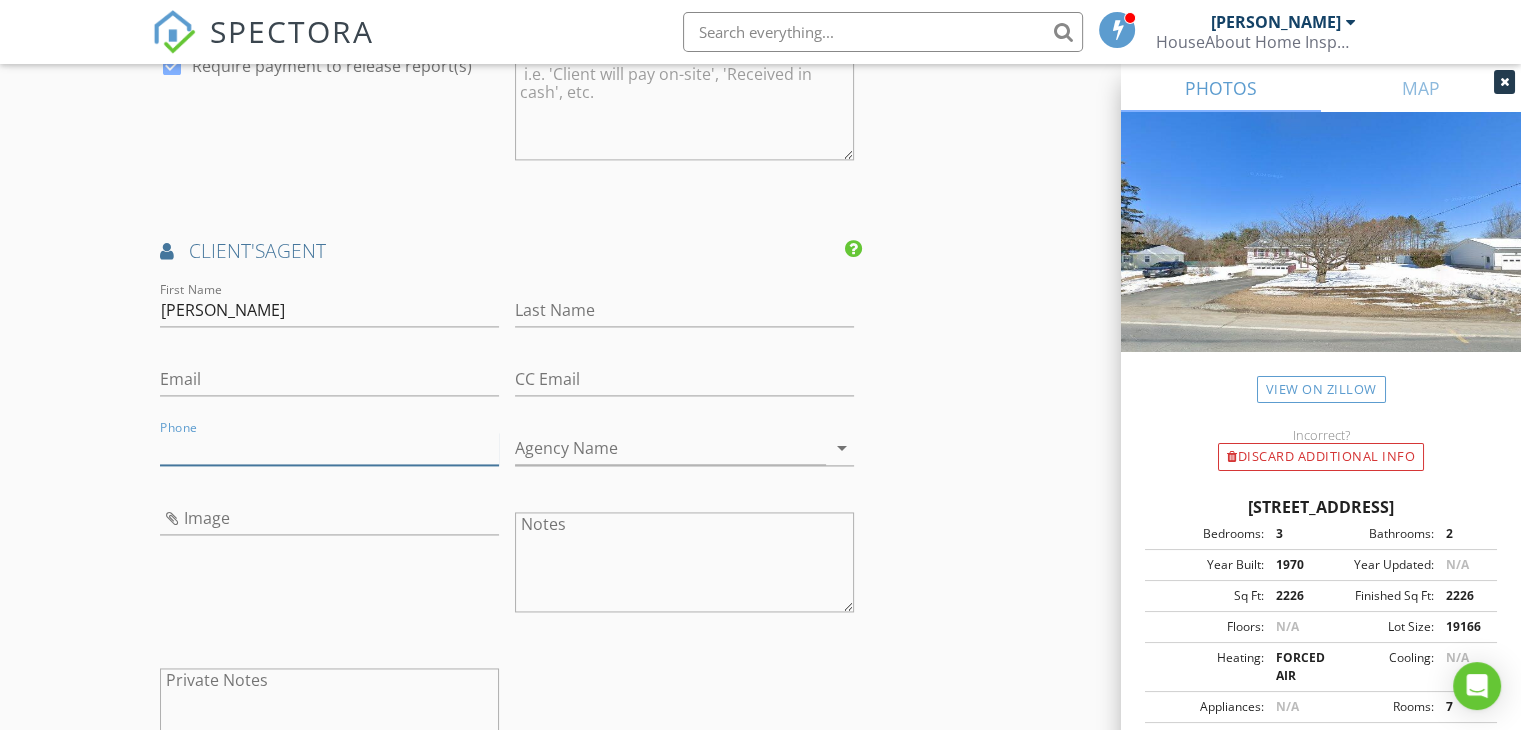 click on "Phone" at bounding box center (329, 448) 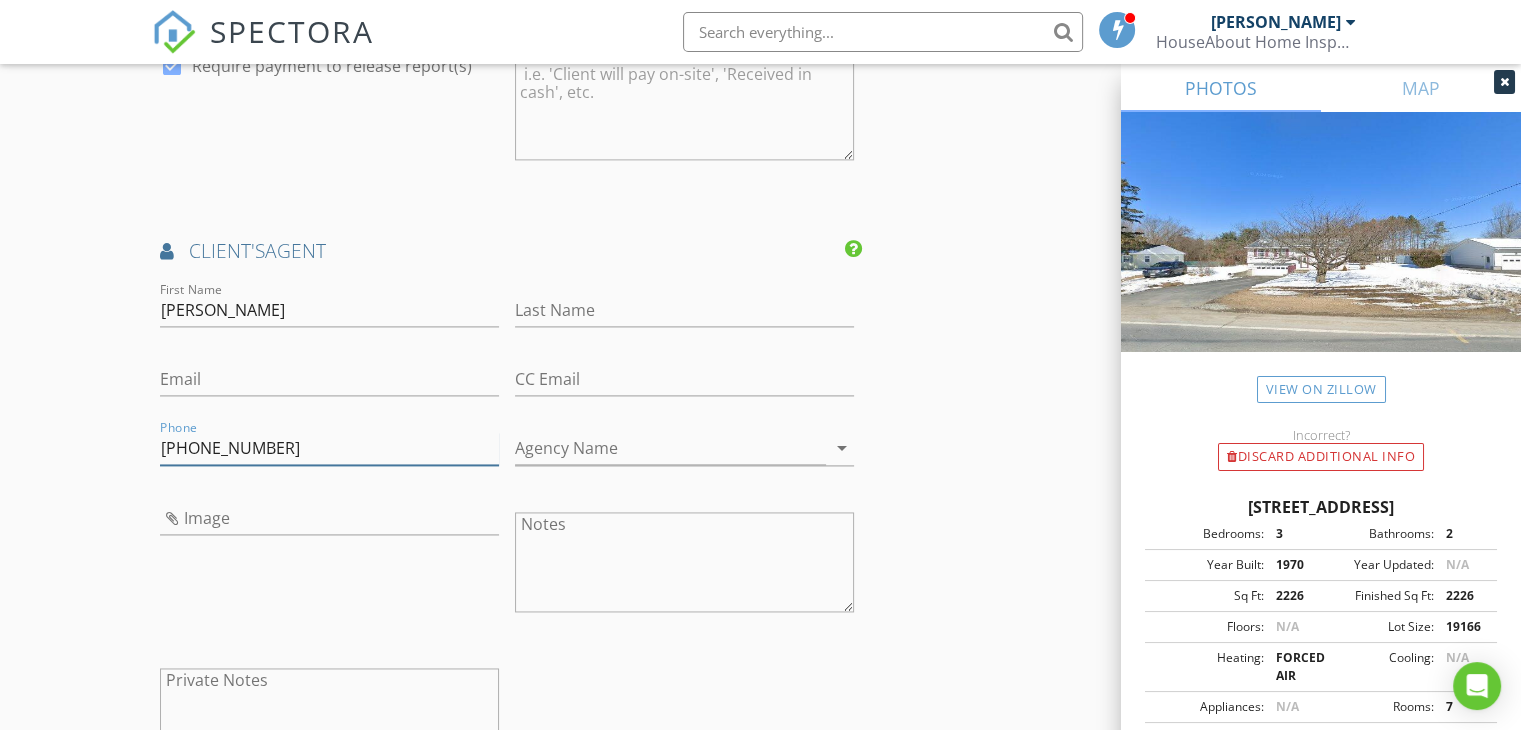 type on "[PHONE_NUMBER]" 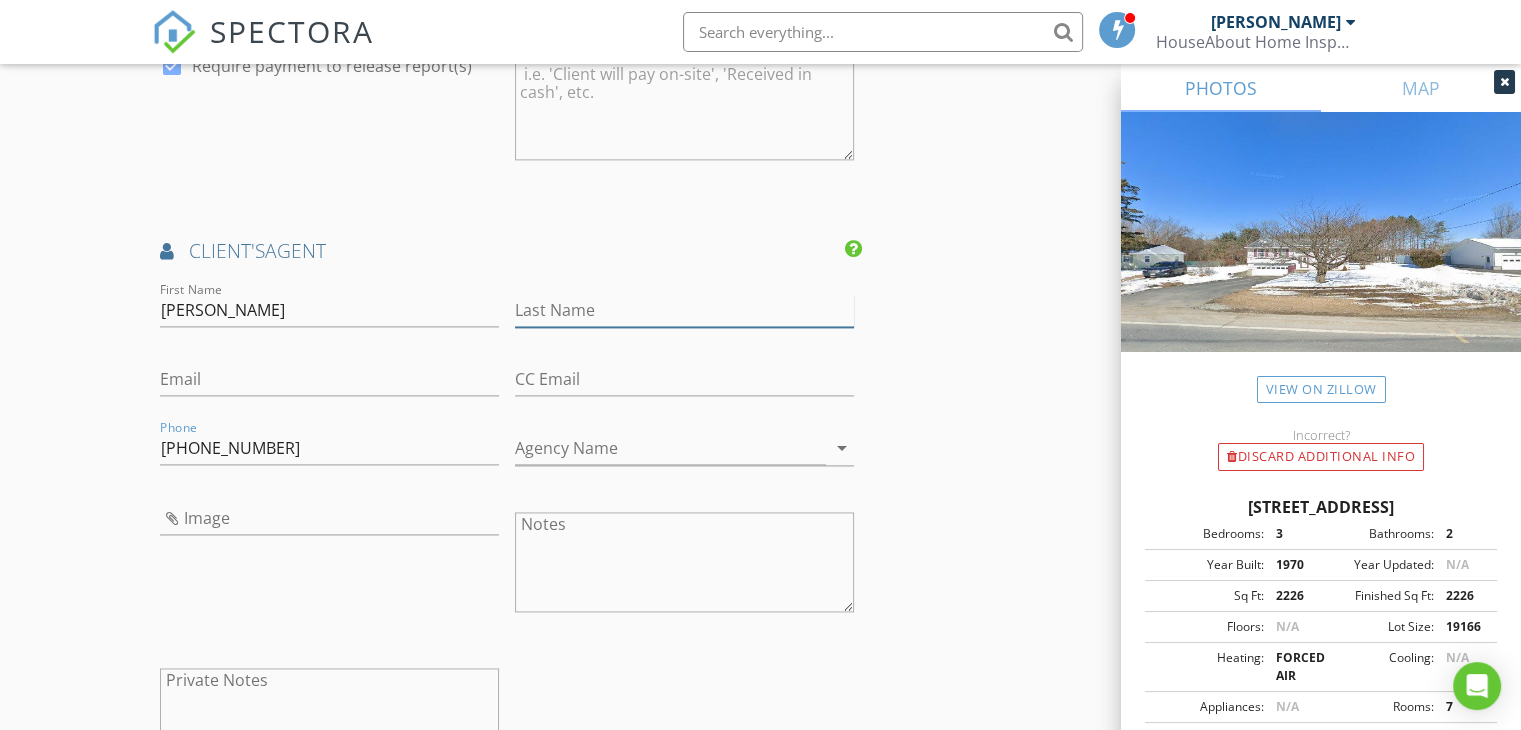 click on "Last Name" at bounding box center [684, 310] 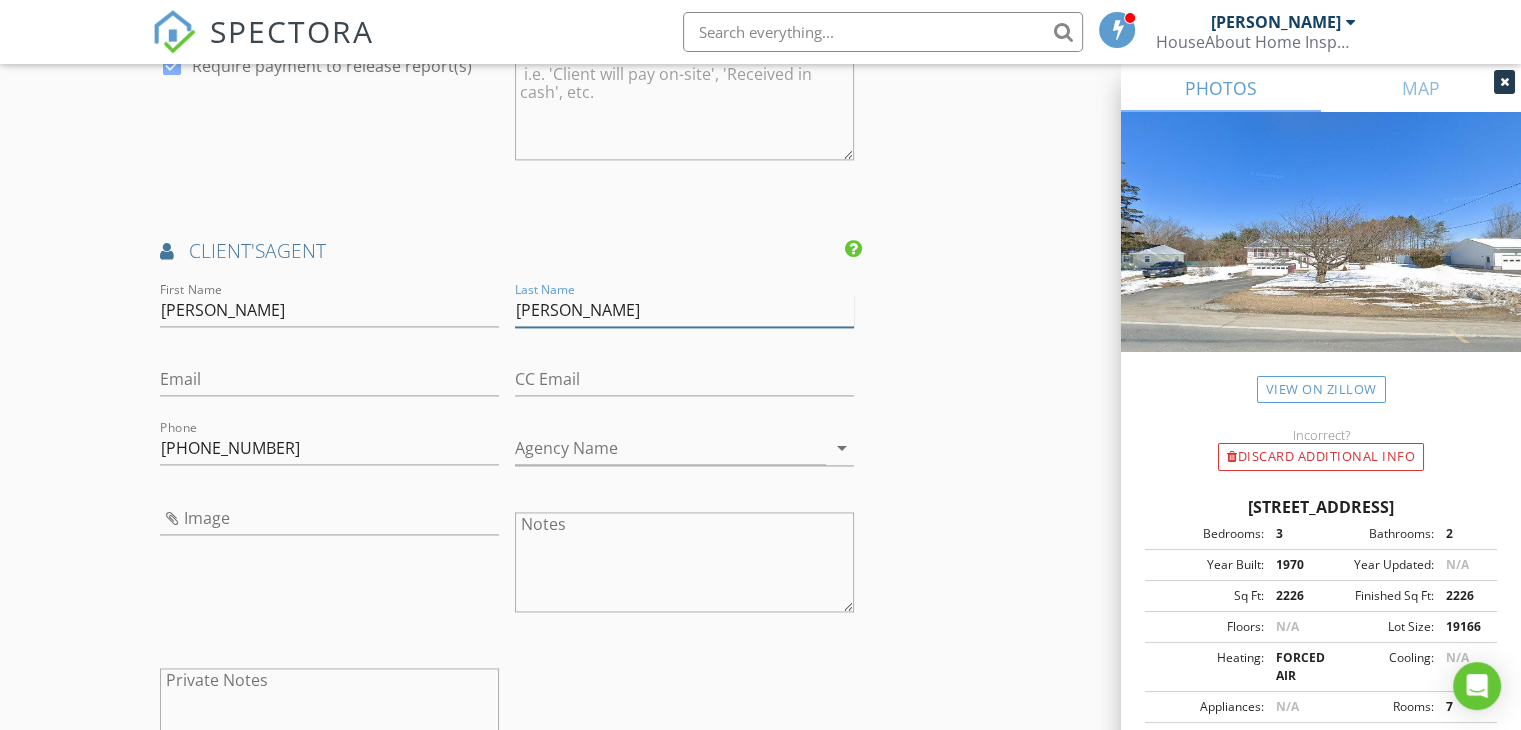 type on "[PERSON_NAME]" 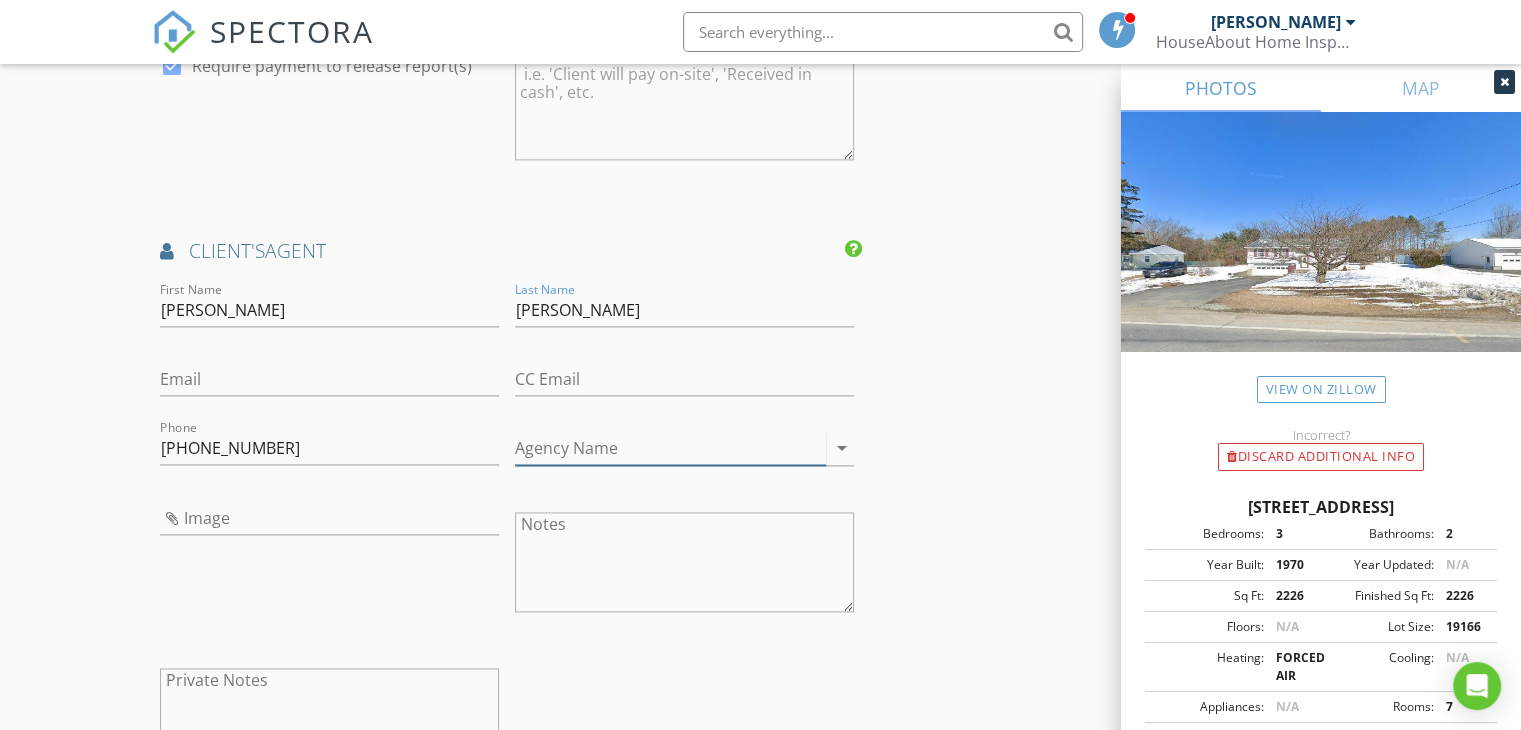 click on "Agency Name" at bounding box center [670, 448] 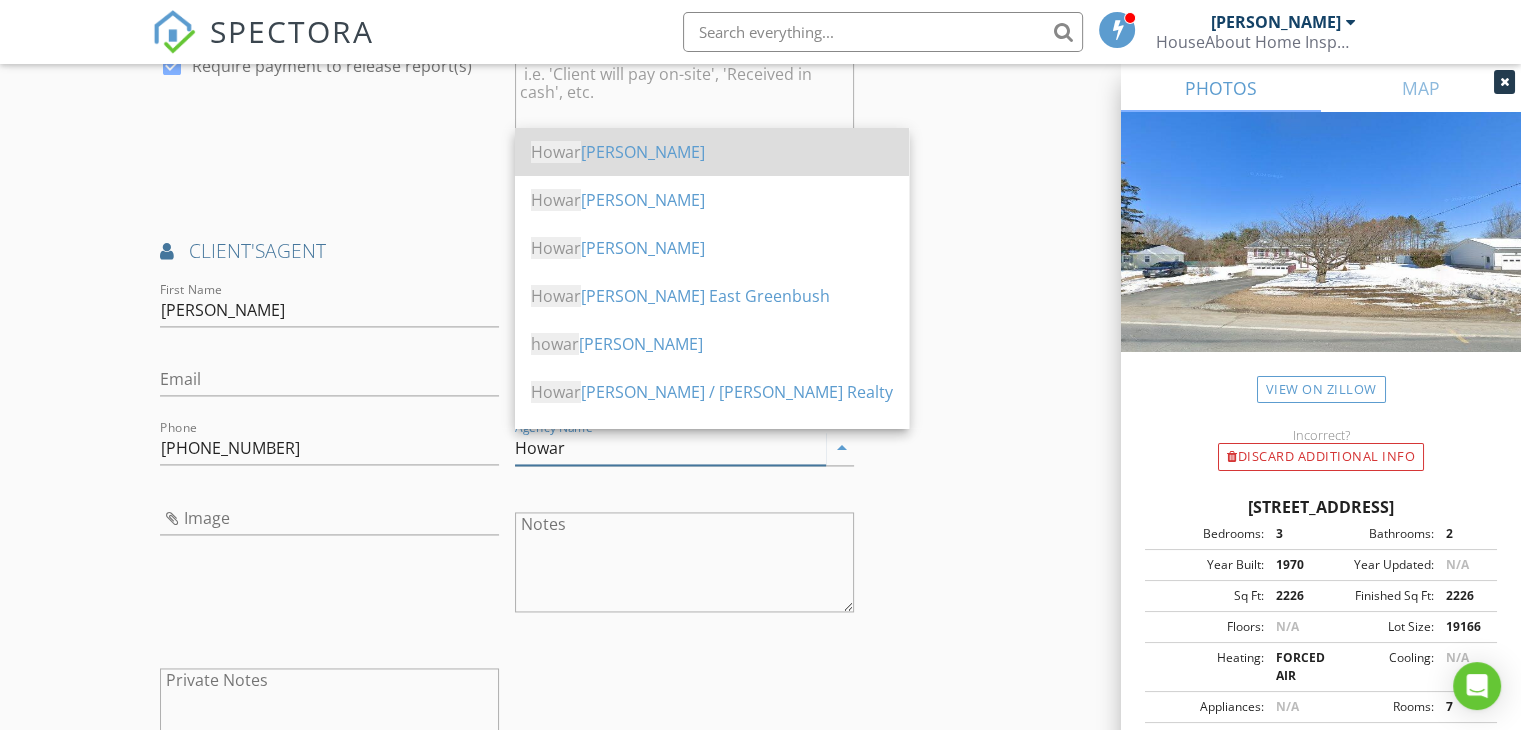 click on "Howar d Hanna" at bounding box center (712, 152) 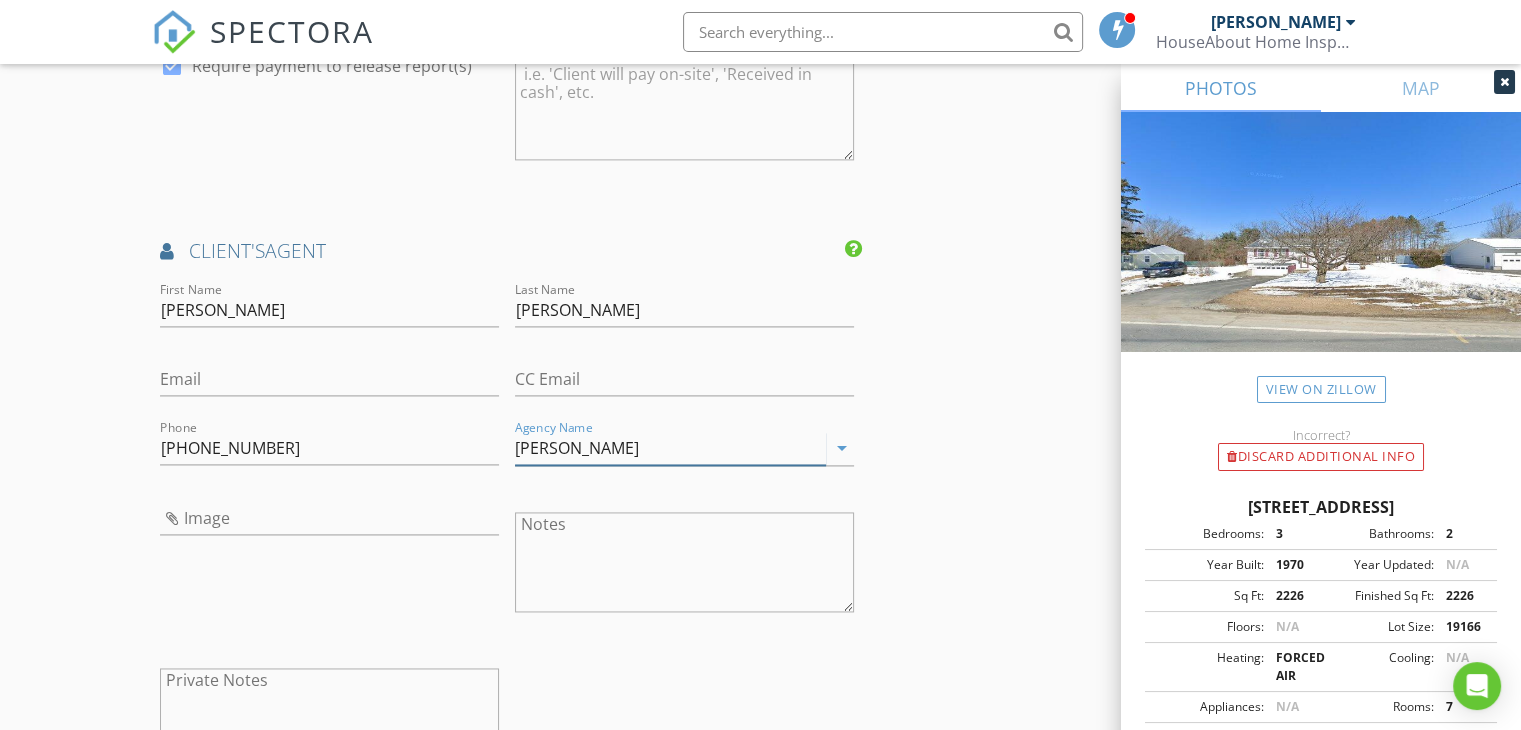 type on "[PERSON_NAME]" 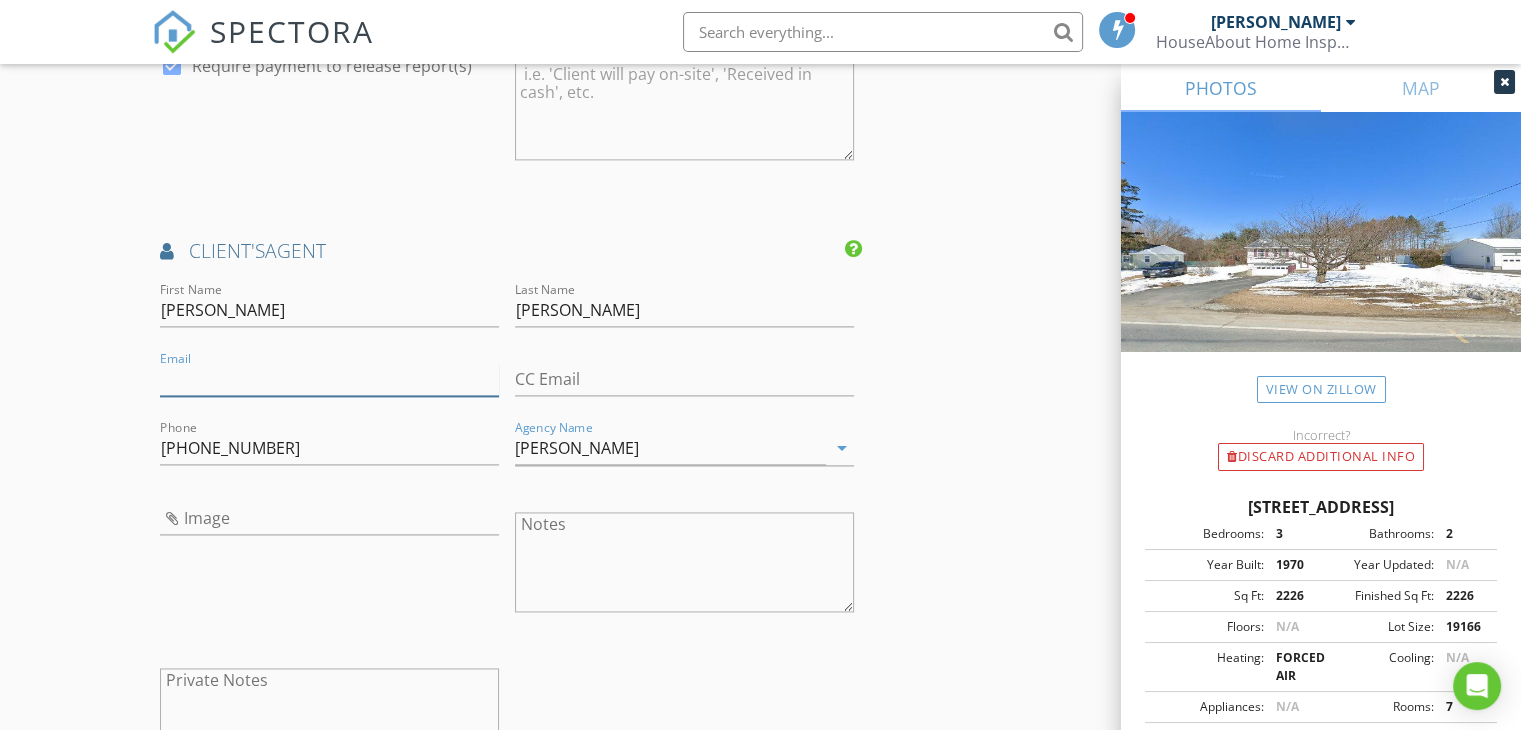 click on "Email" at bounding box center (329, 379) 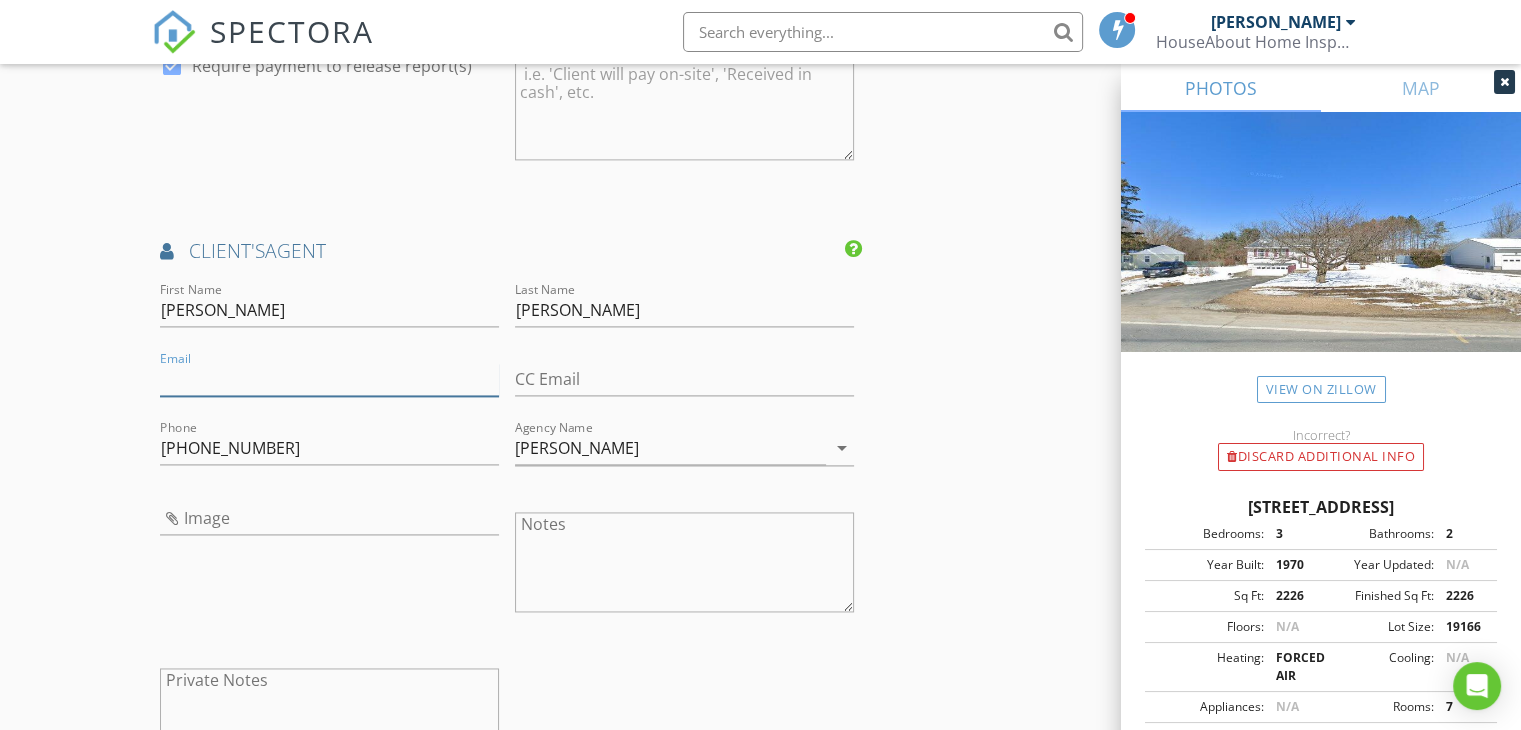 paste on "[EMAIL_ADDRESS][DOMAIN_NAME]" 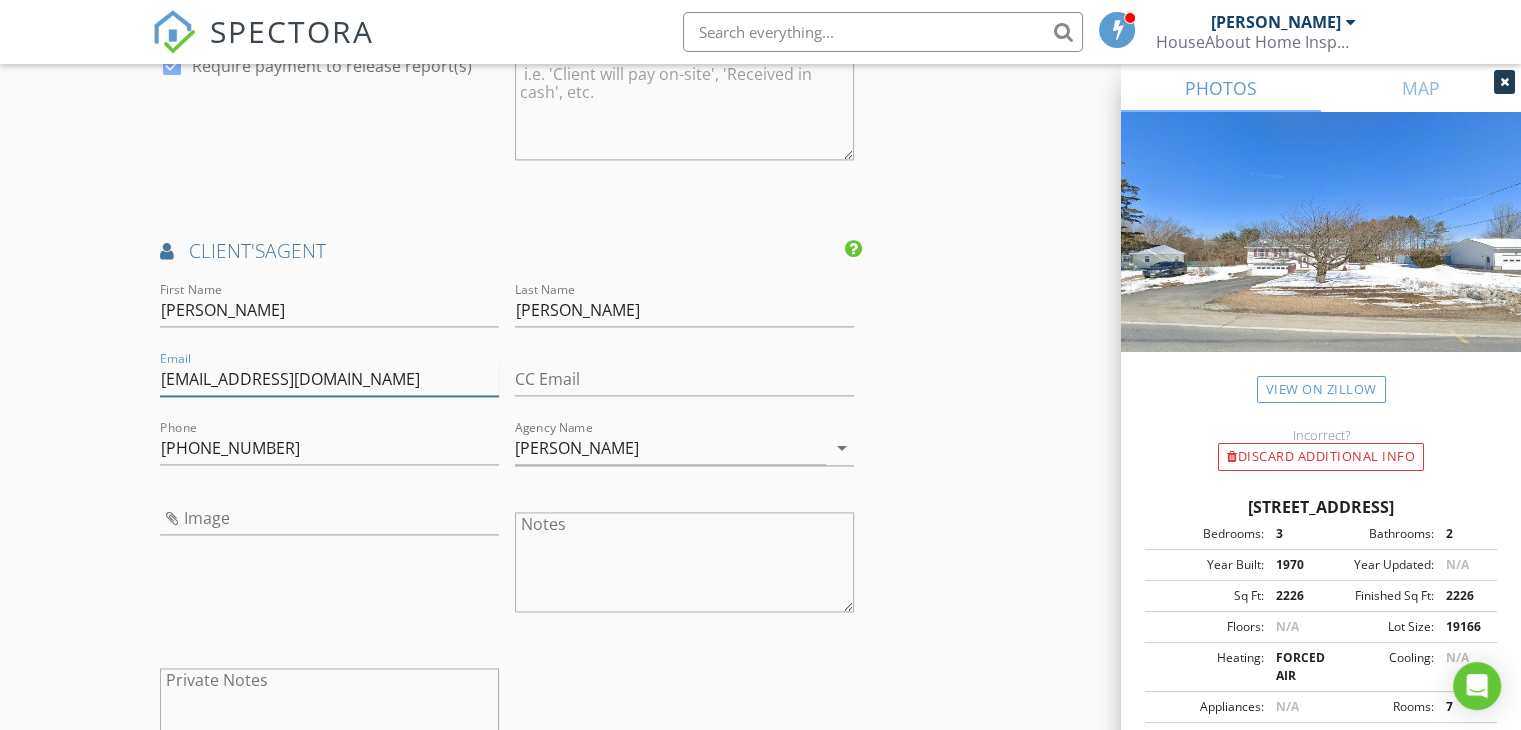 type on "[EMAIL_ADDRESS][DOMAIN_NAME]" 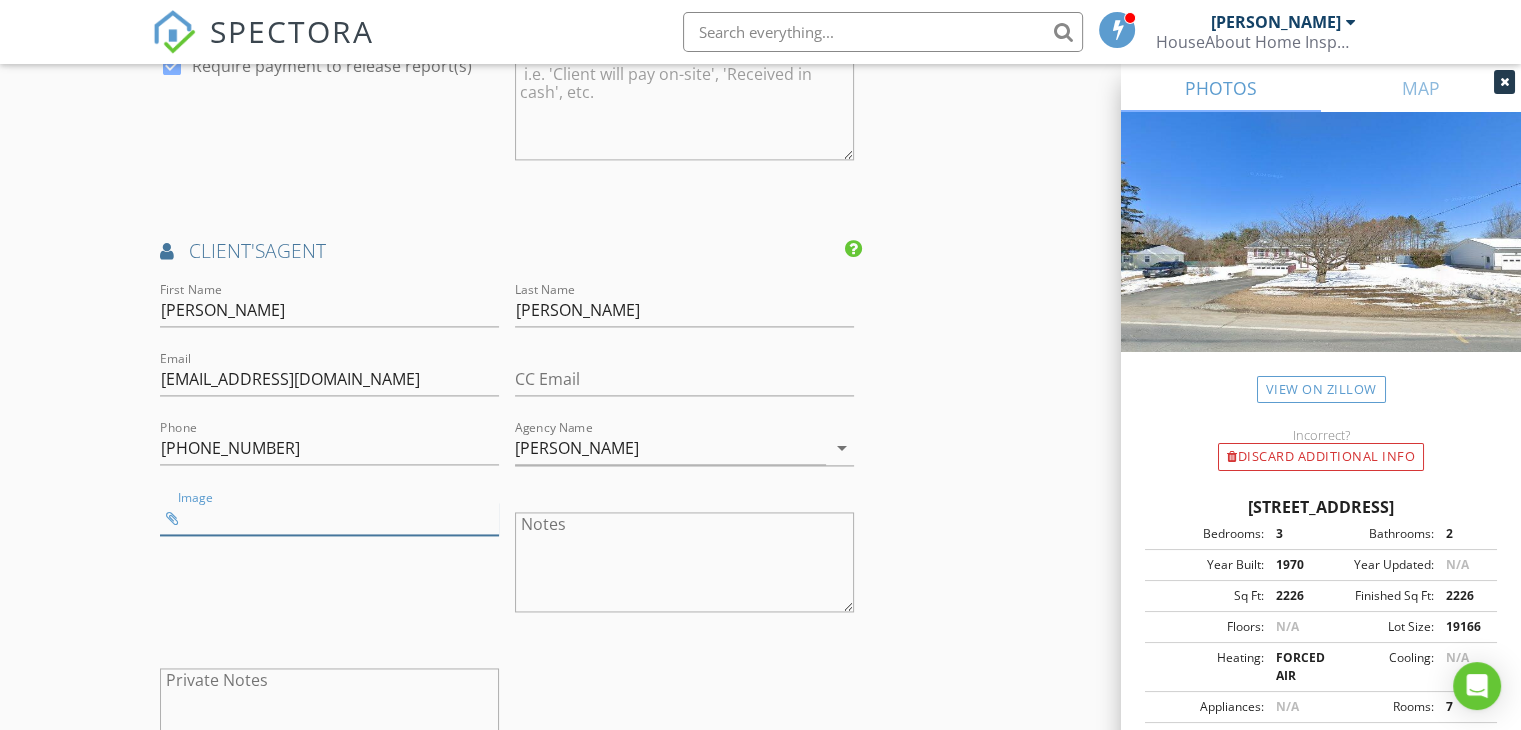 click at bounding box center (329, 518) 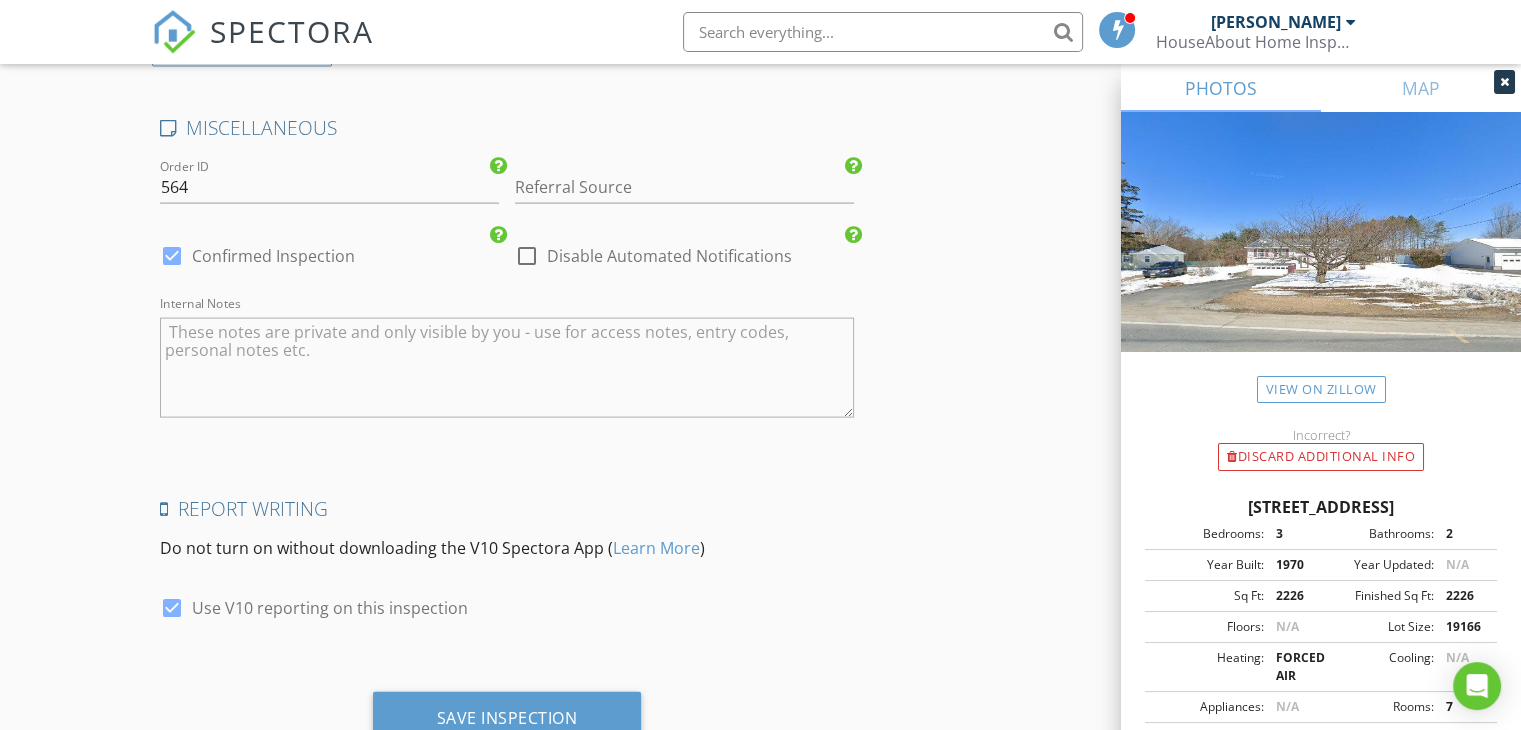 scroll, scrollTop: 4200, scrollLeft: 0, axis: vertical 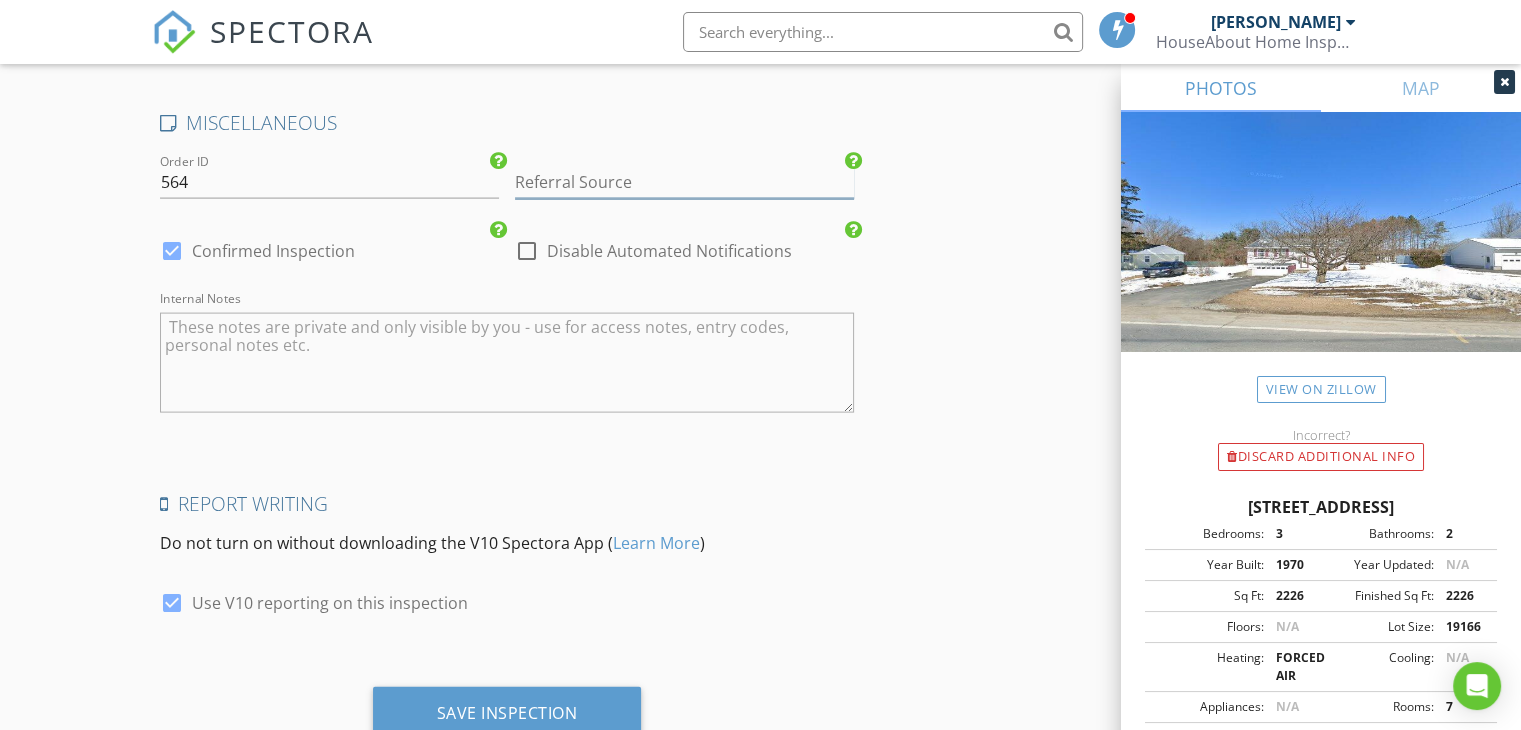 click at bounding box center [684, 182] 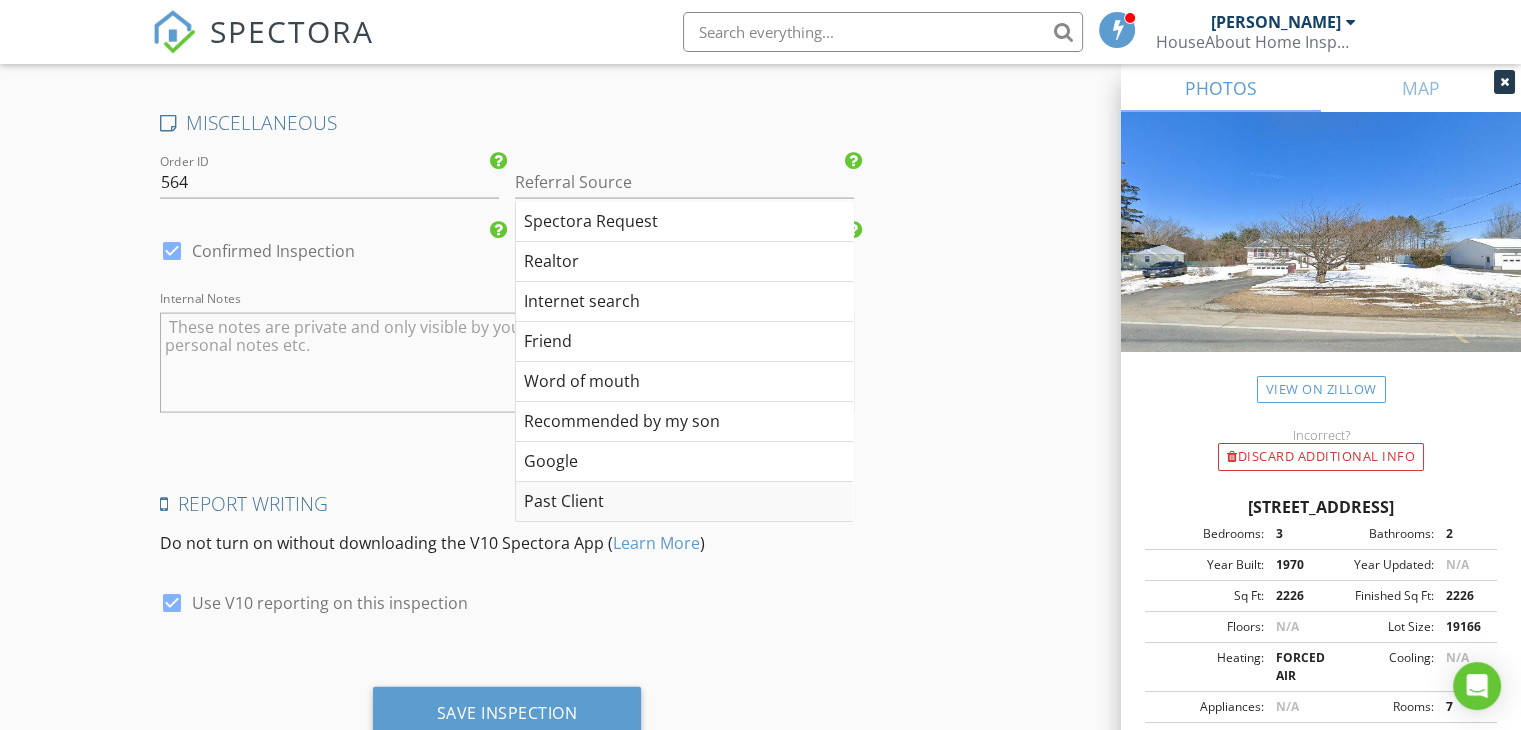 click on "Past Client" at bounding box center [684, 502] 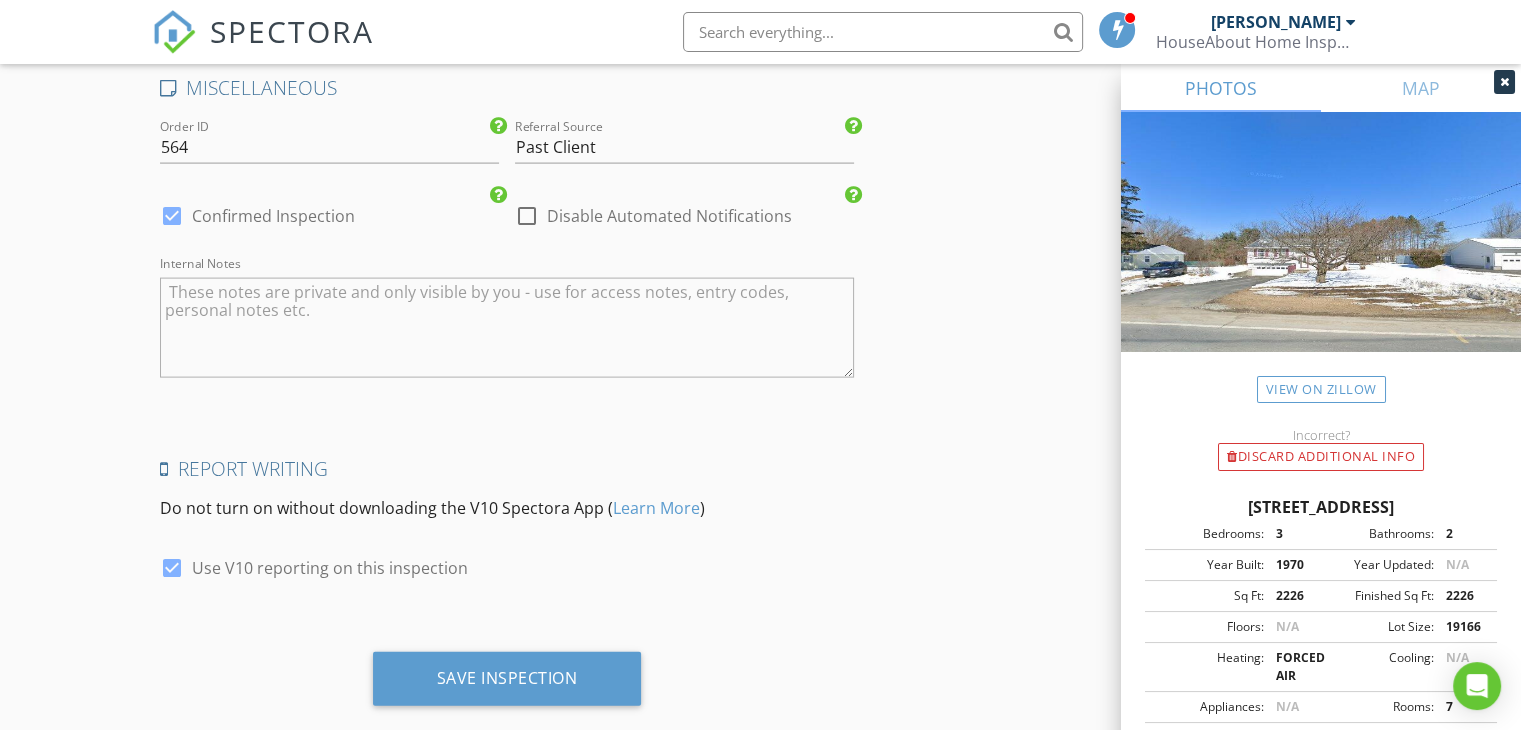 scroll, scrollTop: 4266, scrollLeft: 0, axis: vertical 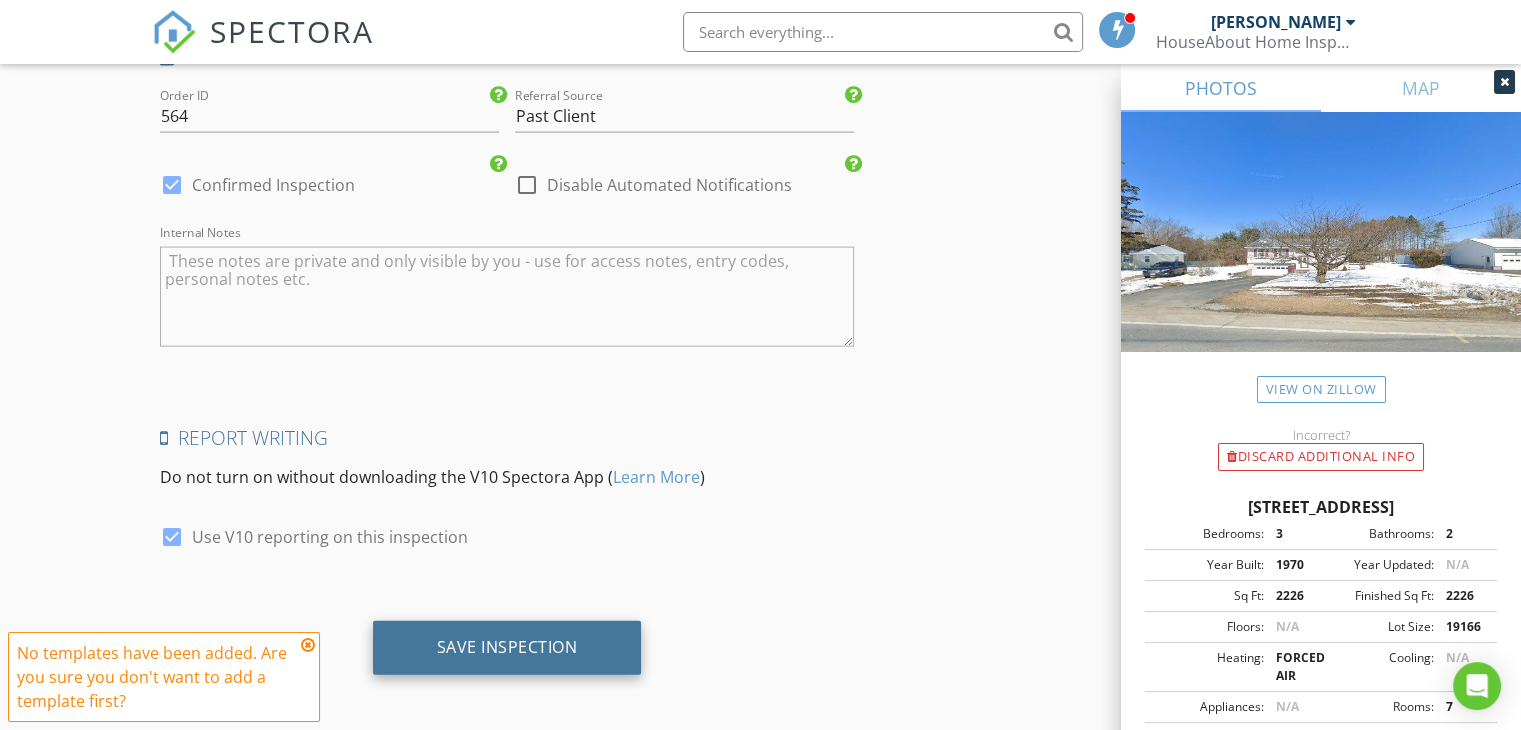 click on "Save Inspection" at bounding box center [507, 647] 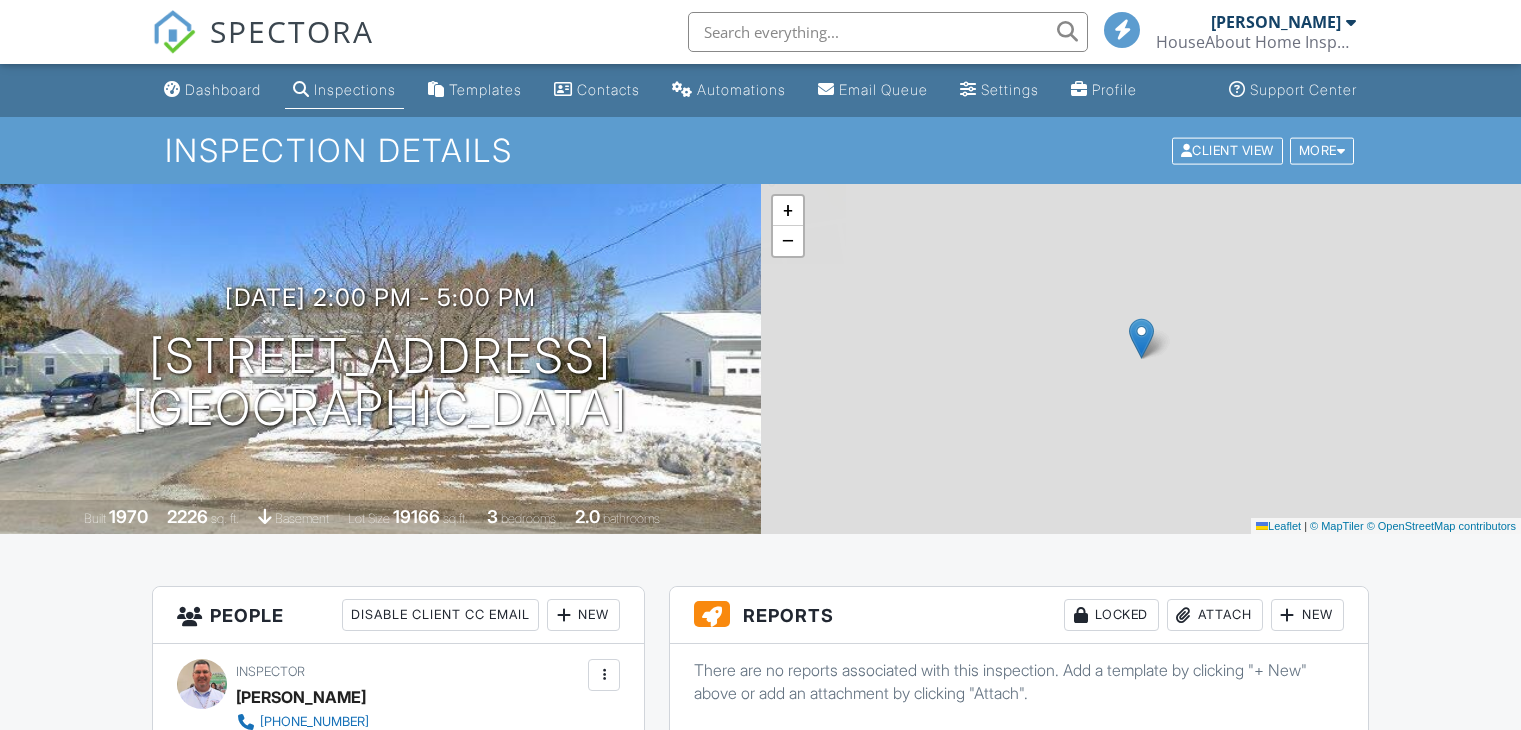 scroll, scrollTop: 0, scrollLeft: 0, axis: both 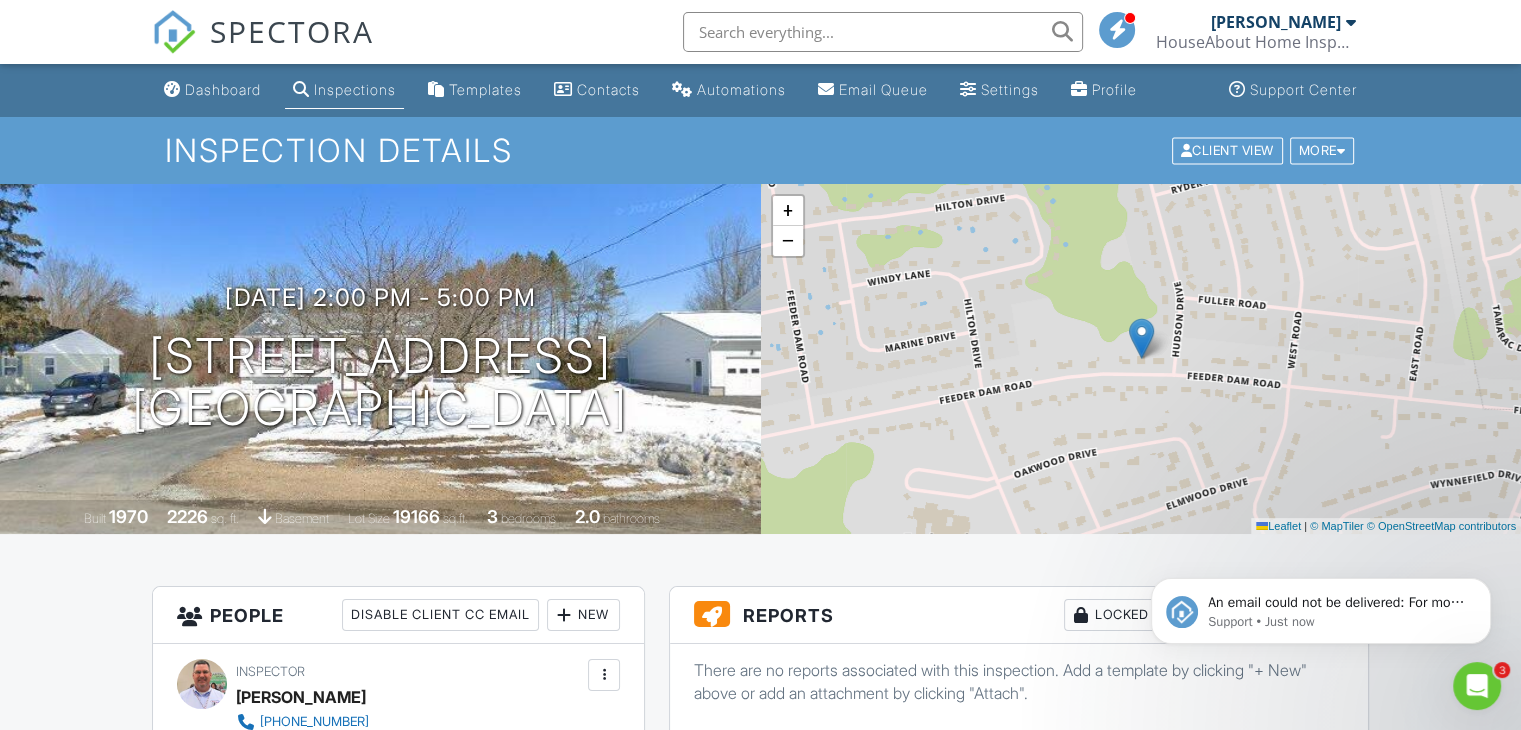 click 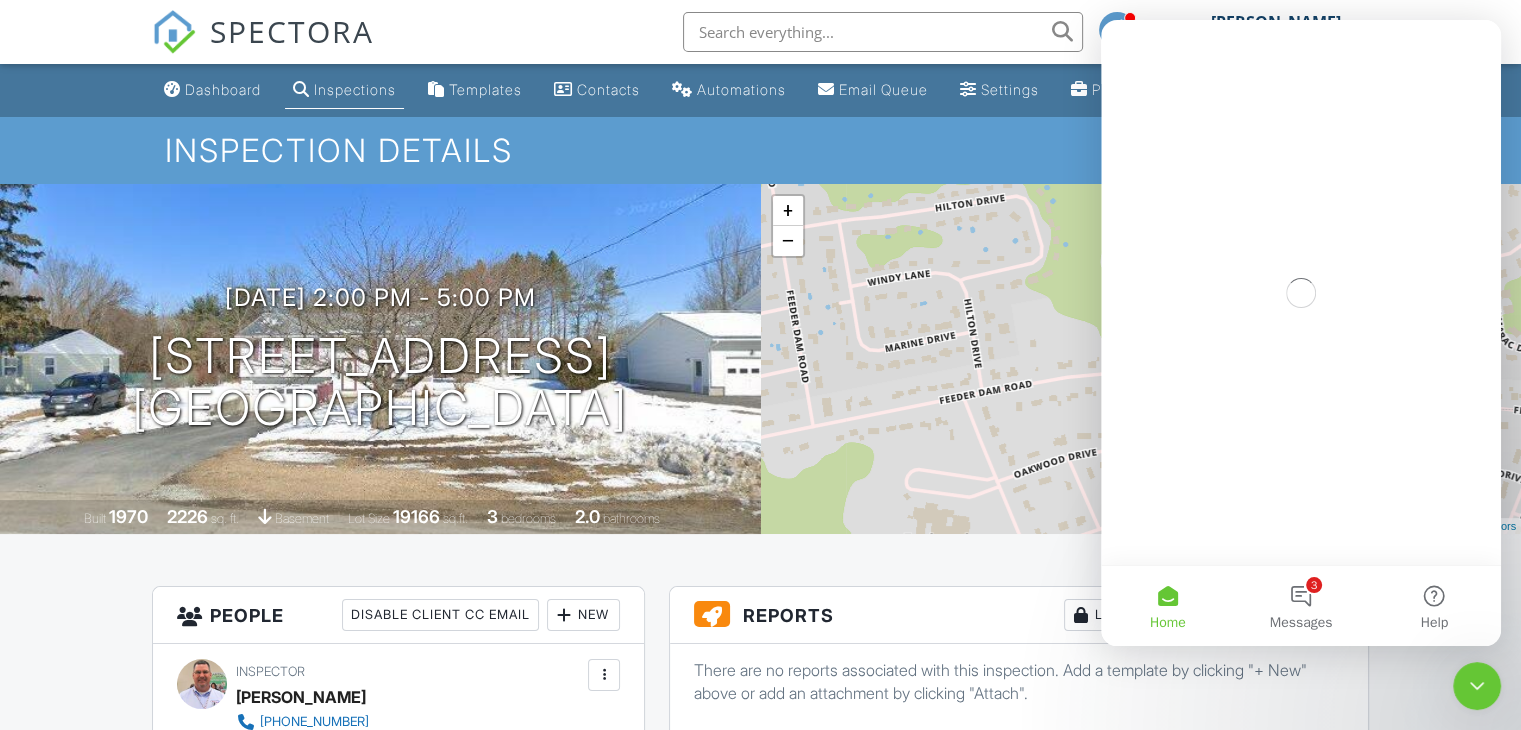 scroll, scrollTop: 0, scrollLeft: 0, axis: both 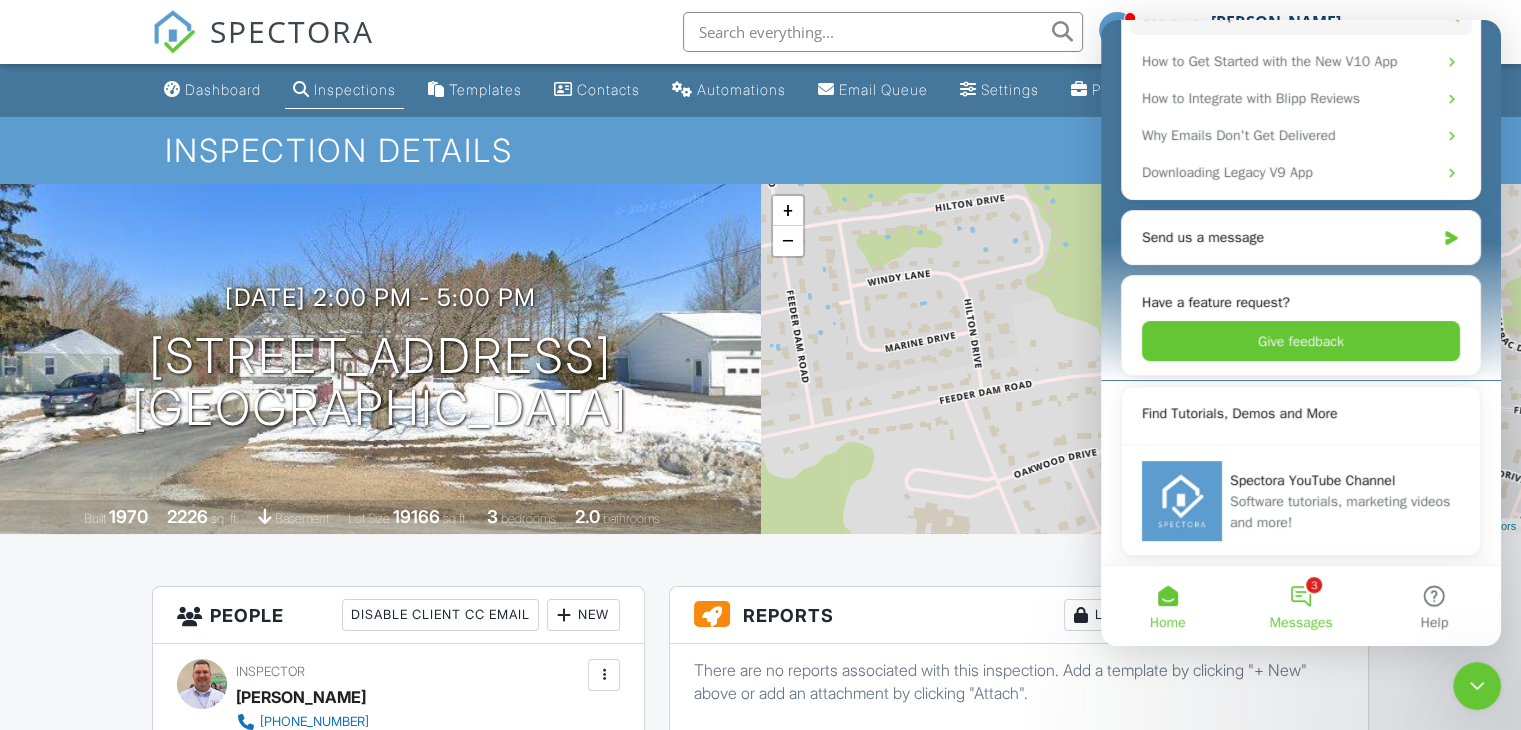 click on "3 Messages" at bounding box center [1300, 606] 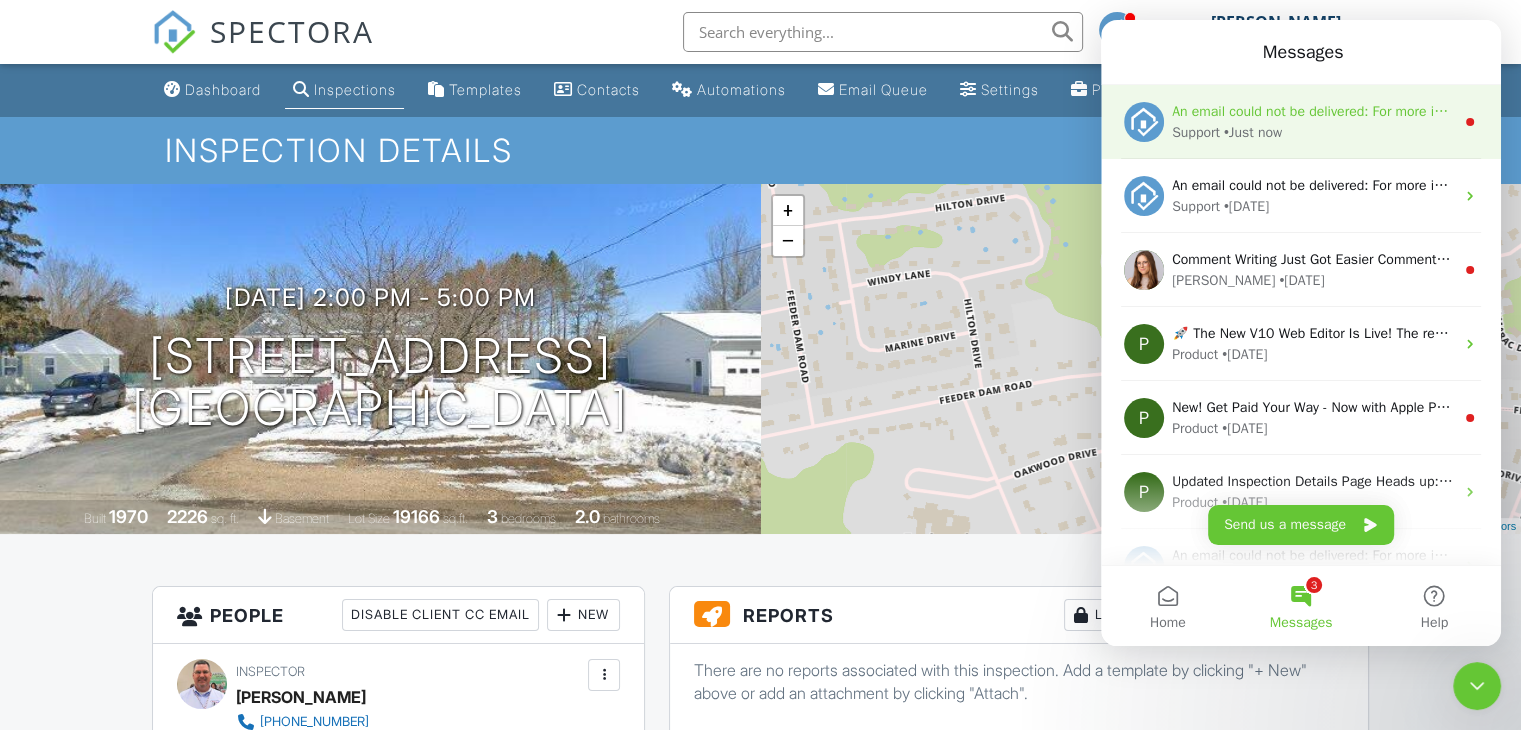 click on "An email could not be delivered:  For more information, view Why emails don't get delivered (Support Article)" at bounding box center (1500, 111) 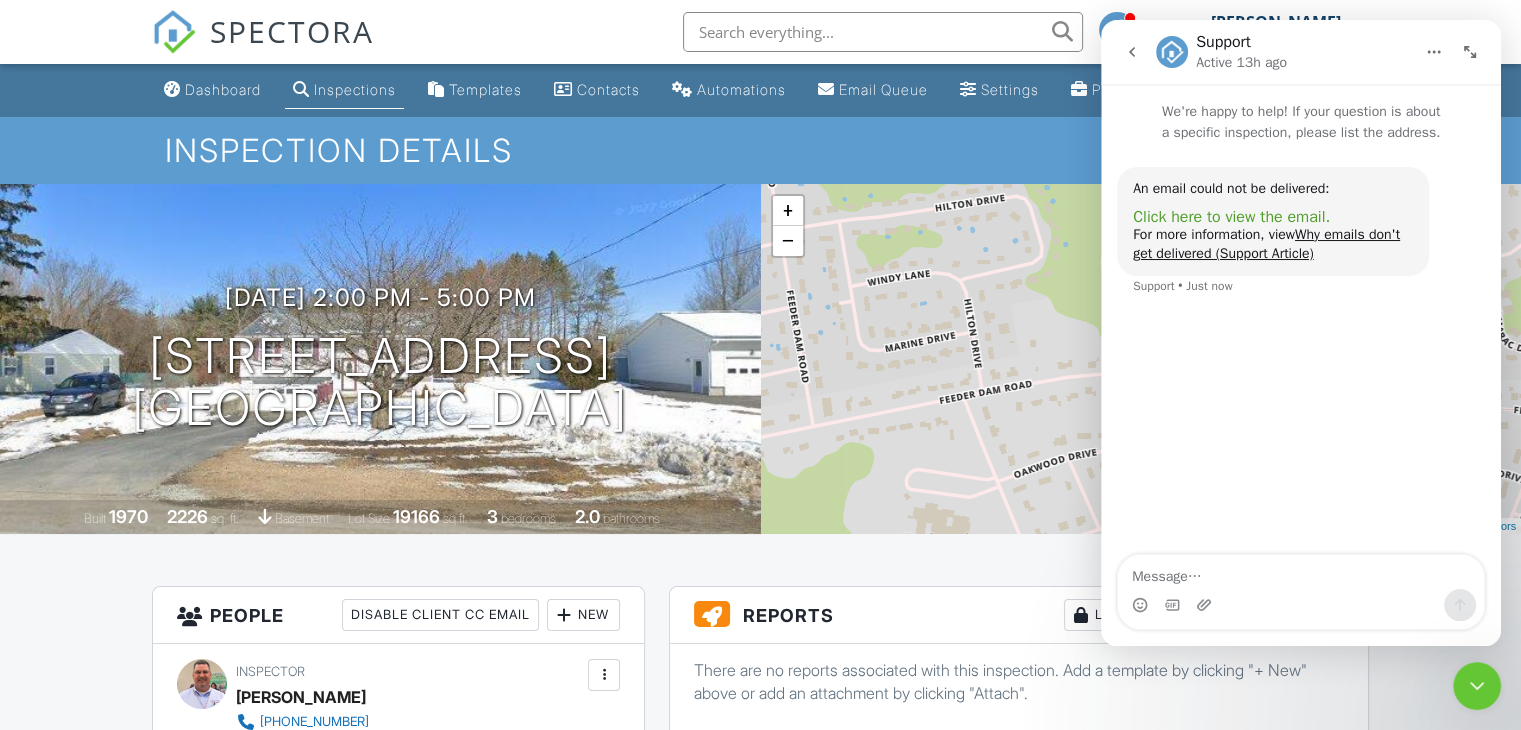click on "Click here to view the email." at bounding box center [1231, 217] 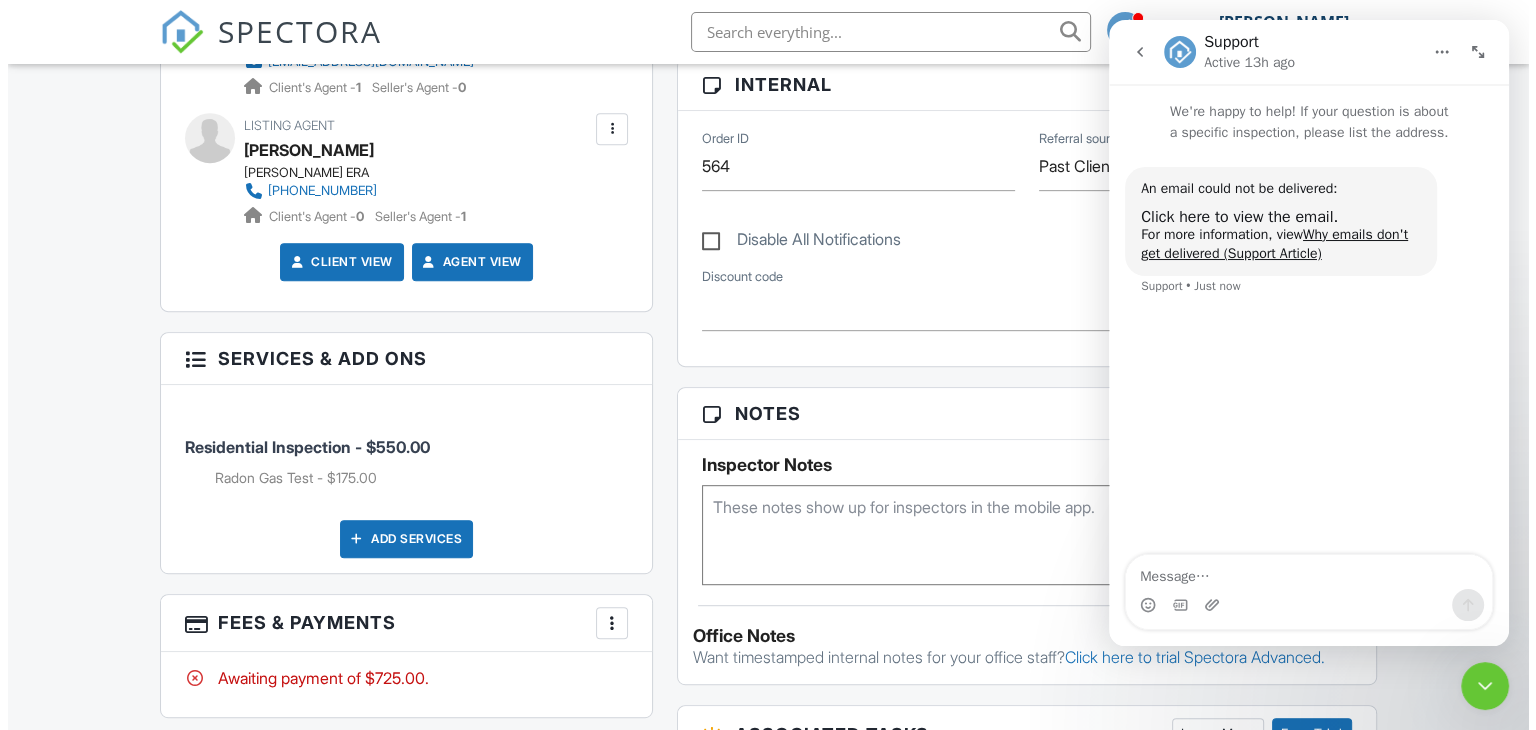 scroll, scrollTop: 466, scrollLeft: 0, axis: vertical 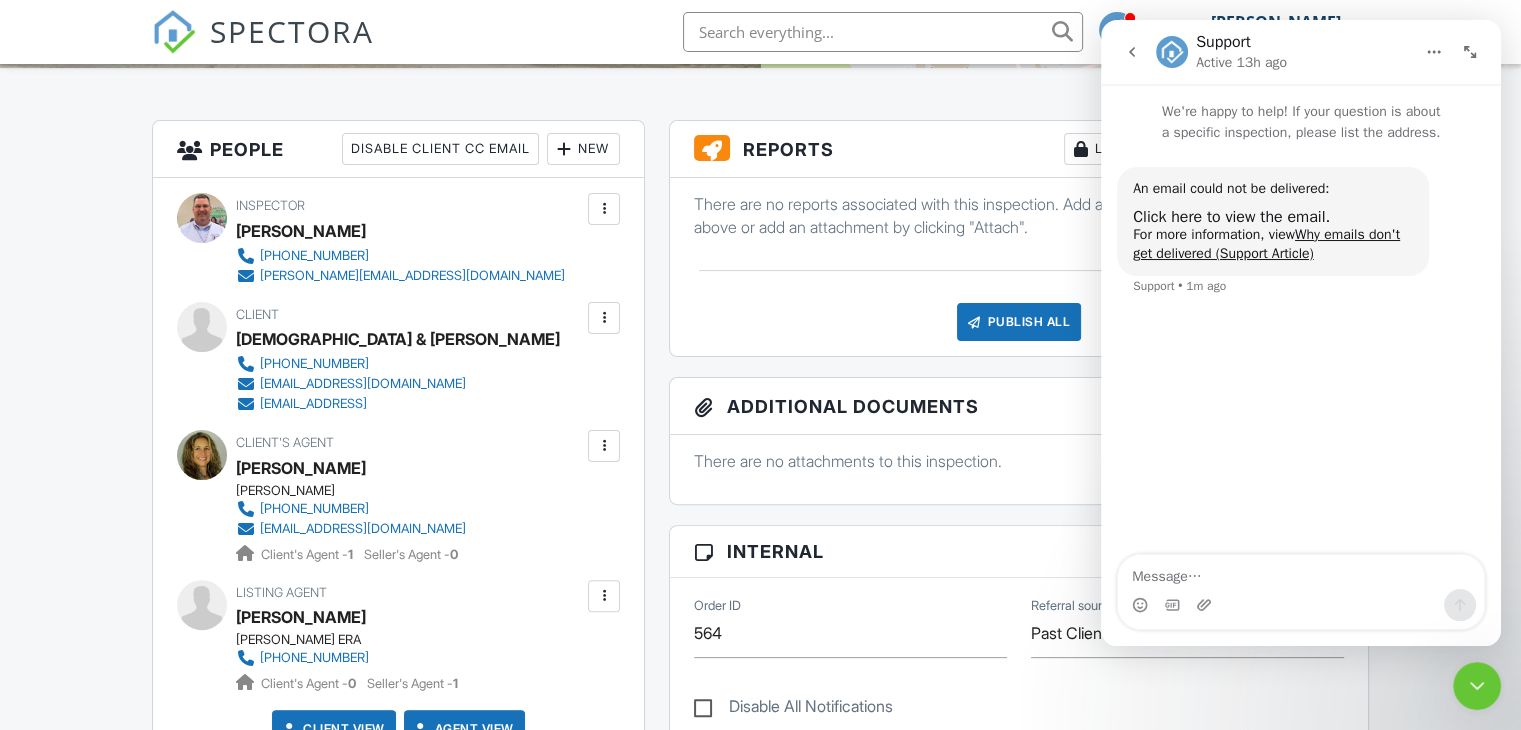 click on "[EMAIL_ADDRESS]" at bounding box center (313, 404) 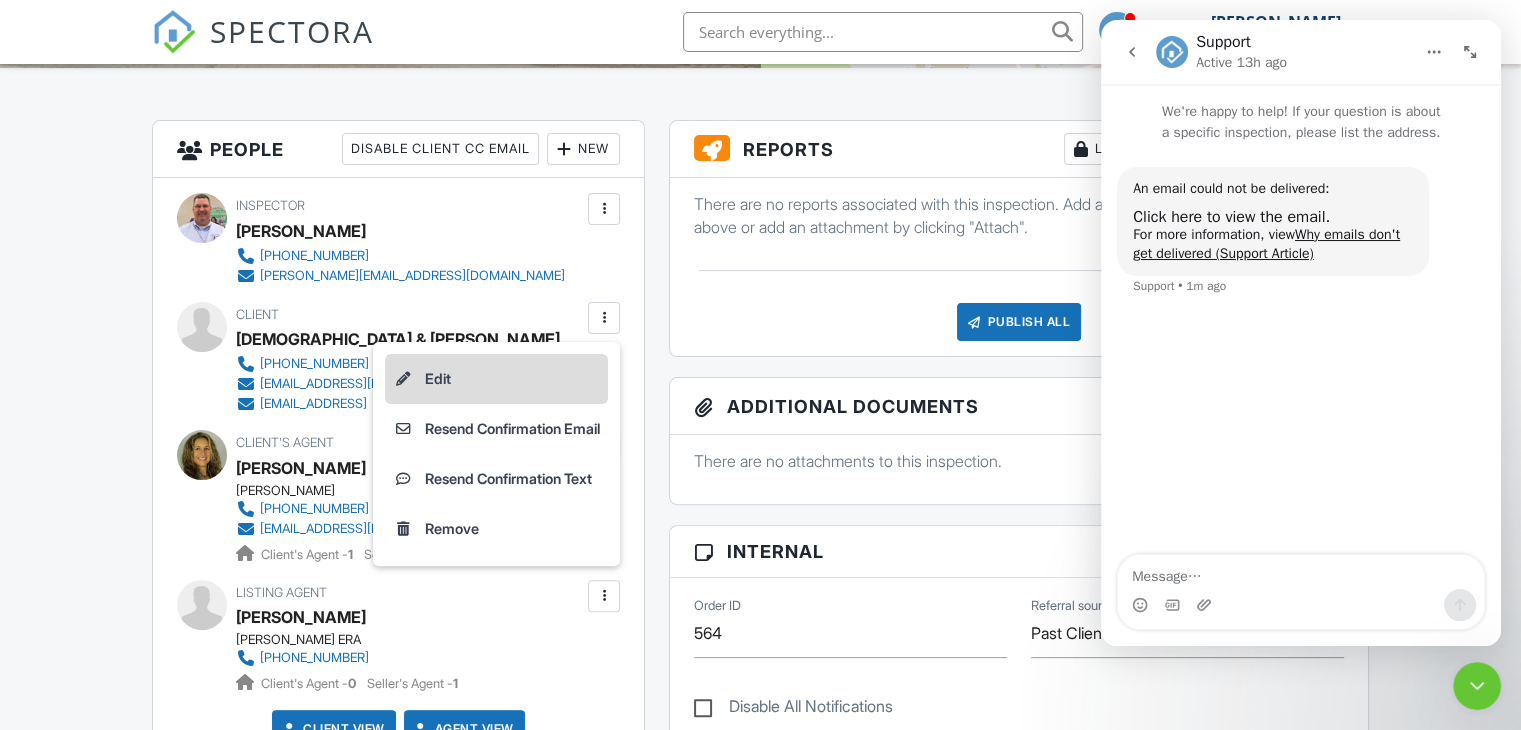 click on "Edit" at bounding box center (496, 379) 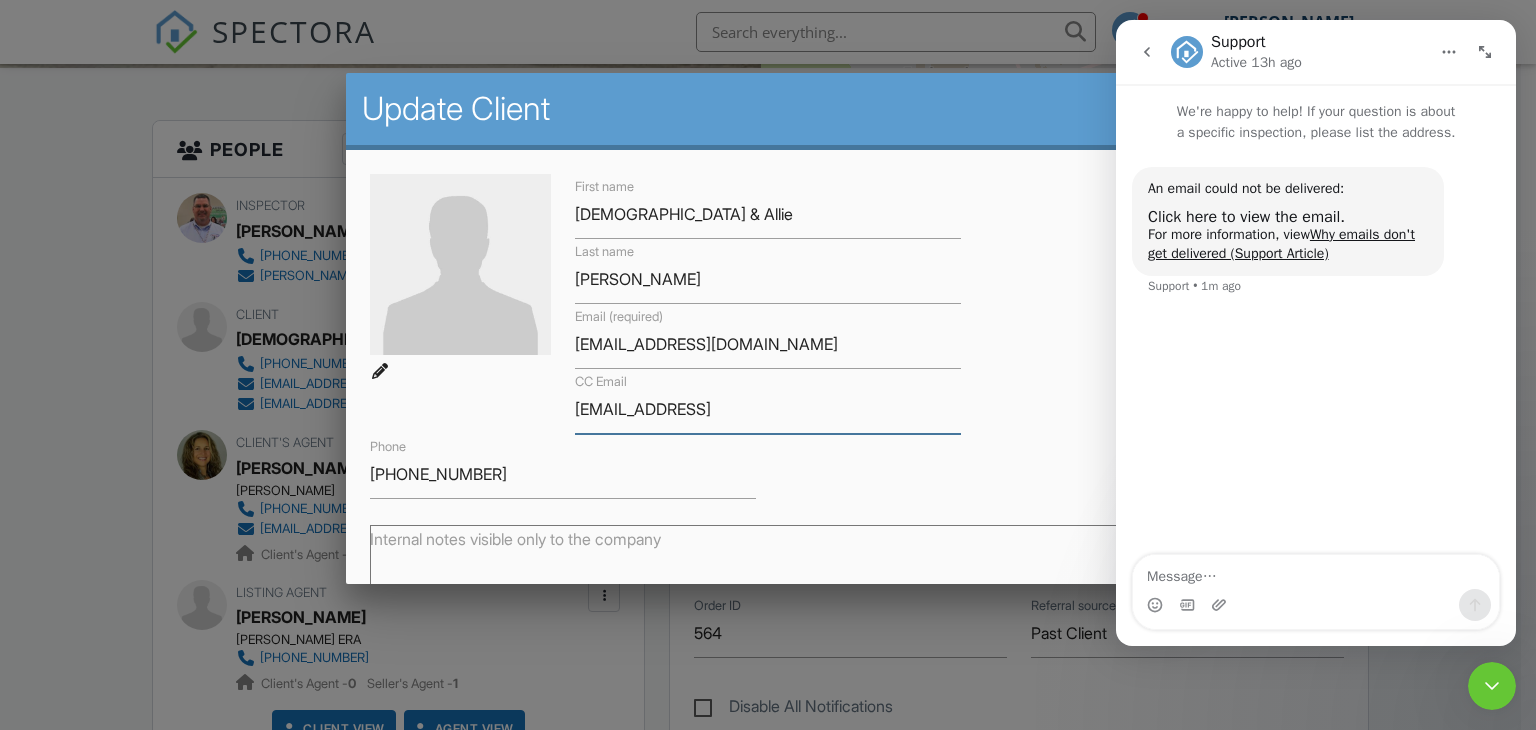 drag, startPoint x: 726, startPoint y: 409, endPoint x: 784, endPoint y: 418, distance: 58.694122 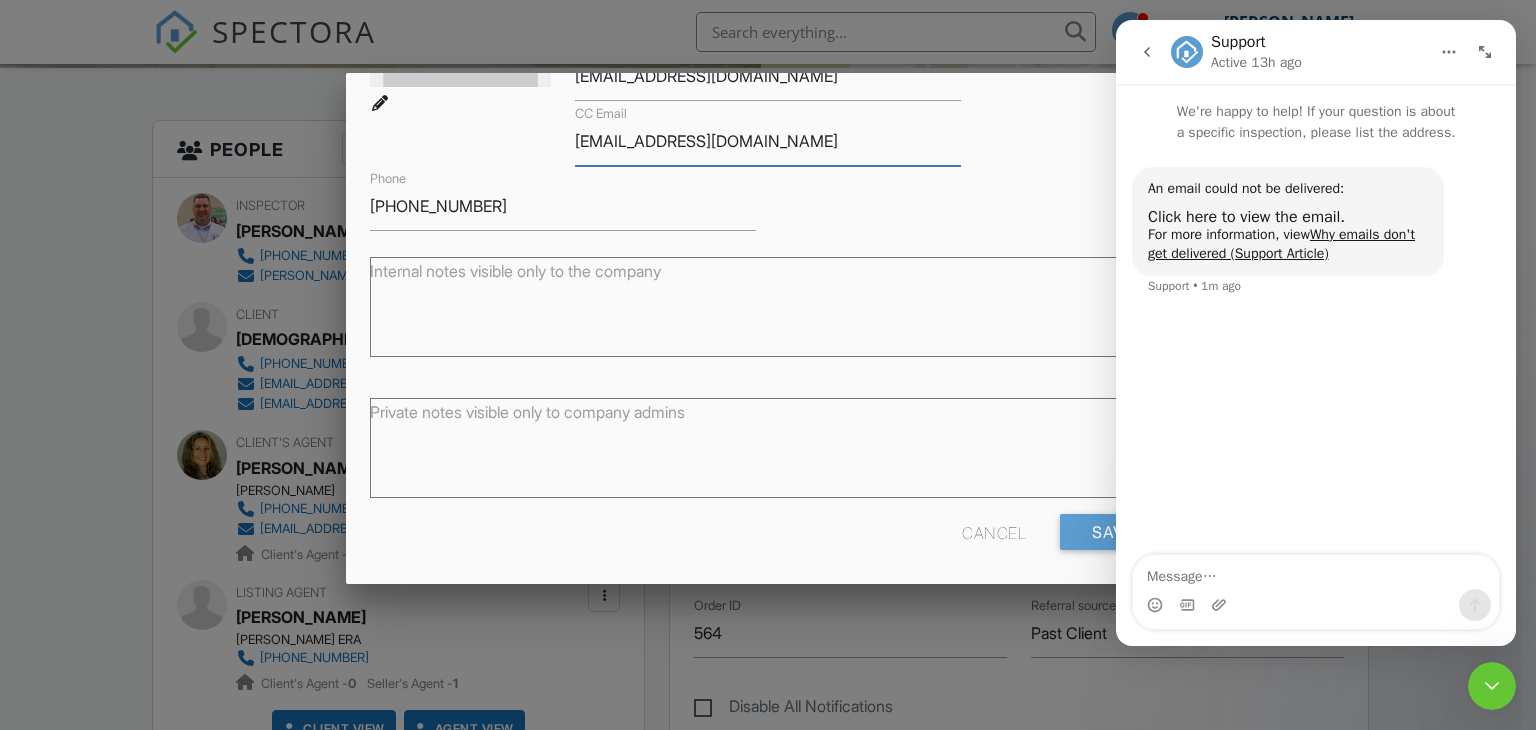 scroll, scrollTop: 272, scrollLeft: 0, axis: vertical 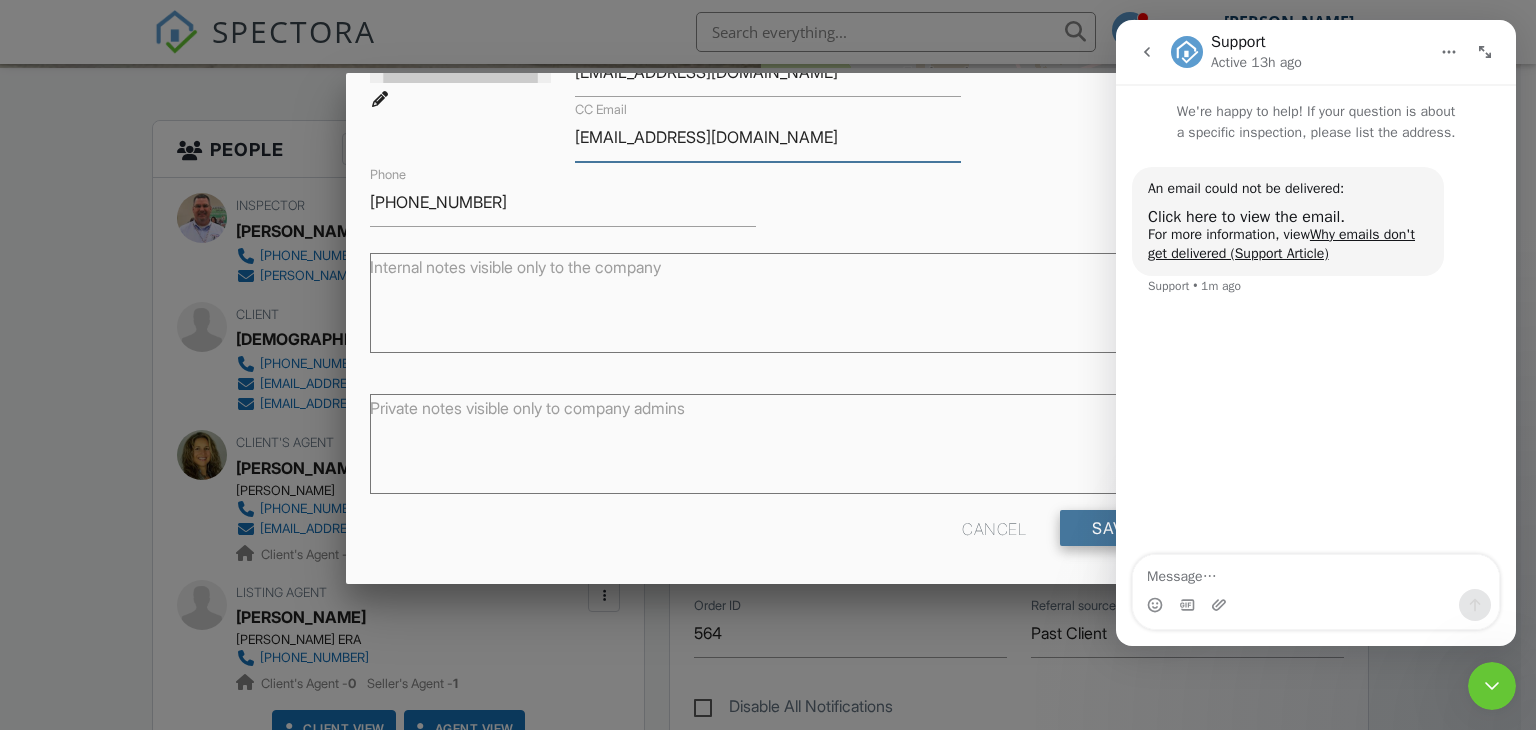 type on "[EMAIL_ADDRESS][DOMAIN_NAME]" 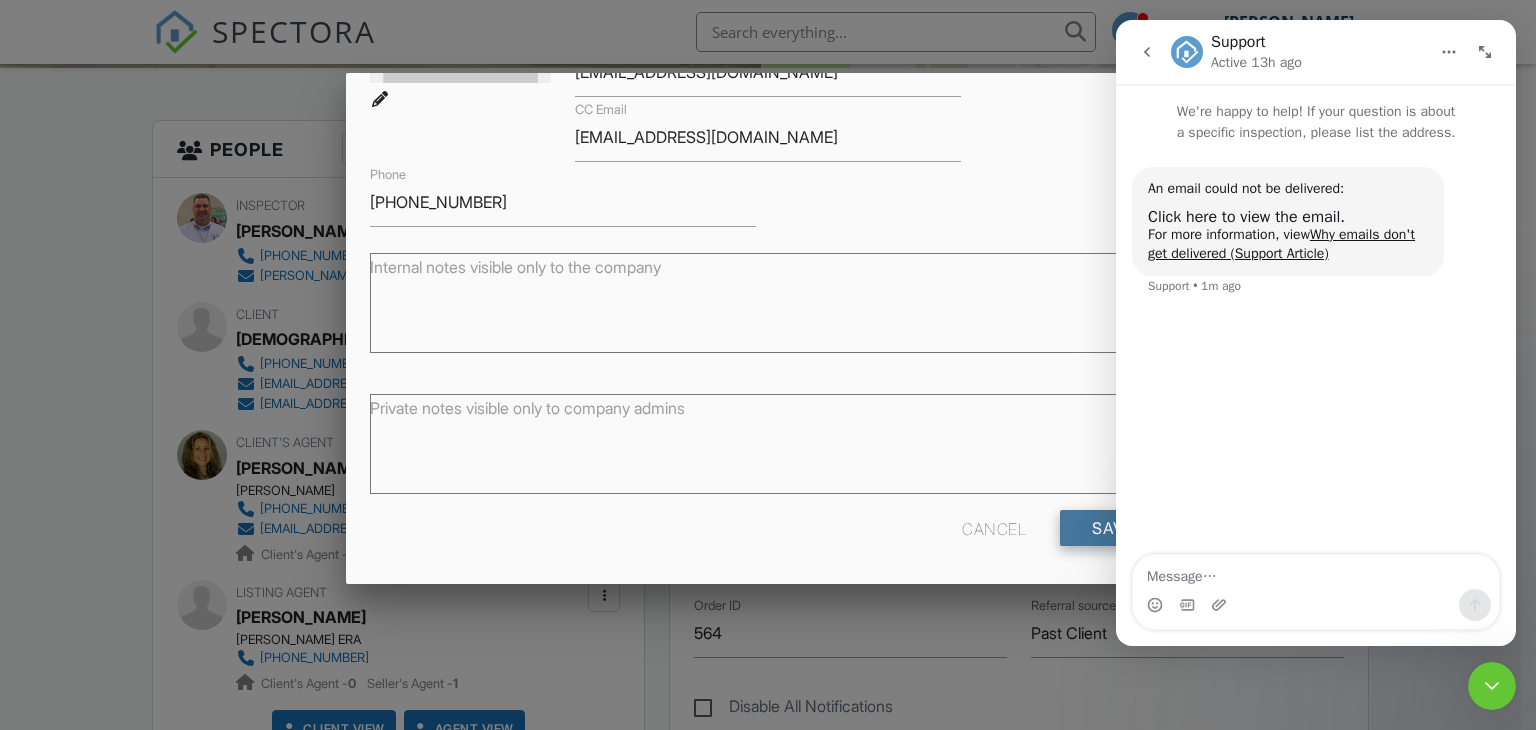 click on "Save" at bounding box center [1113, 528] 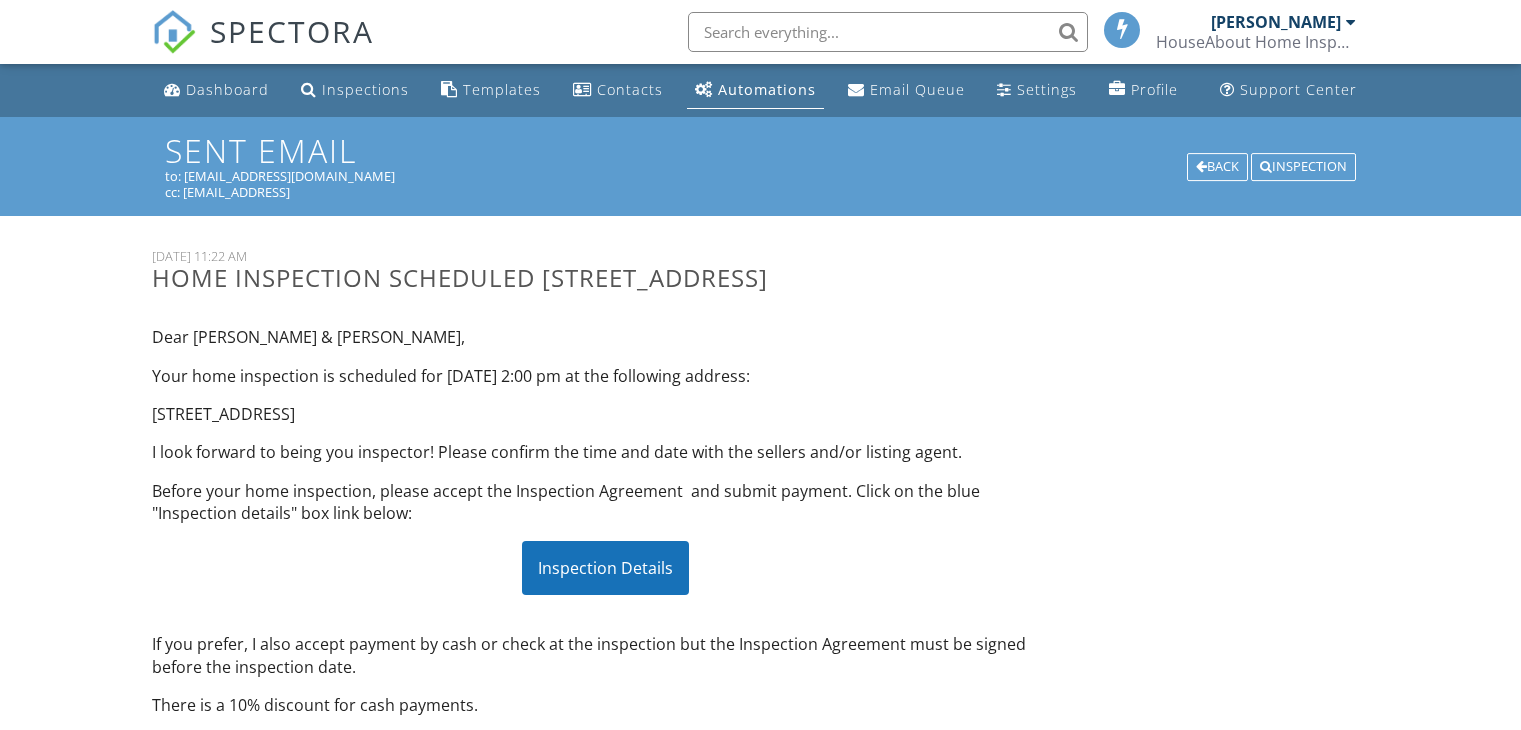scroll, scrollTop: 0, scrollLeft: 0, axis: both 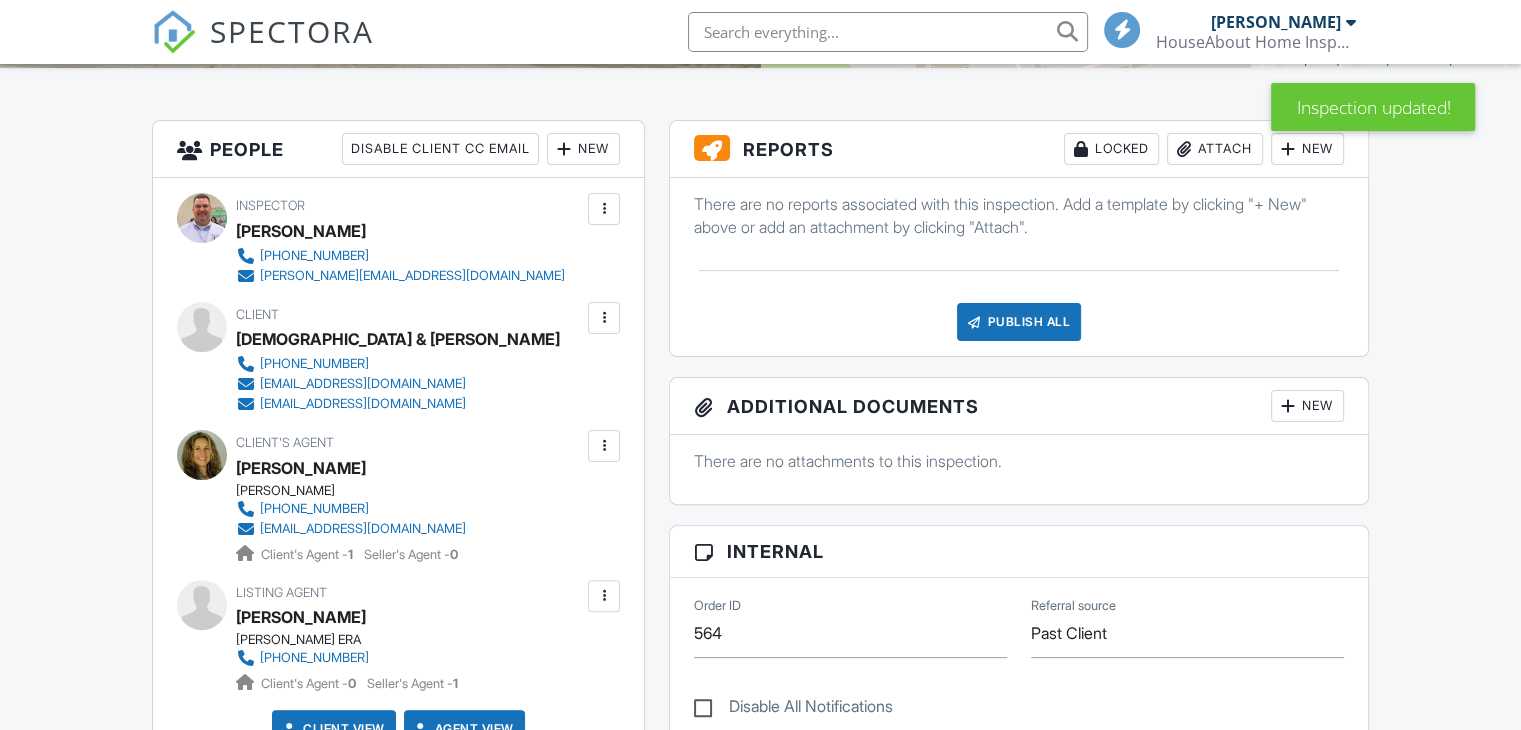 click at bounding box center [604, 318] 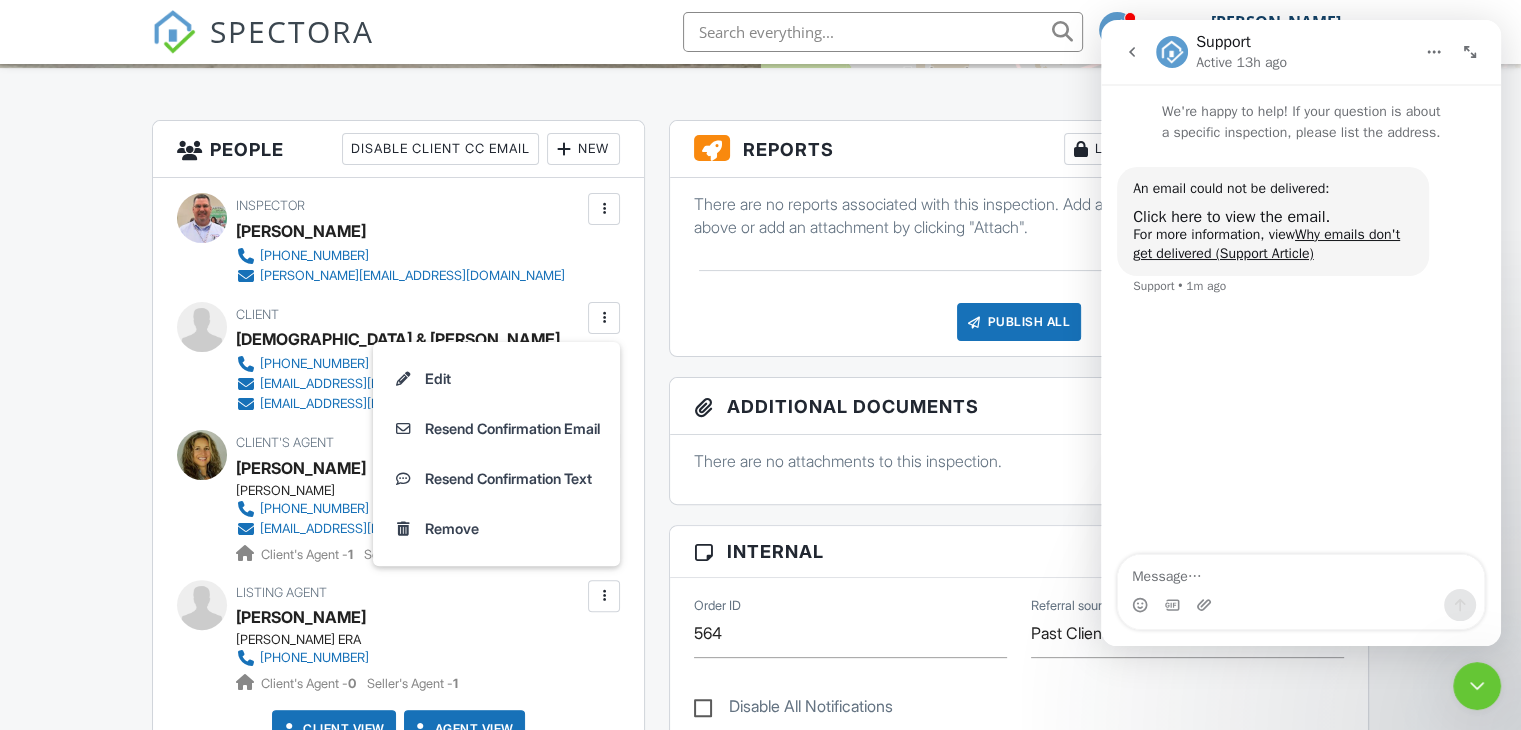 scroll, scrollTop: 0, scrollLeft: 0, axis: both 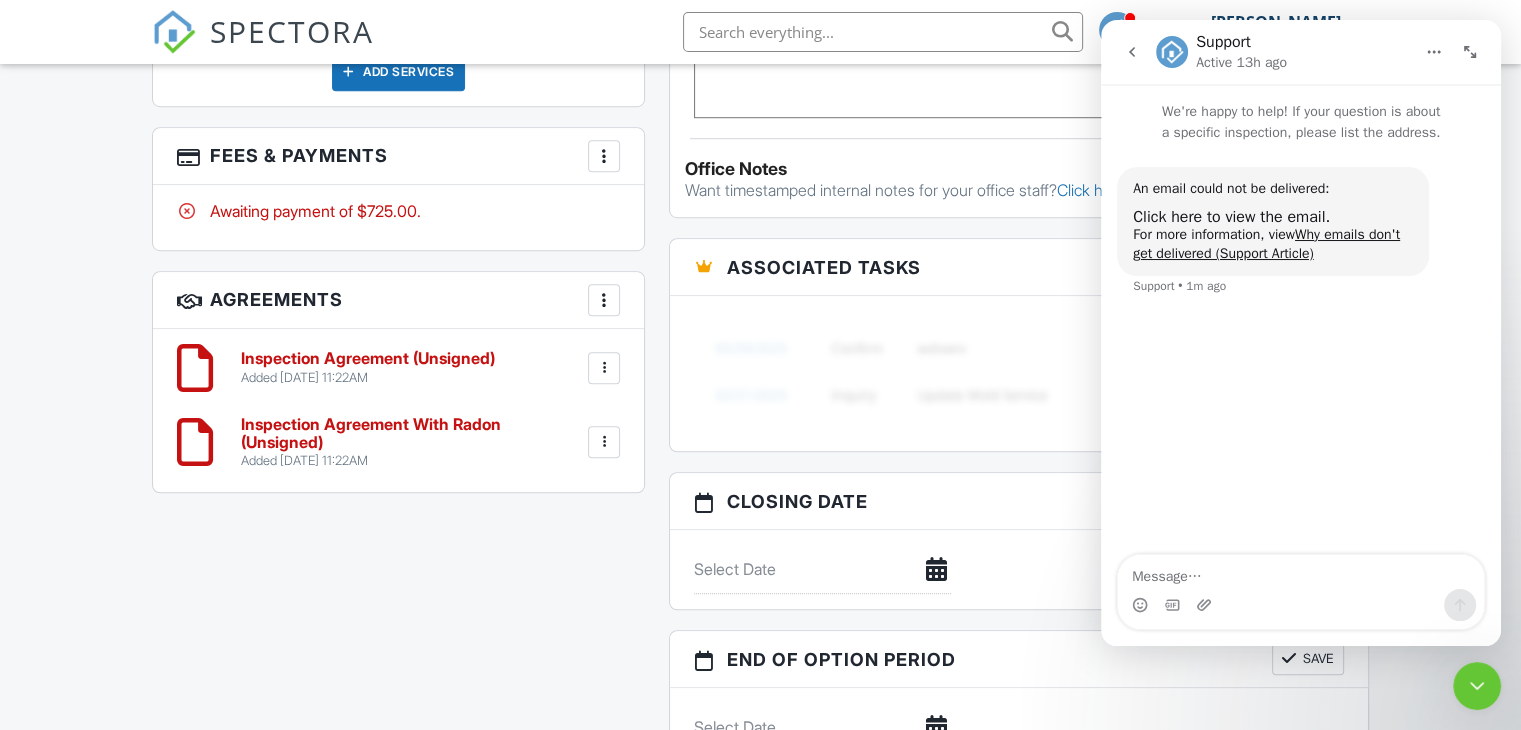 click at bounding box center [604, 368] 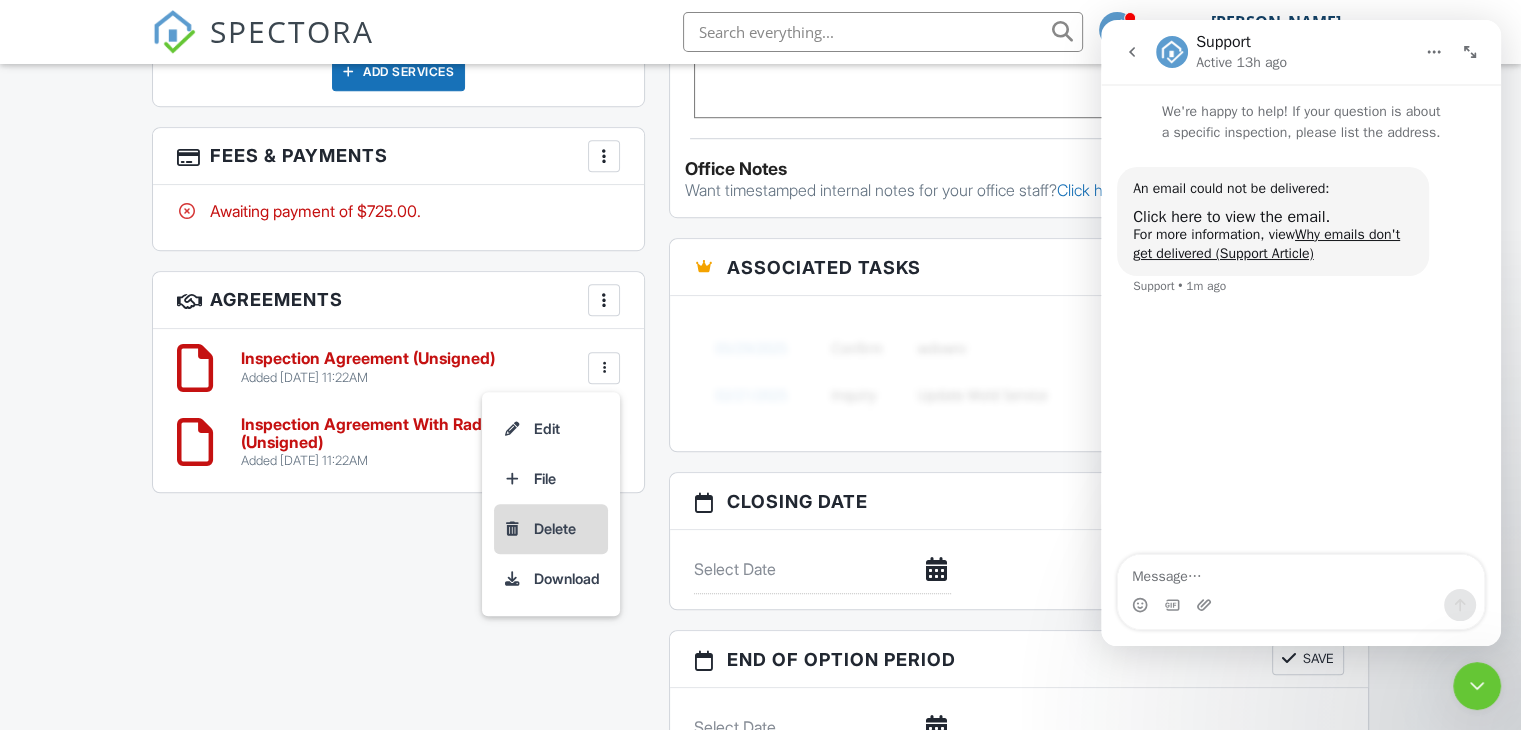 click on "Delete" at bounding box center (551, 529) 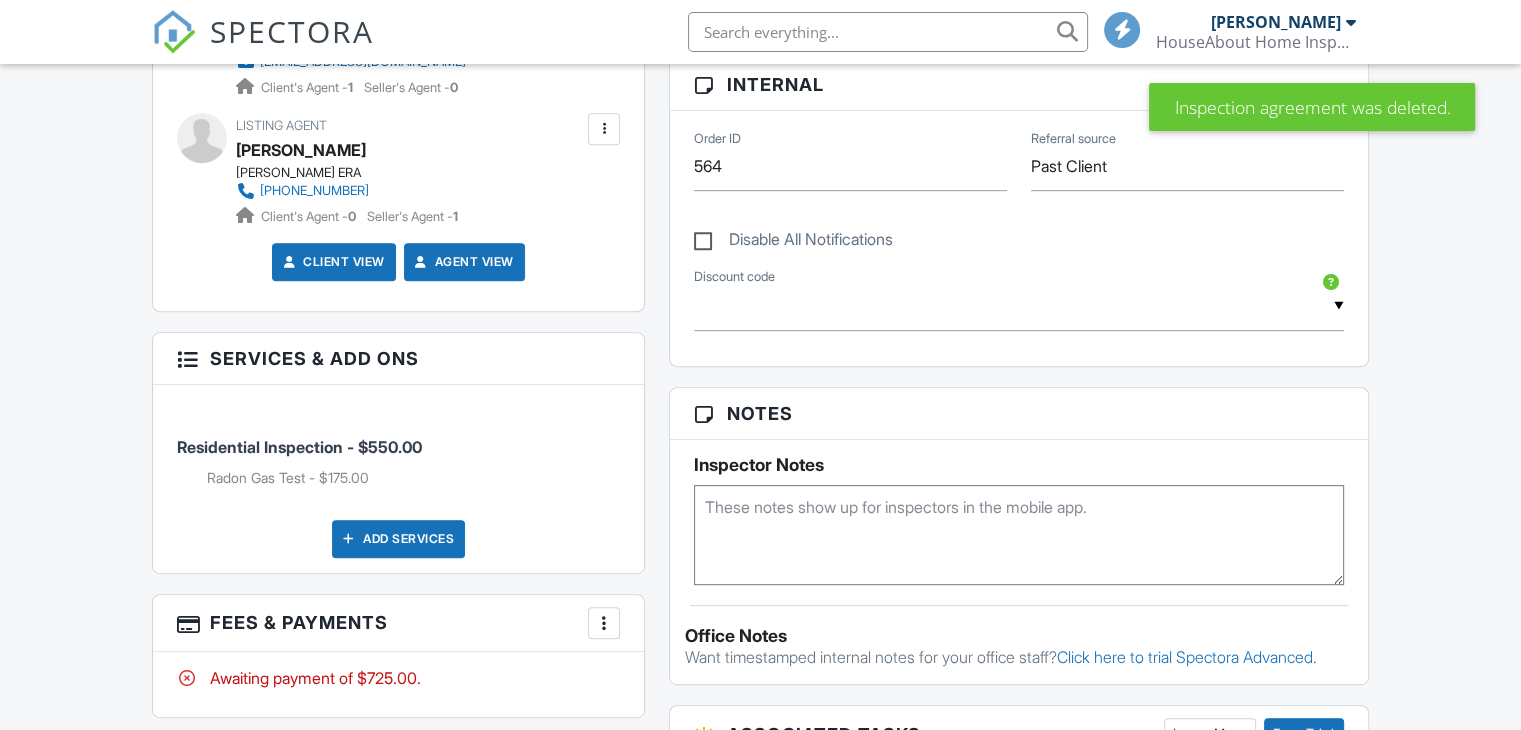 scroll, scrollTop: 933, scrollLeft: 0, axis: vertical 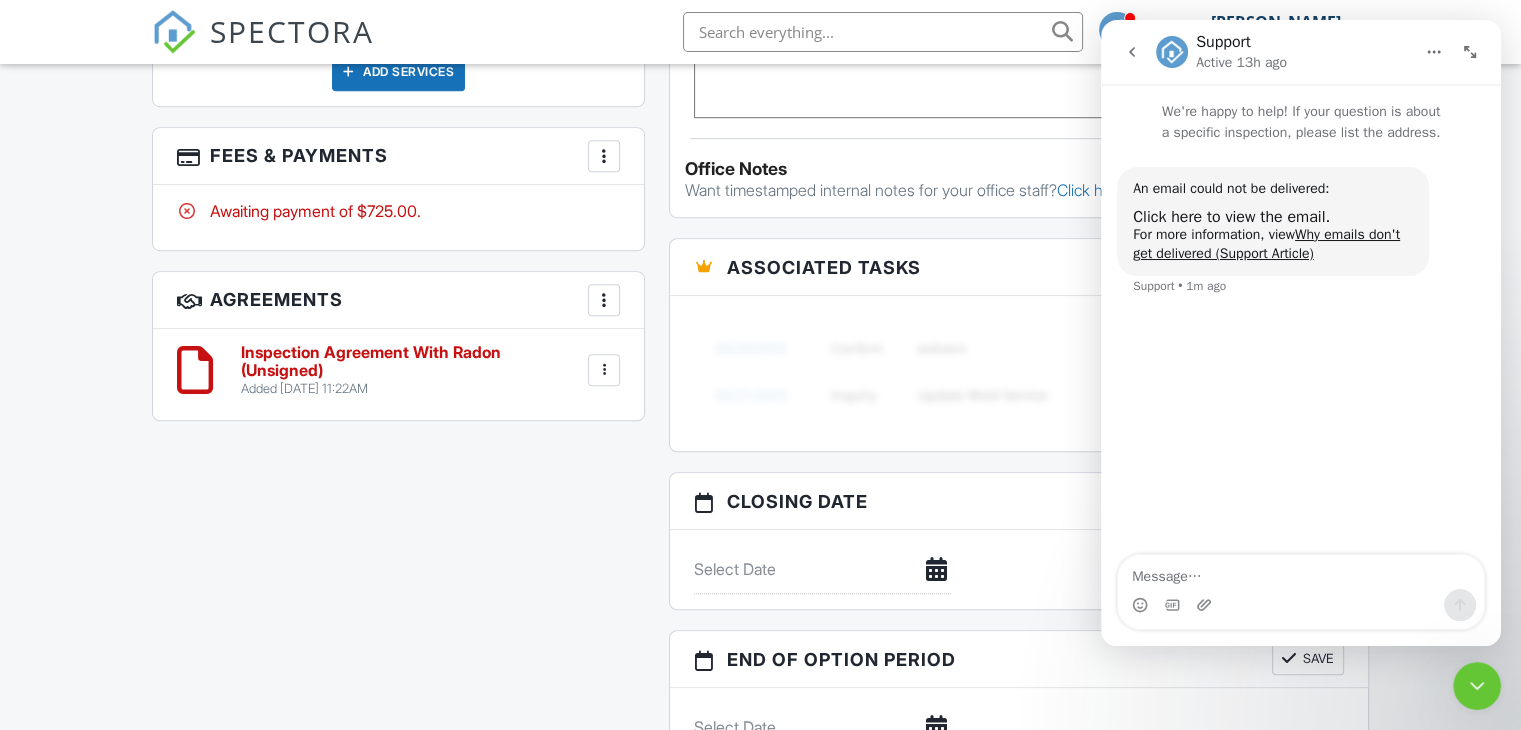 click on "Dashboard
Inspections
Templates
Contacts
Automations
Email Queue
Settings
Profile
Support Center
Inspection Details
Client View
More
Property Details
Reschedule
Reorder / Copy
Share
Cancel
[GEOGRAPHIC_DATA]
Print Order
Convert to V9
Enable Pass on CC Fees
View Change Log
[DATE]  2:00 pm
- 5:00 pm
[STREET_ADDRESS]
[GEOGRAPHIC_DATA], [GEOGRAPHIC_DATA] 12803
Built
1970
2226
sq. ft.
basement
Lot Size
19166
sq.ft.
3
bedrooms
2.0
bathrooms
+ −  Leaflet   |   © MapTiler   © OpenStreetMap contributors
All emails and texts are disabled for this inspection!
Turn on emails and texts
Turn on and Requeue Notifications
Reports
Locked
Attach
New" at bounding box center [760, 215] 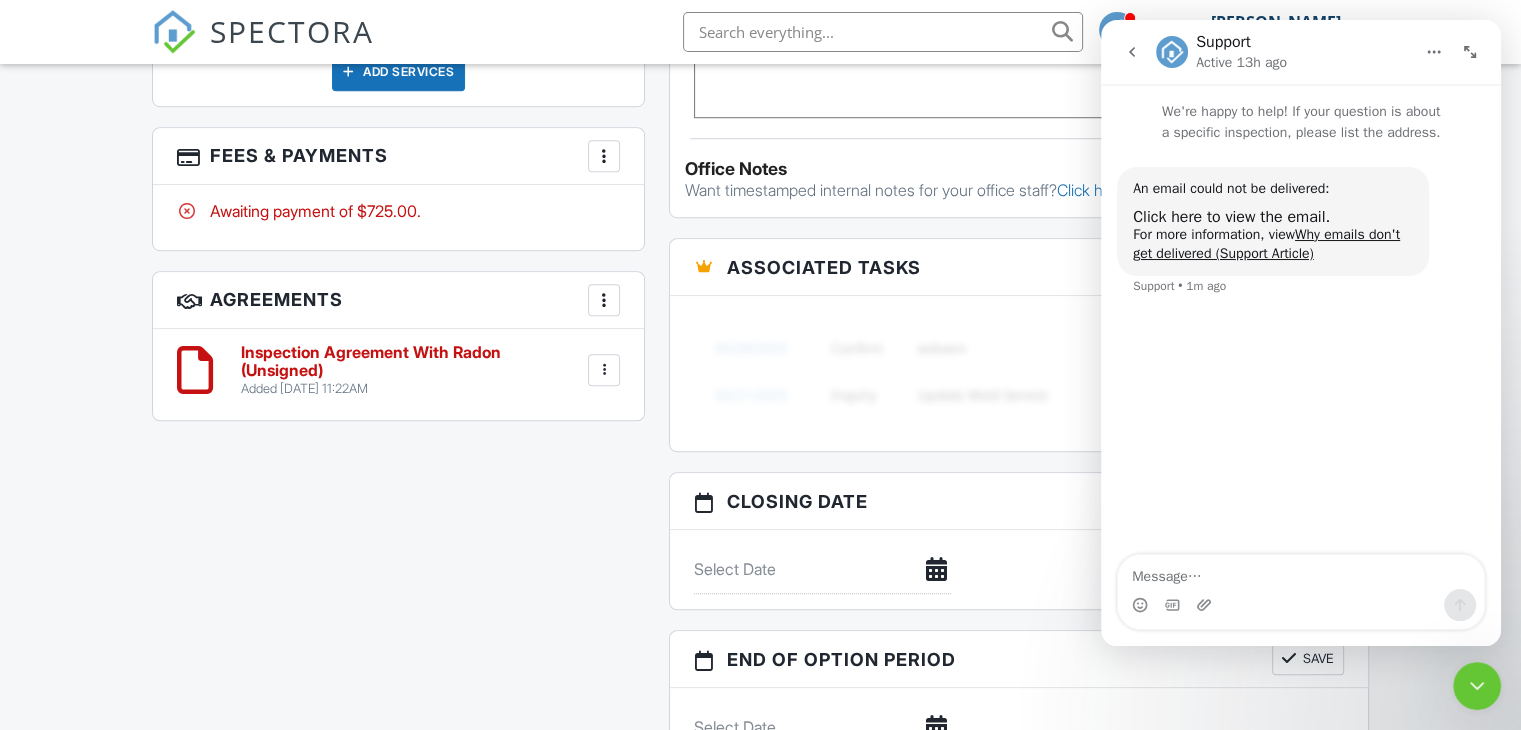 click on "End of Option Period
Save" at bounding box center (1019, 501) 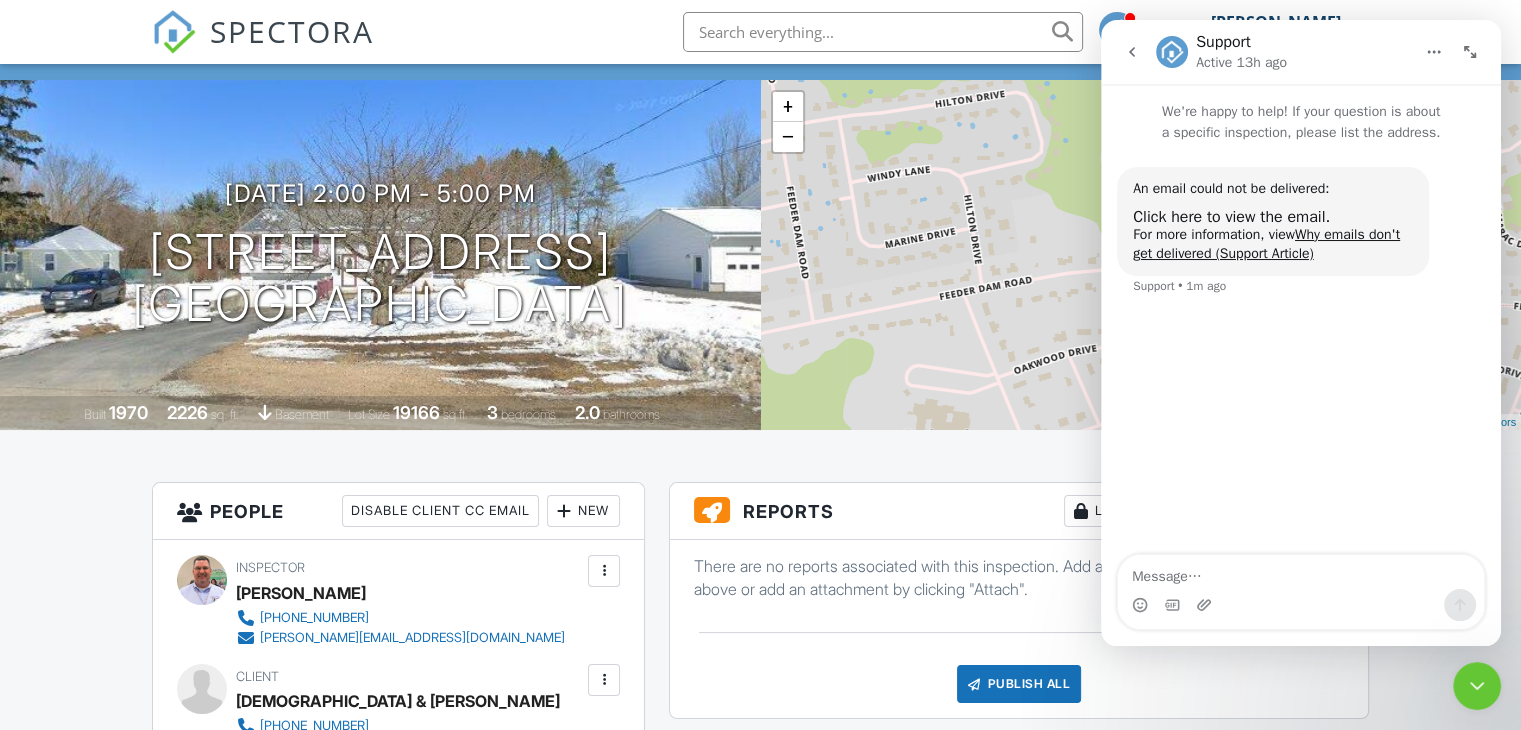 scroll, scrollTop: 0, scrollLeft: 0, axis: both 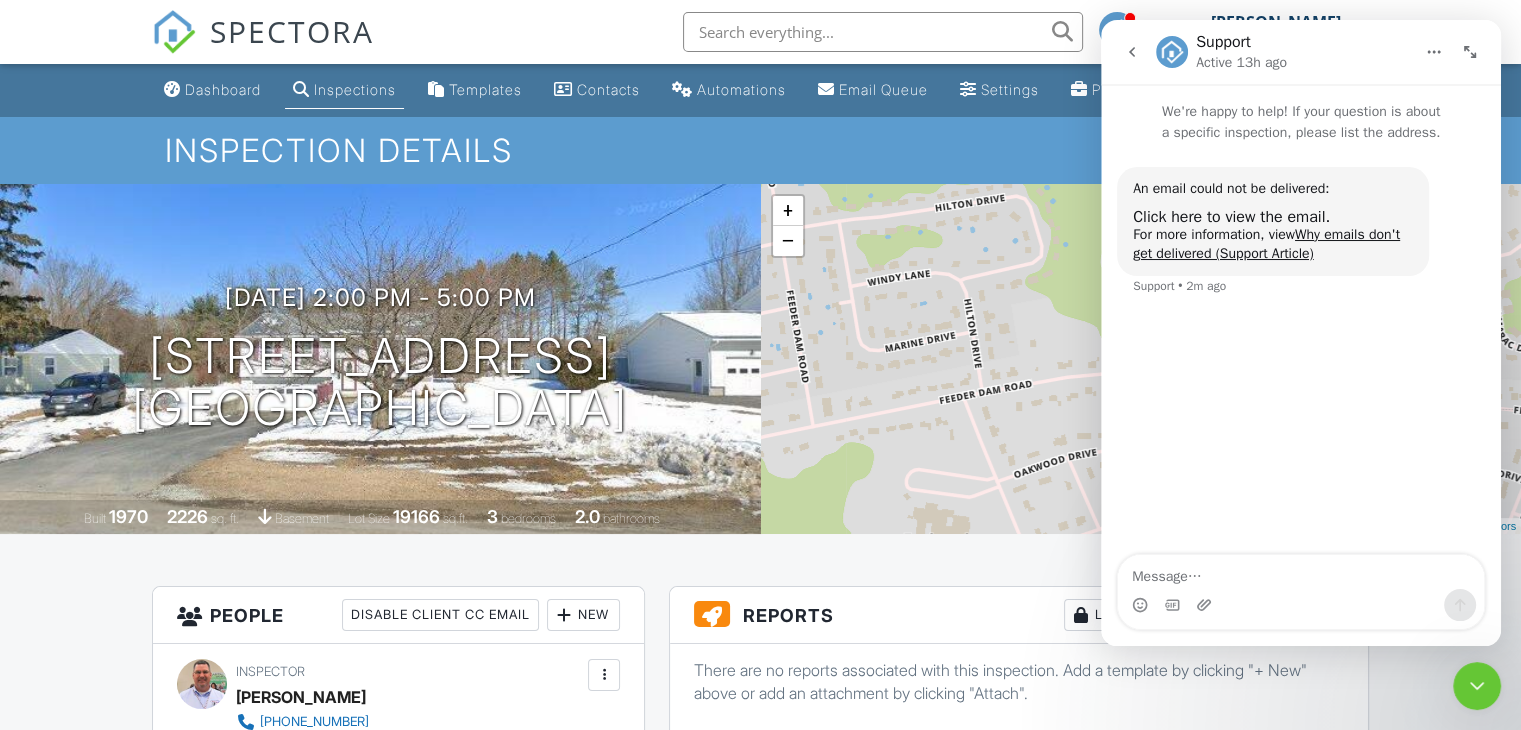click at bounding box center [1132, 52] 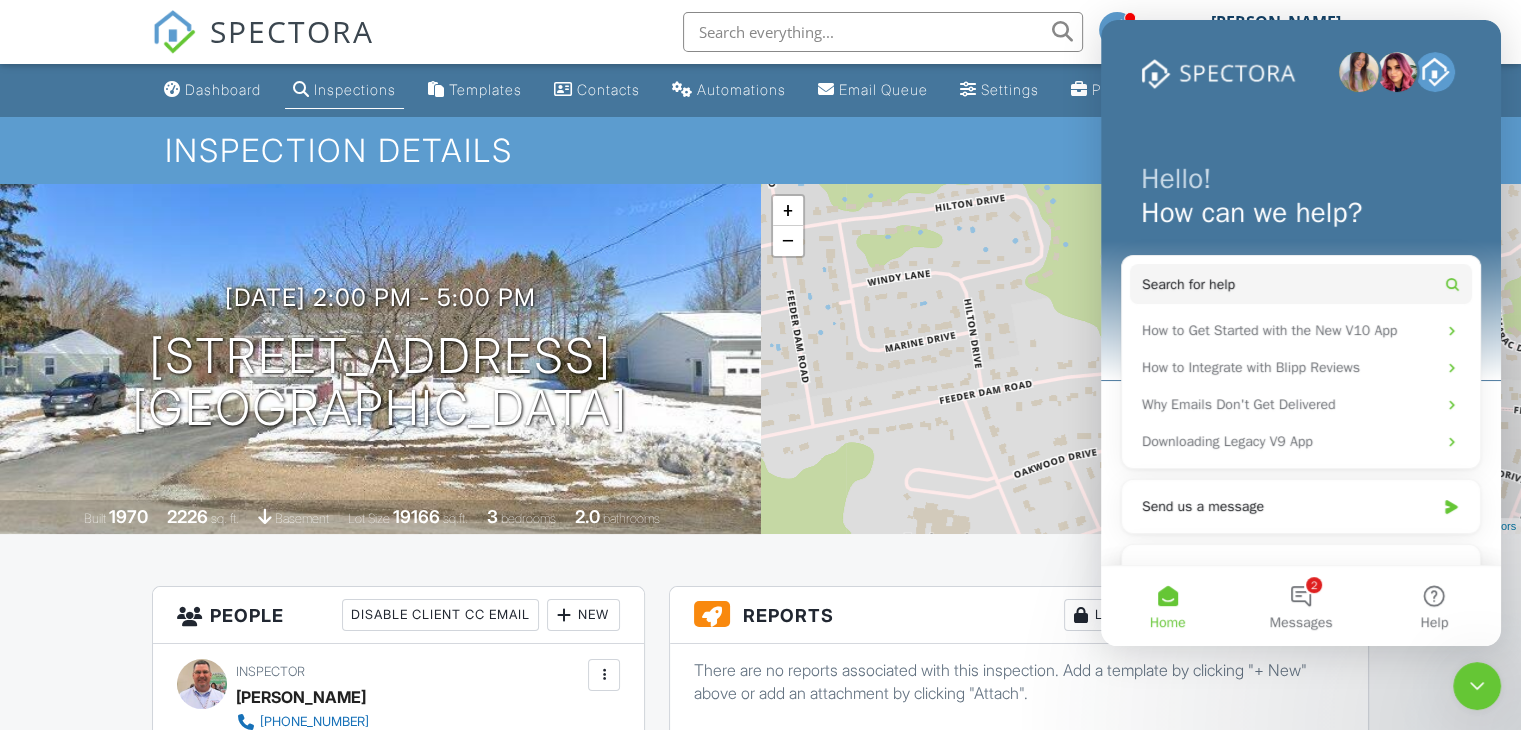 scroll, scrollTop: 0, scrollLeft: 0, axis: both 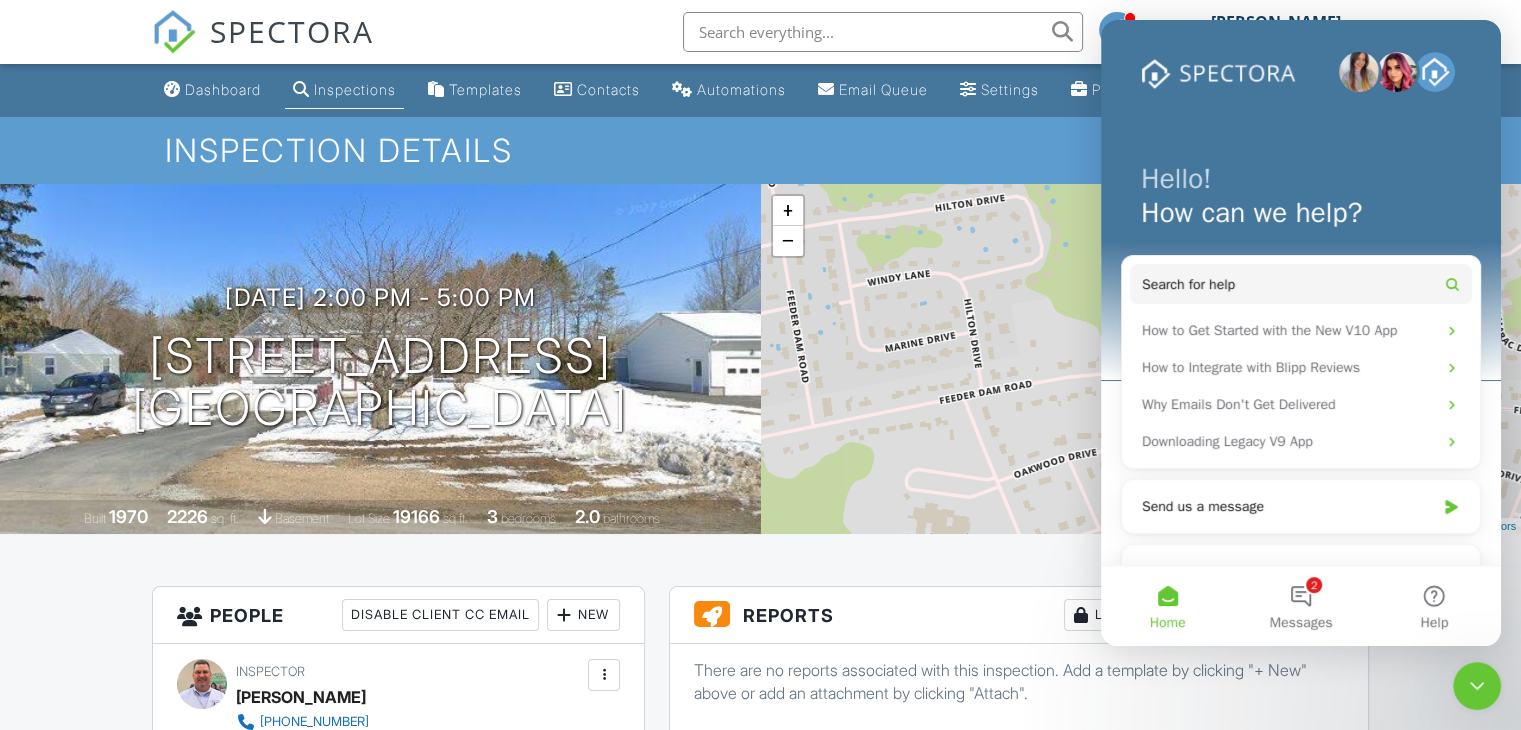 click at bounding box center (1477, 686) 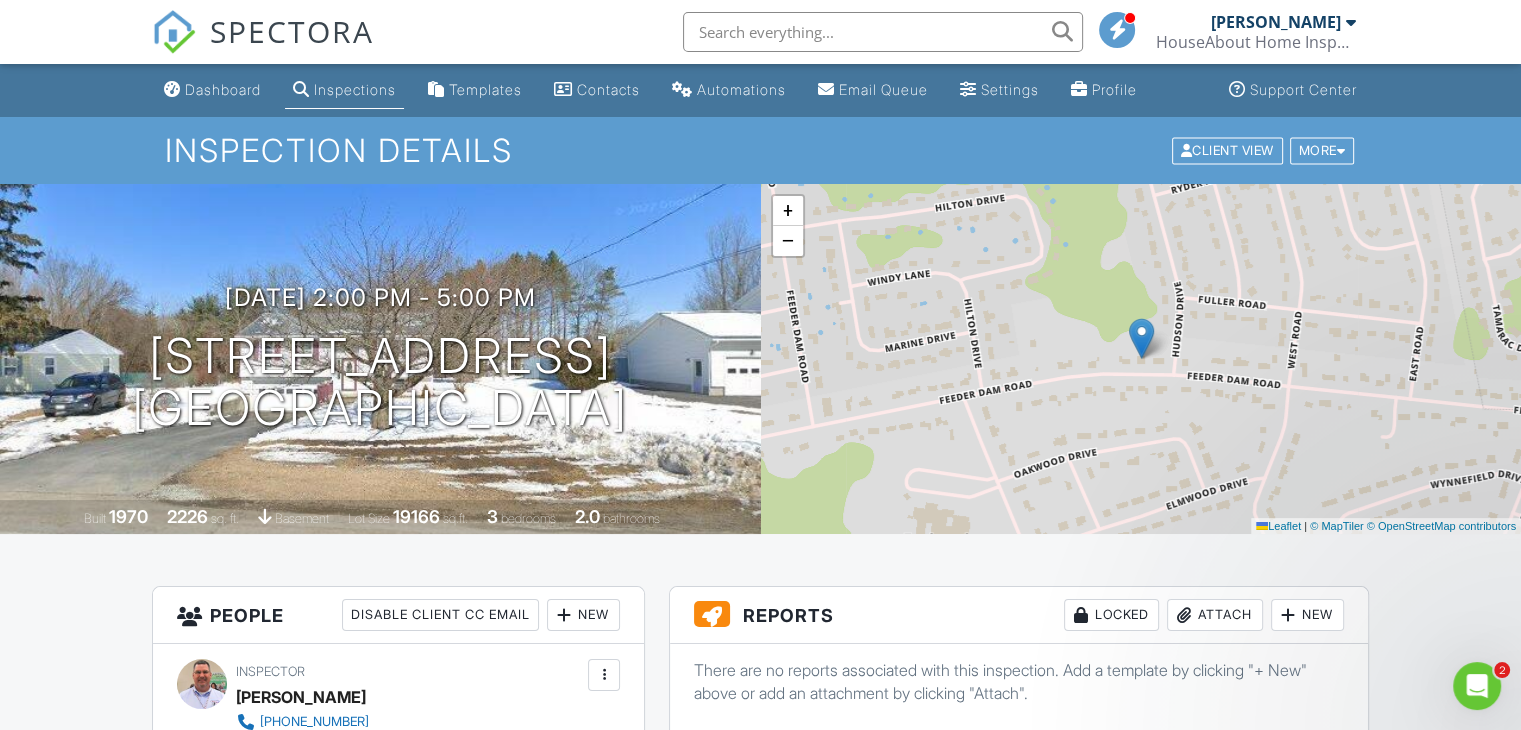 scroll, scrollTop: 0, scrollLeft: 0, axis: both 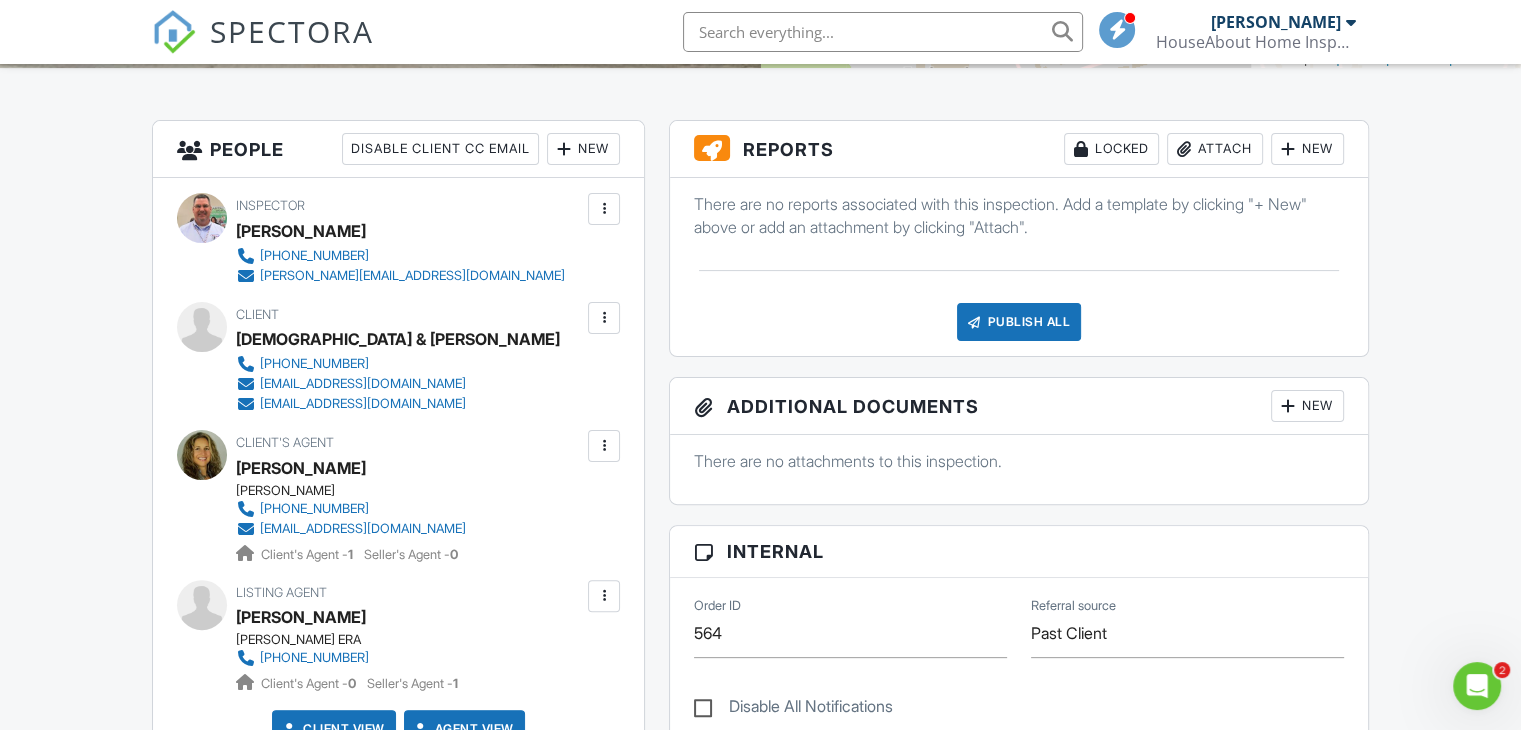 click at bounding box center [604, 318] 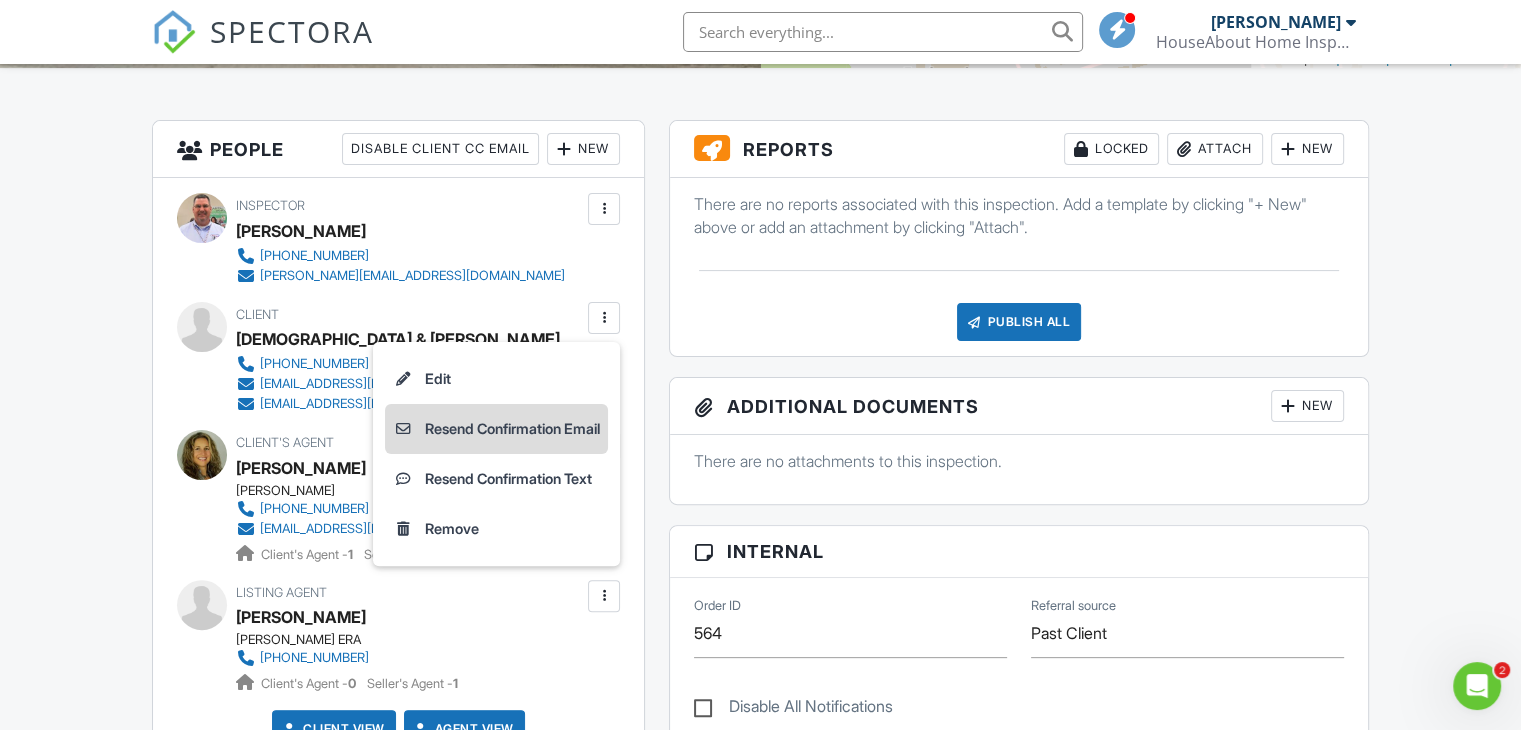click on "Resend Confirmation Email" at bounding box center [496, 429] 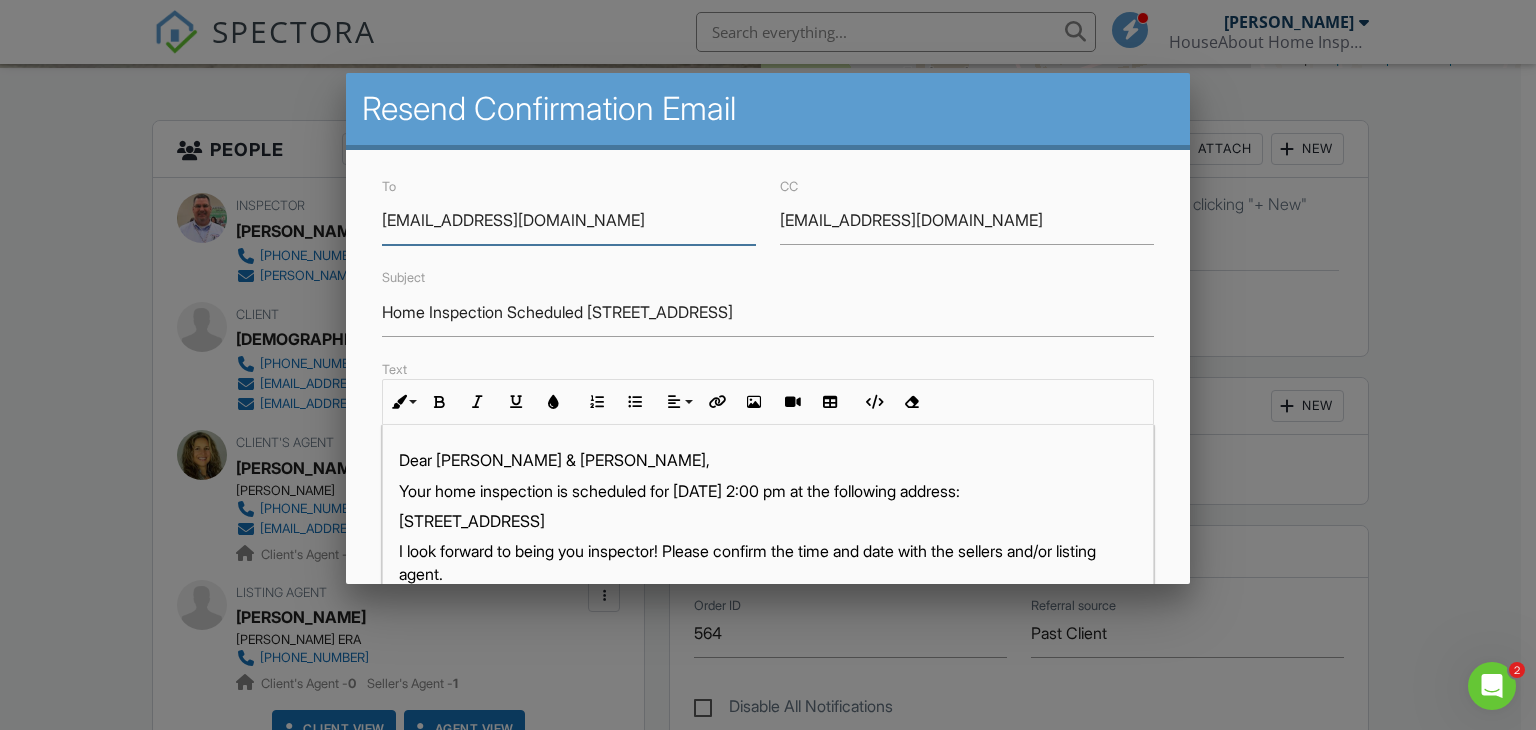 scroll, scrollTop: 466, scrollLeft: 0, axis: vertical 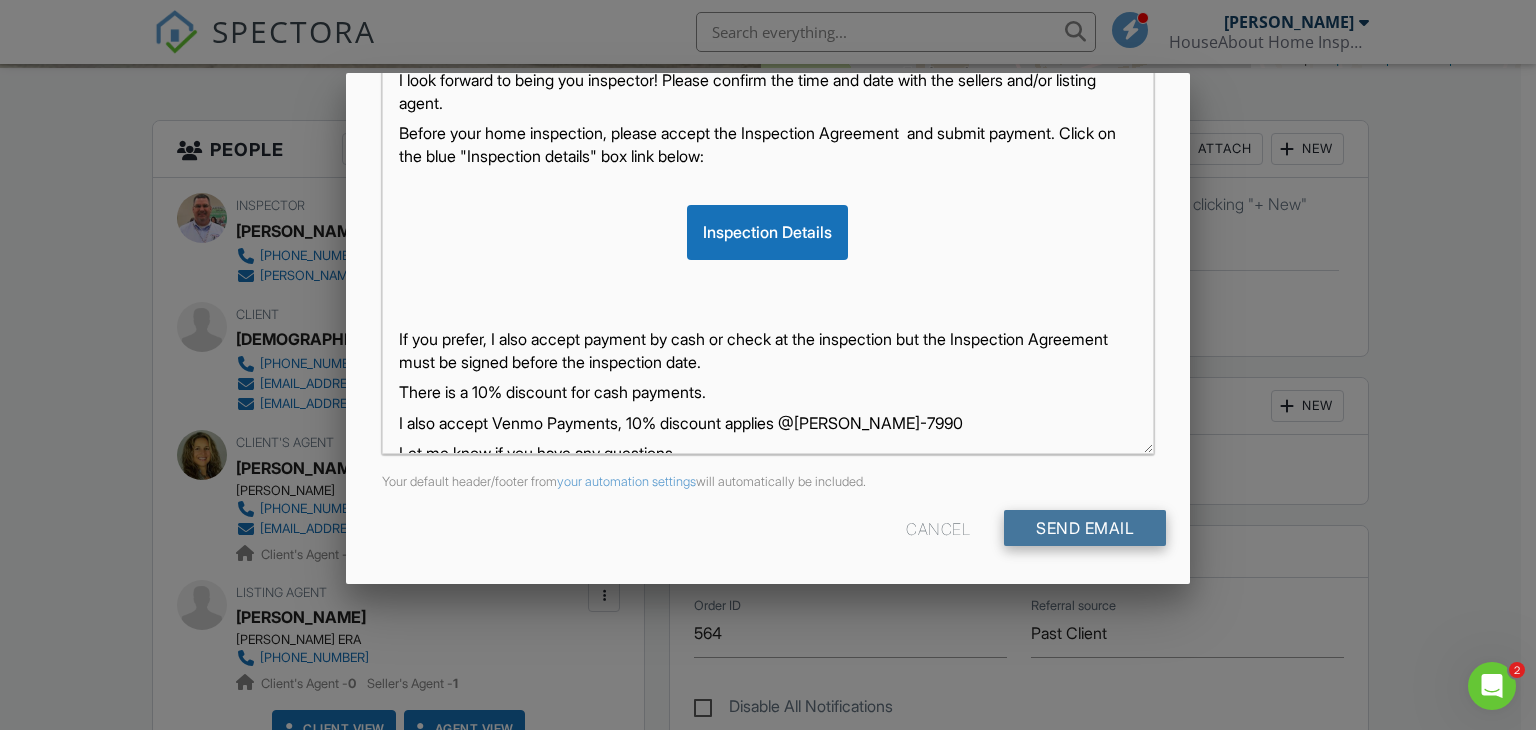 click on "Send Email" at bounding box center (1085, 528) 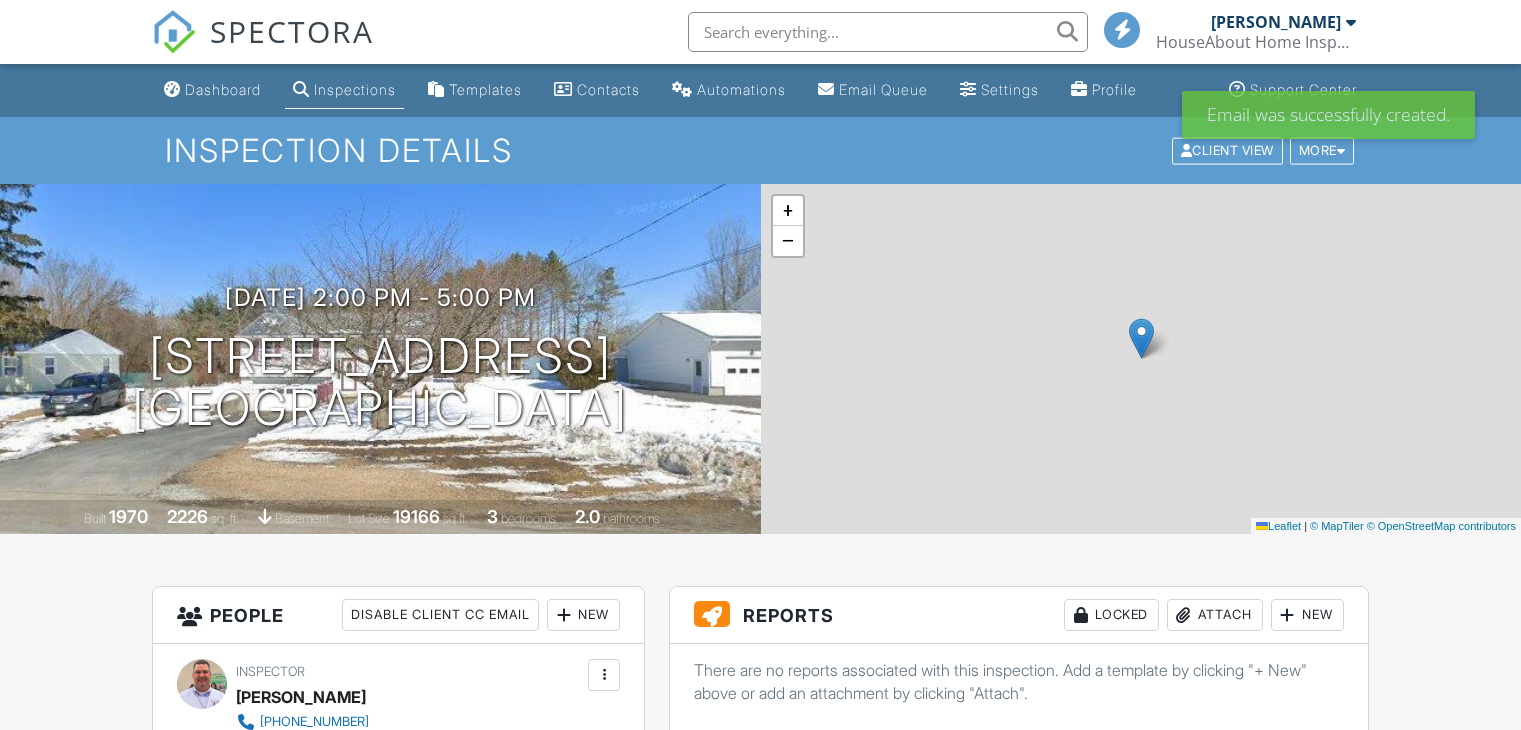 scroll, scrollTop: 0, scrollLeft: 0, axis: both 